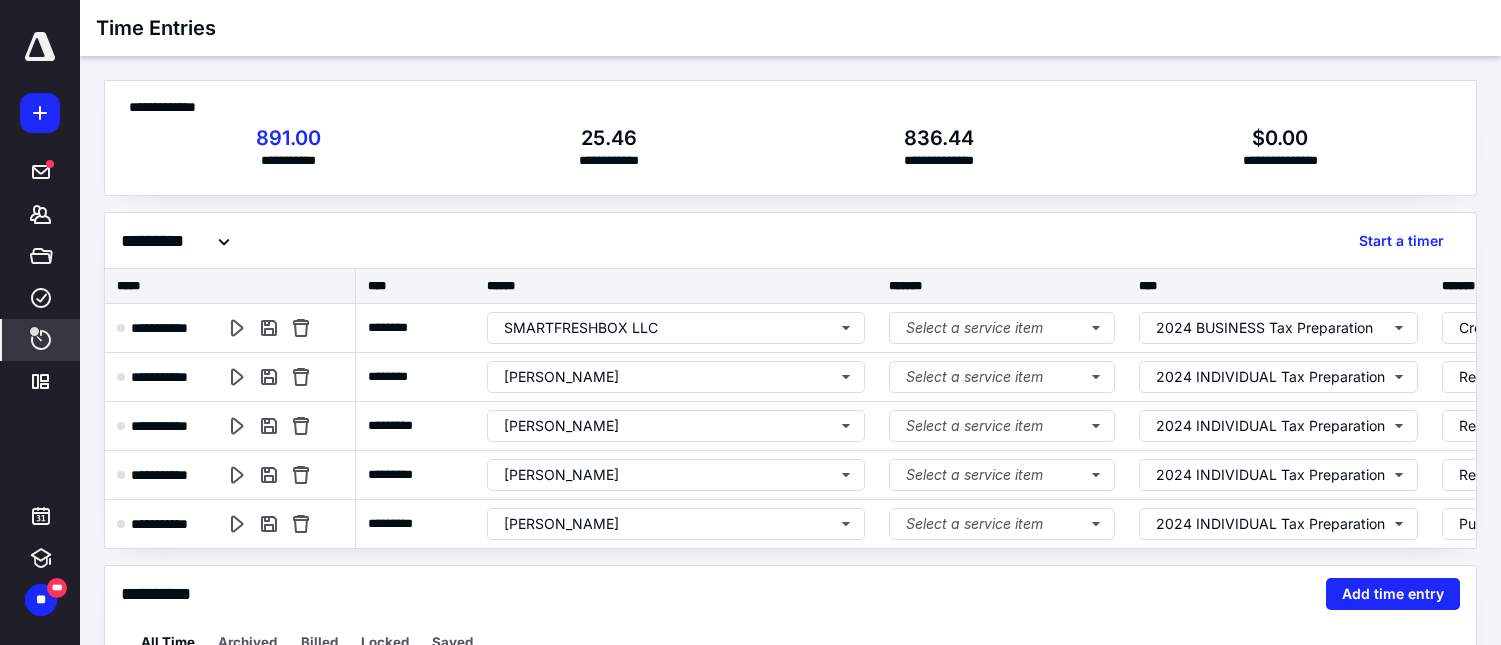 scroll, scrollTop: 333, scrollLeft: 0, axis: vertical 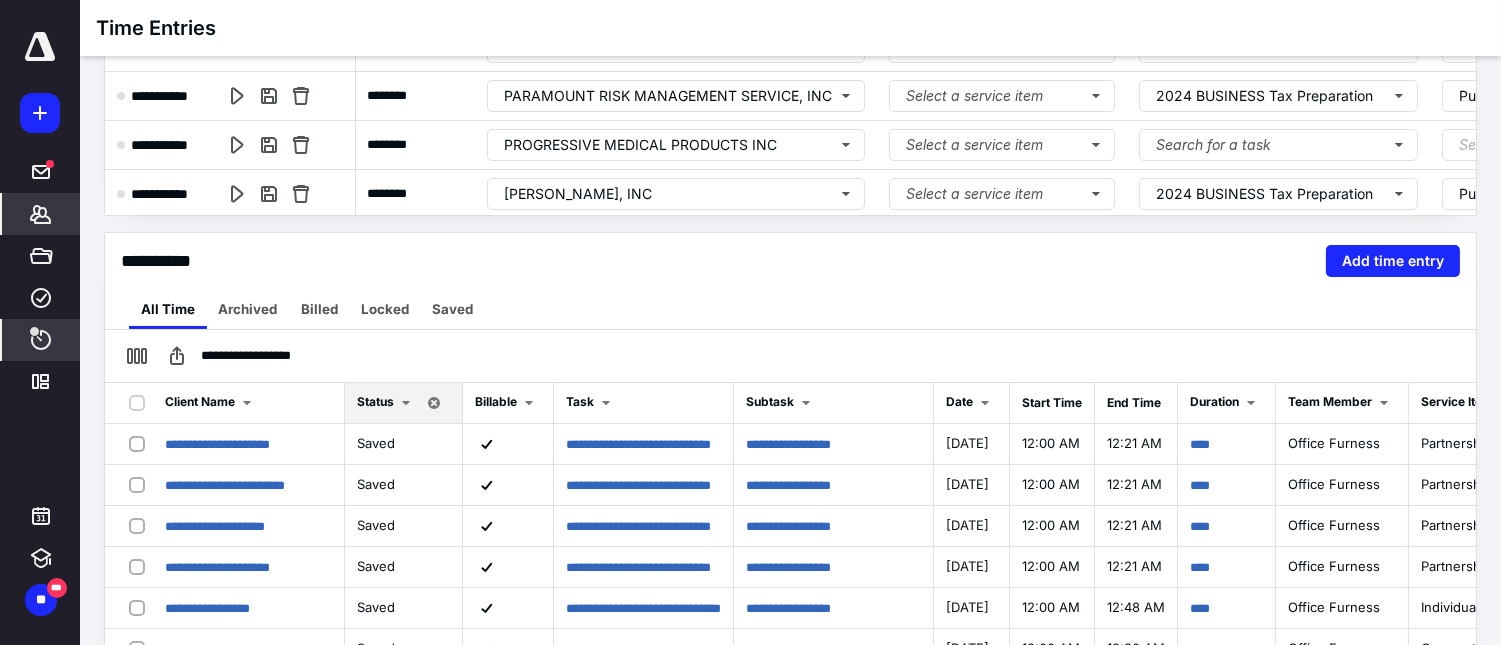 click 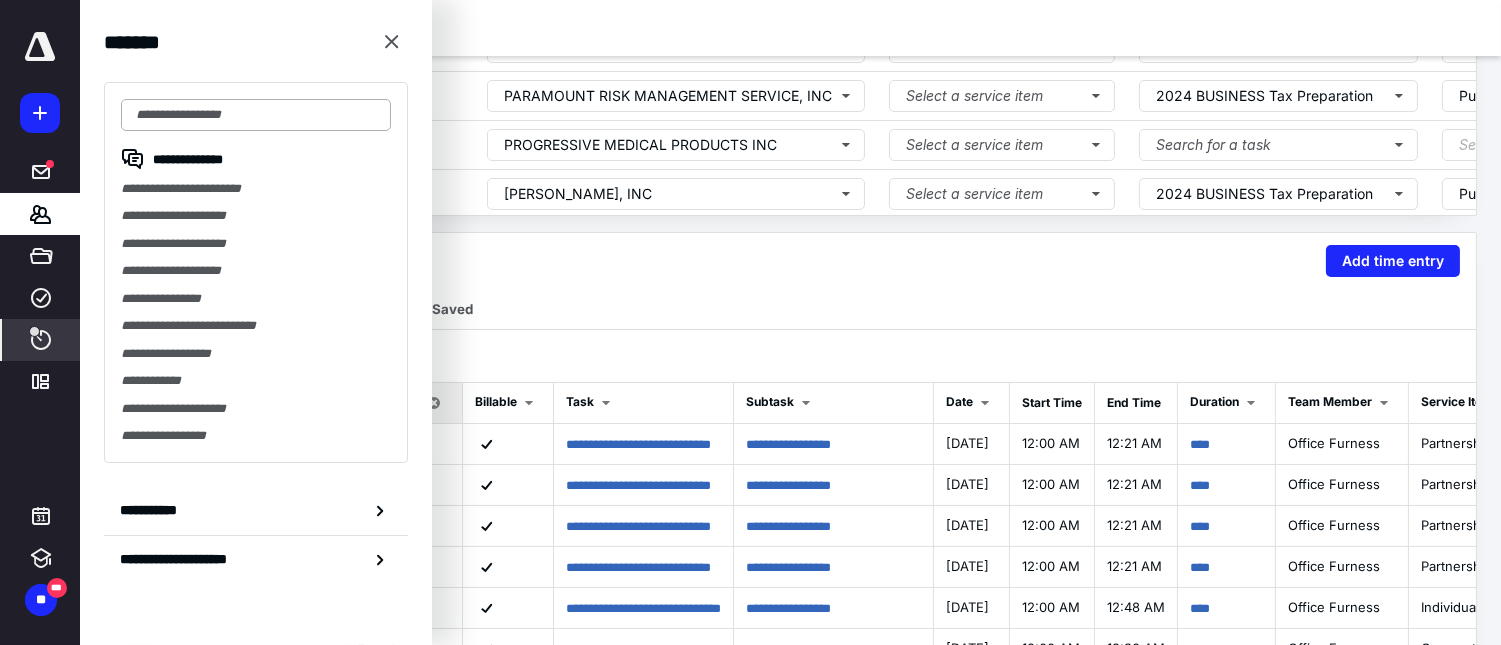click at bounding box center [256, 115] 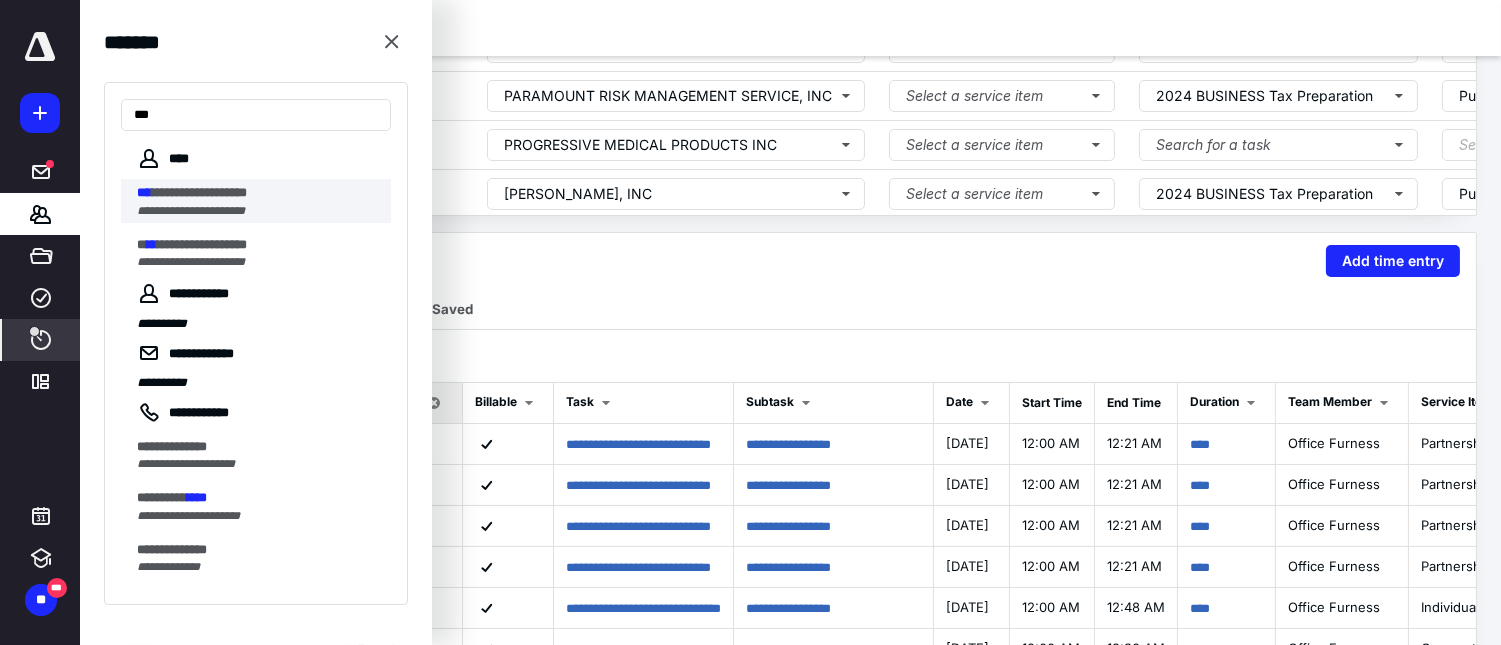 type on "***" 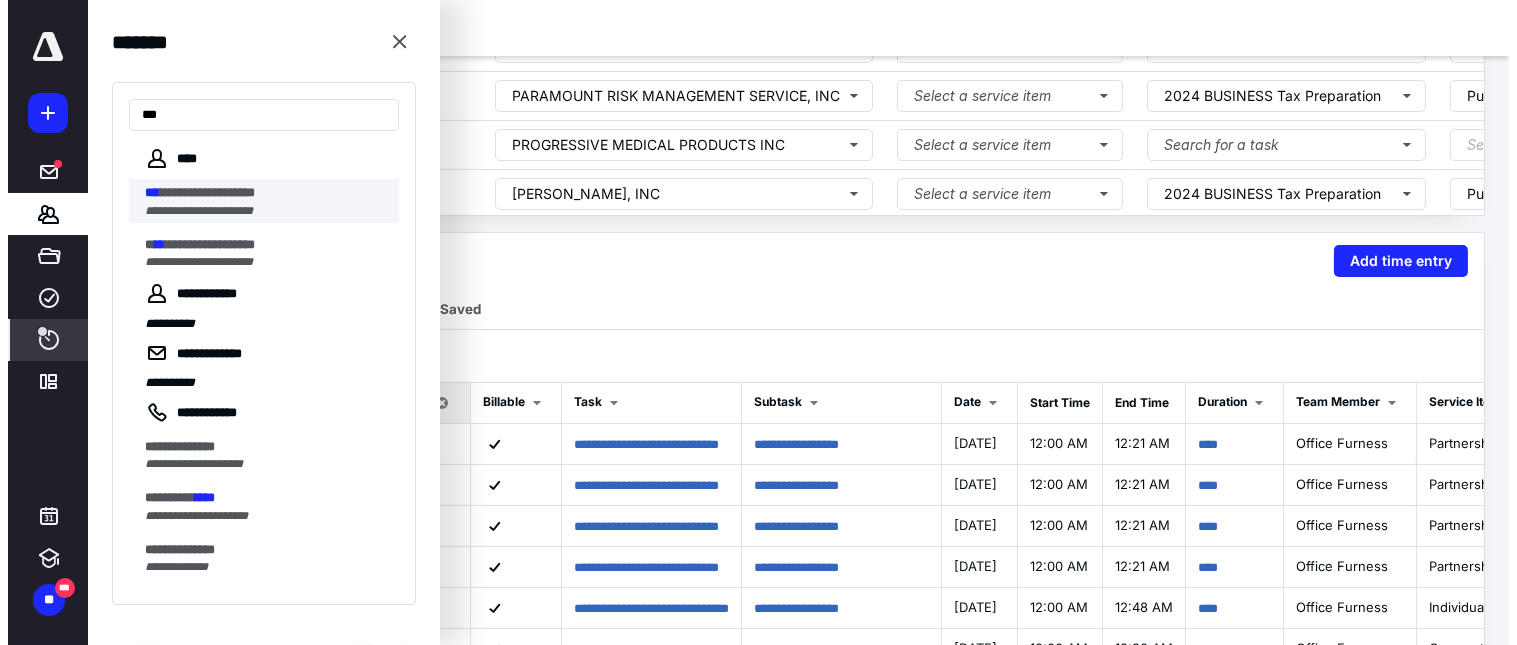 scroll, scrollTop: 0, scrollLeft: 0, axis: both 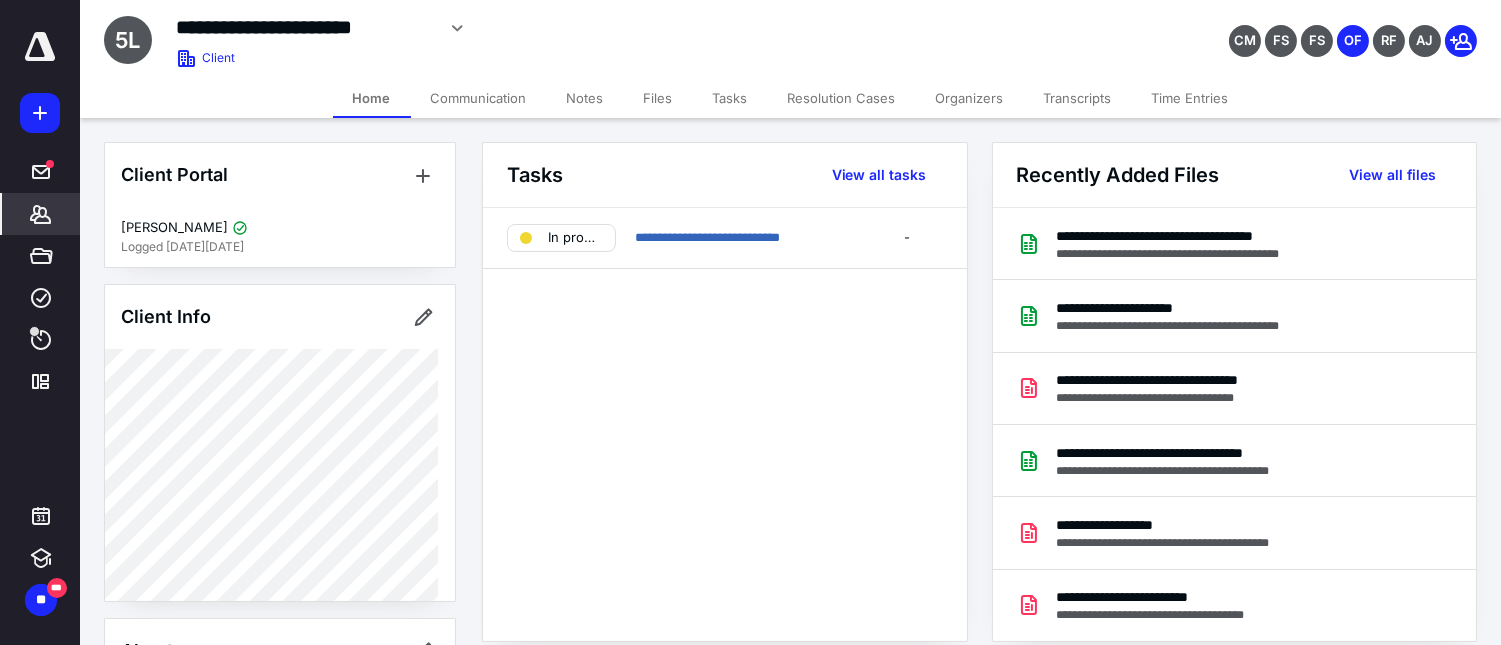 click on "Files" at bounding box center [658, 98] 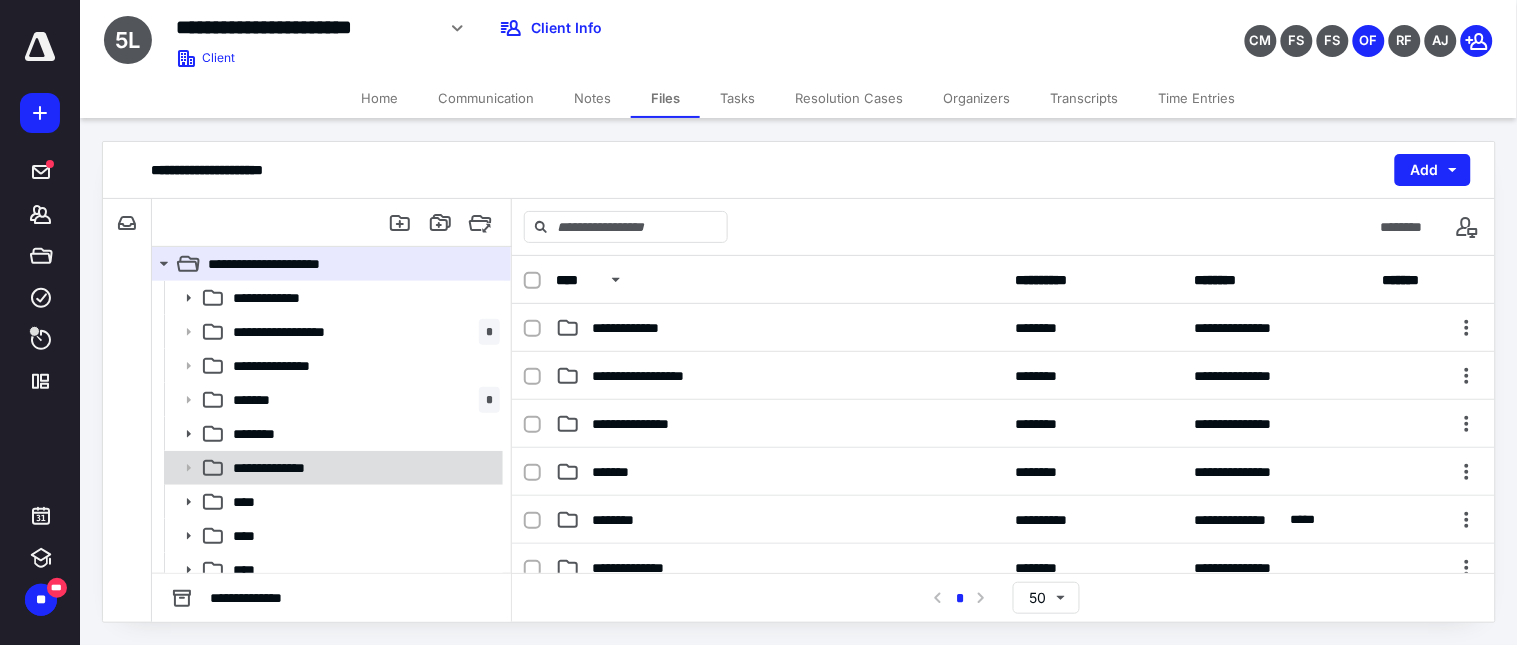 scroll, scrollTop: 82, scrollLeft: 0, axis: vertical 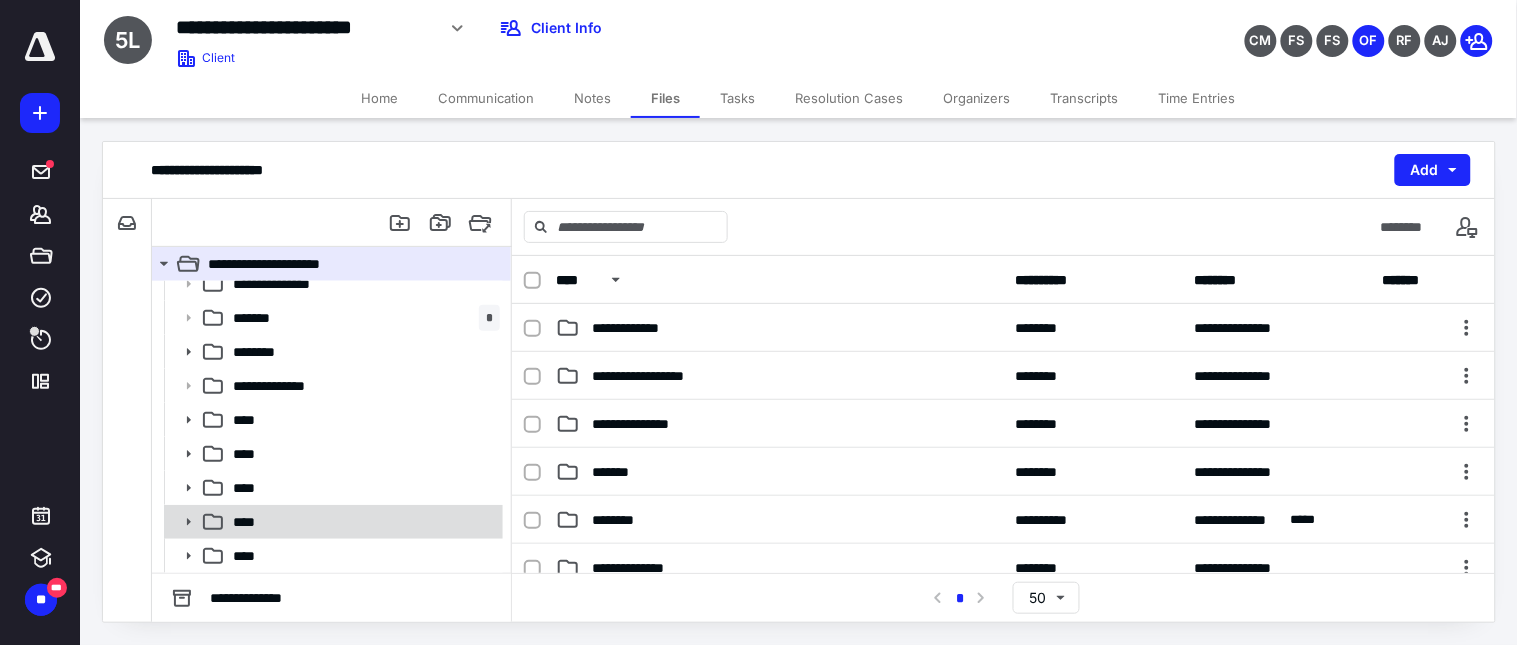 click on "****" at bounding box center [251, 522] 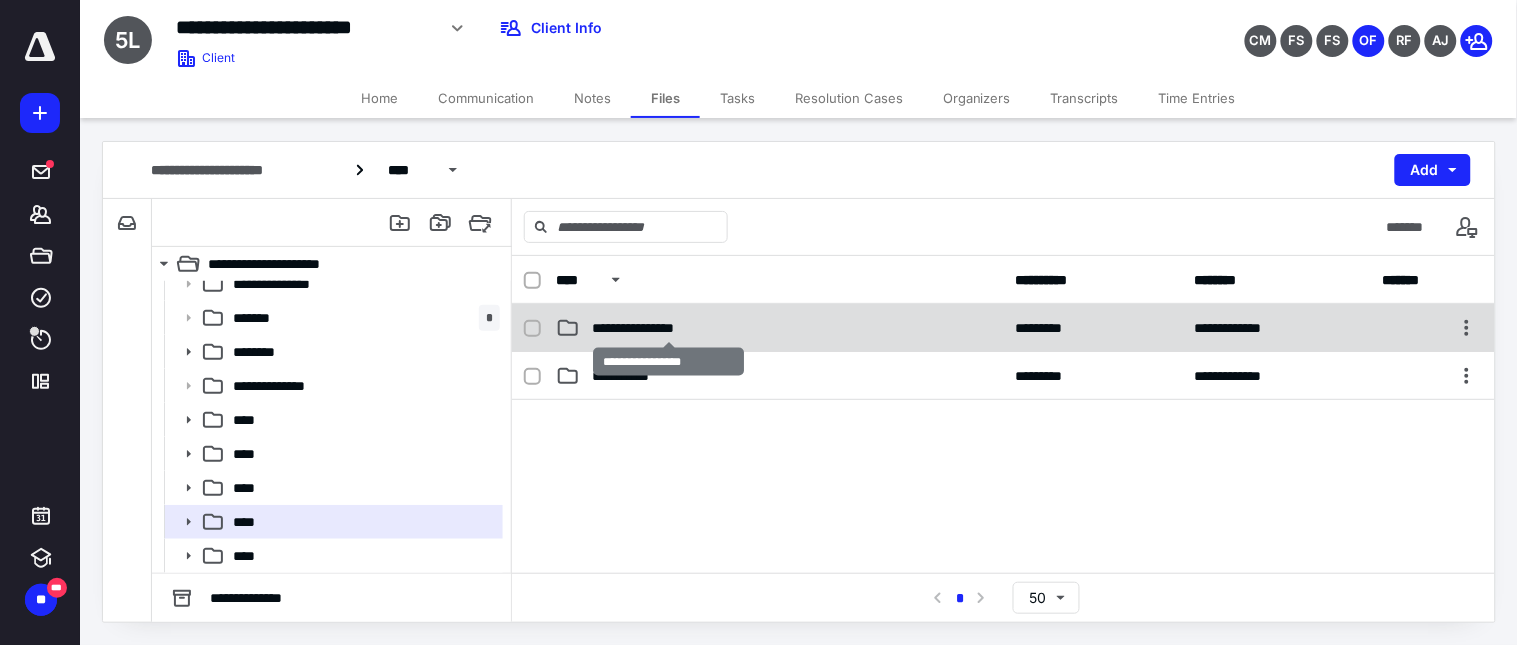click on "**********" at bounding box center [668, 328] 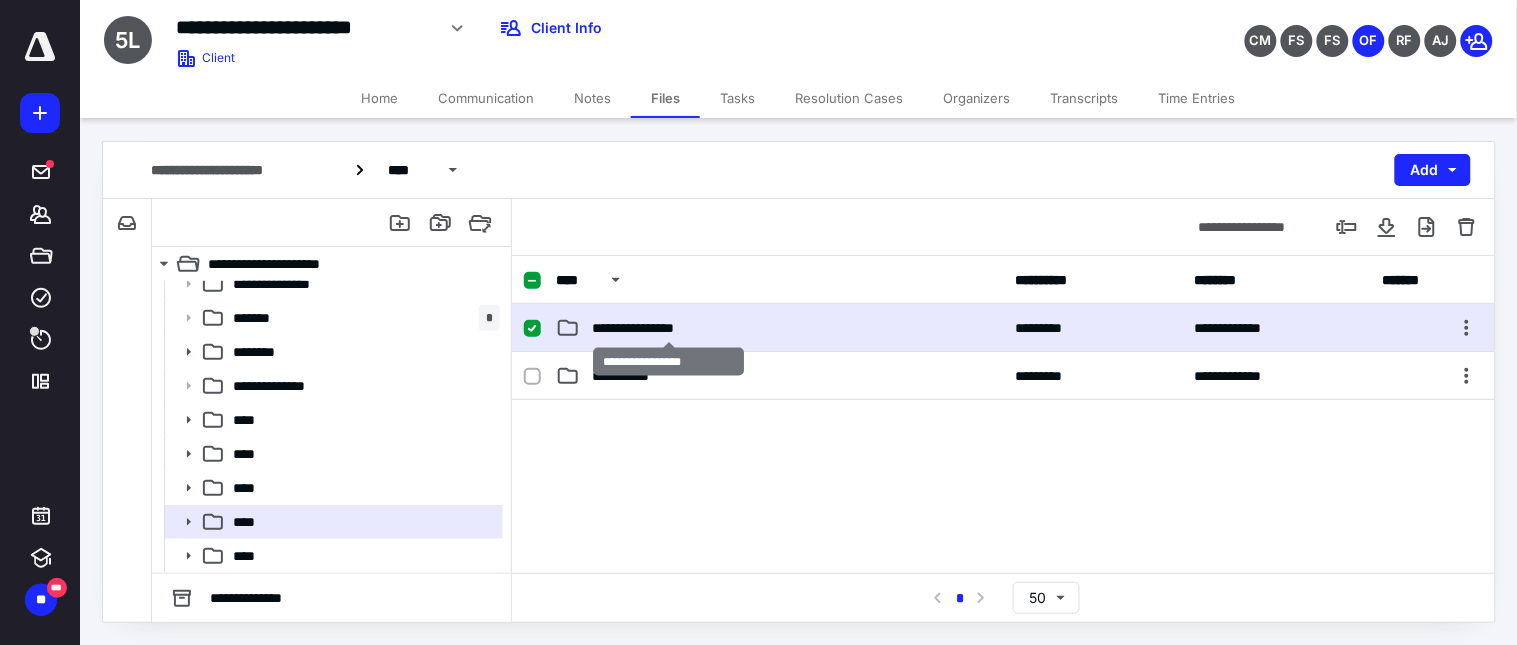 click on "**********" at bounding box center (668, 328) 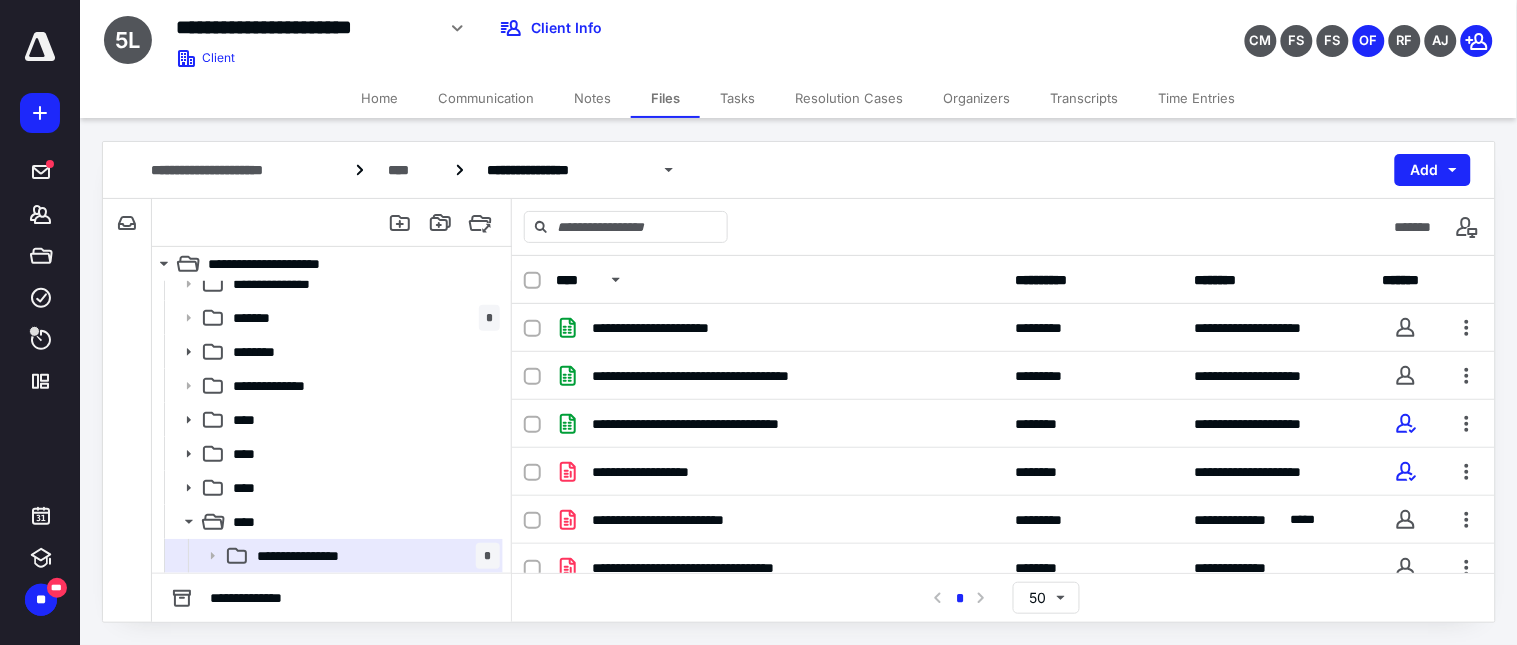 click at bounding box center (532, 281) 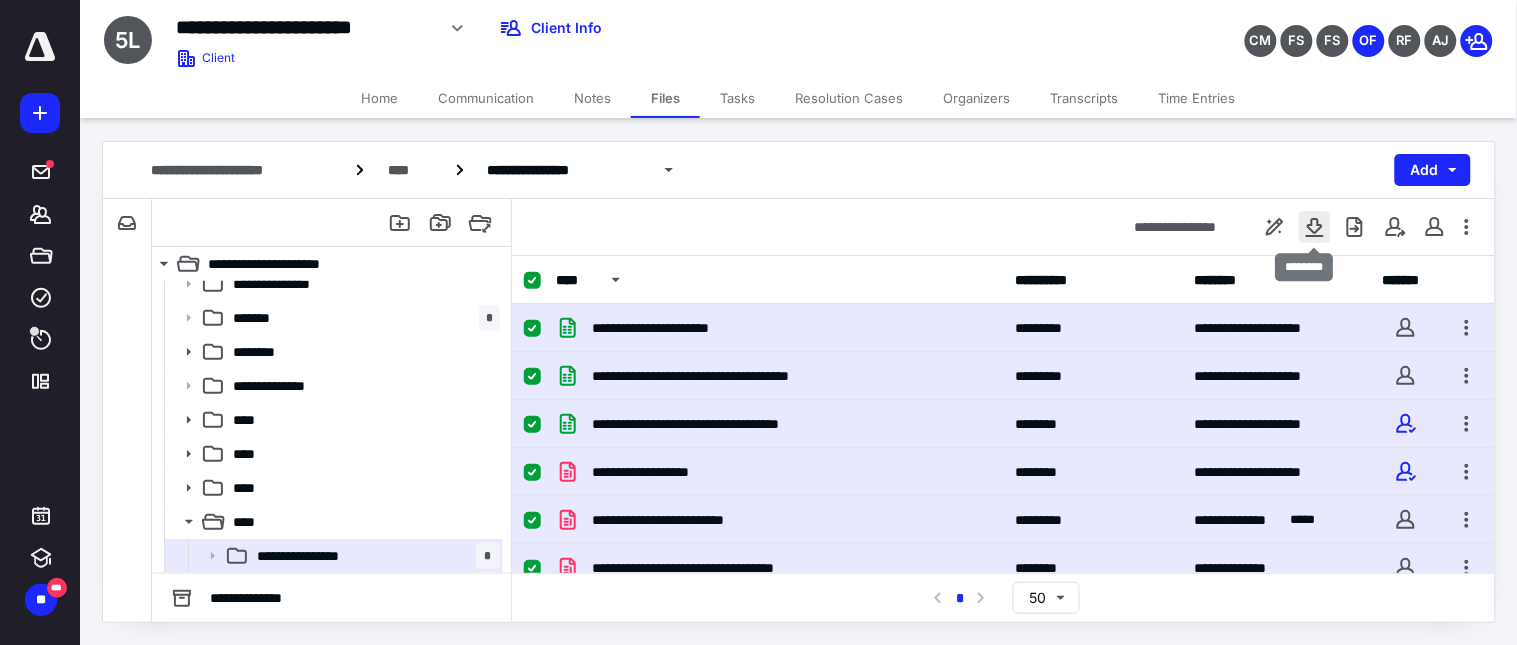 click at bounding box center [1315, 227] 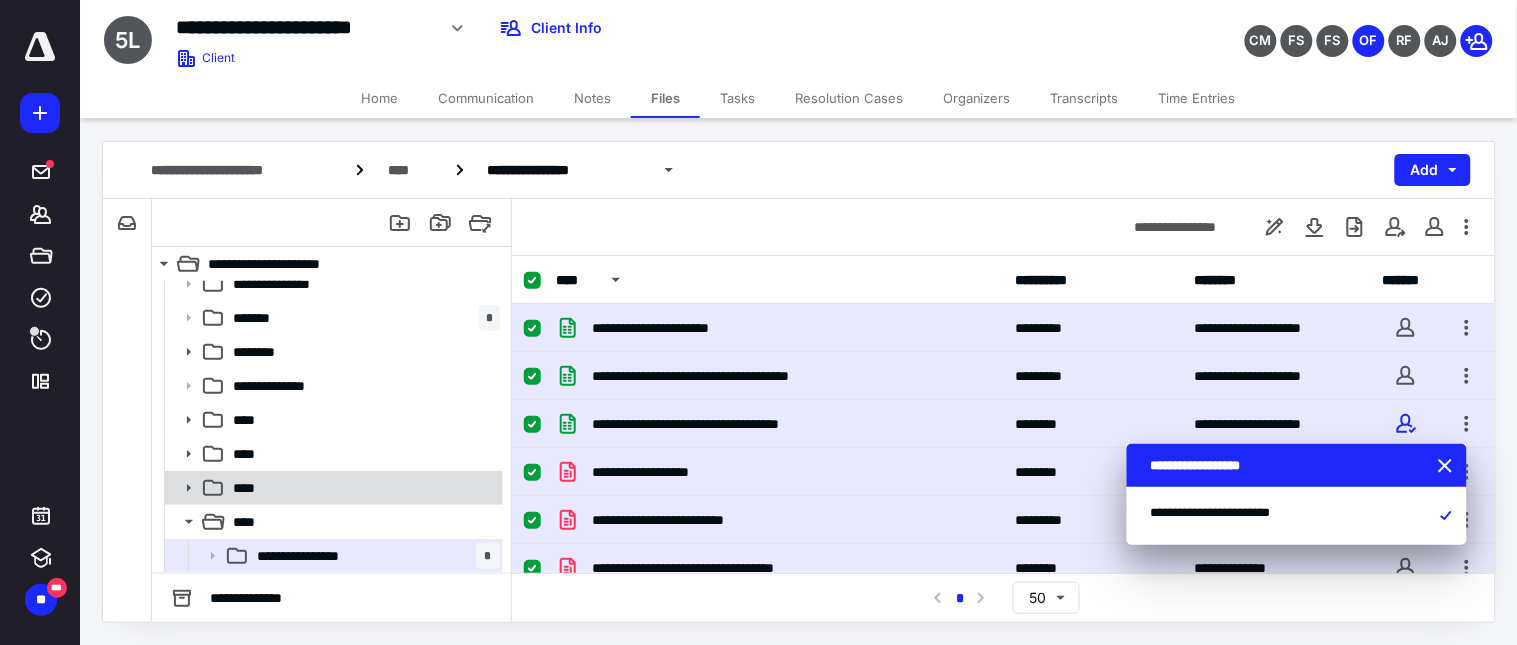 click on "****" at bounding box center (332, 488) 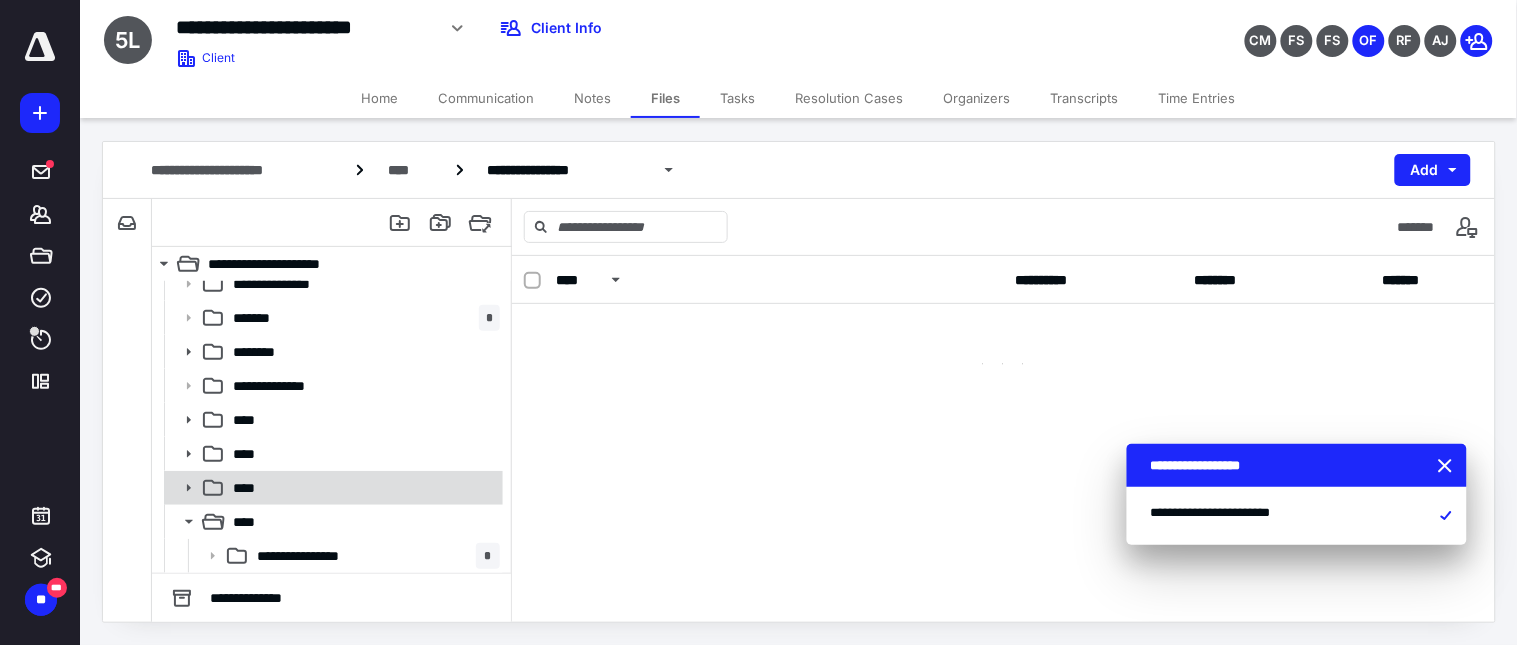 checkbox on "false" 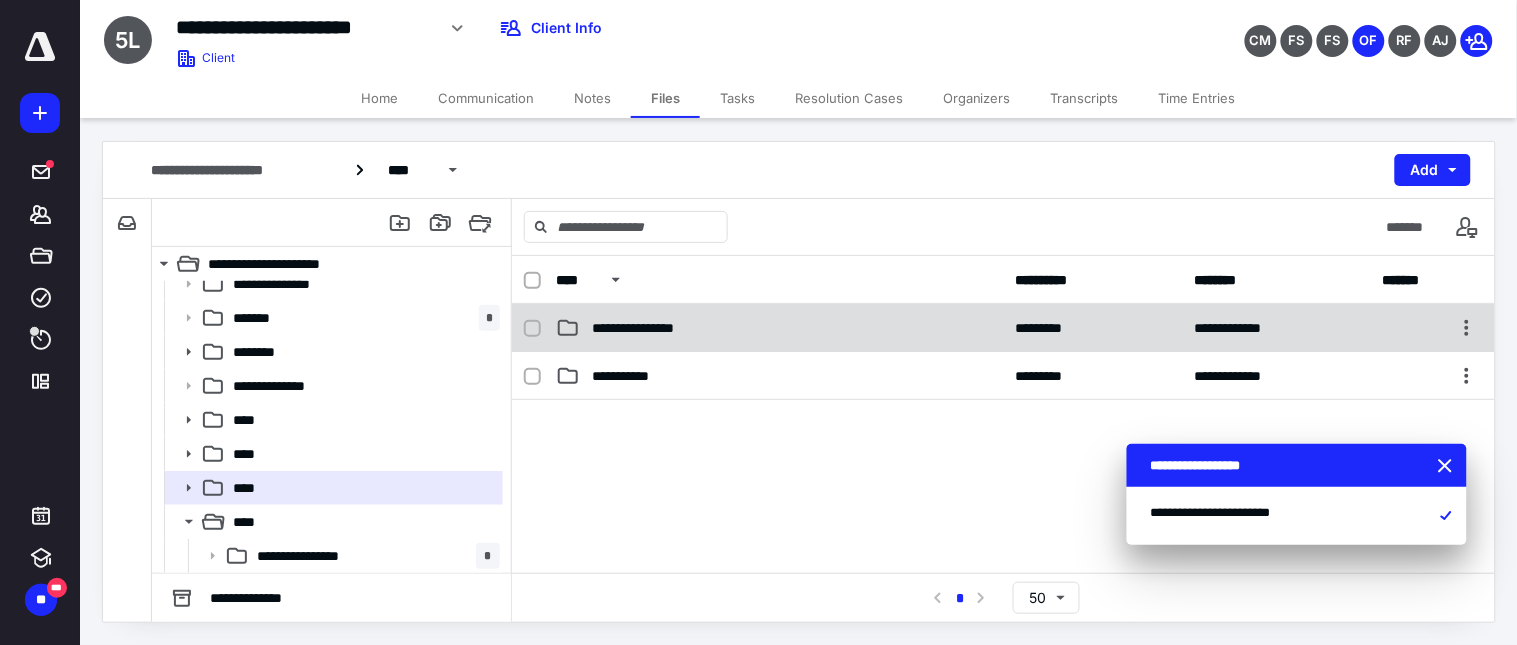 click on "**********" at bounding box center [1003, 328] 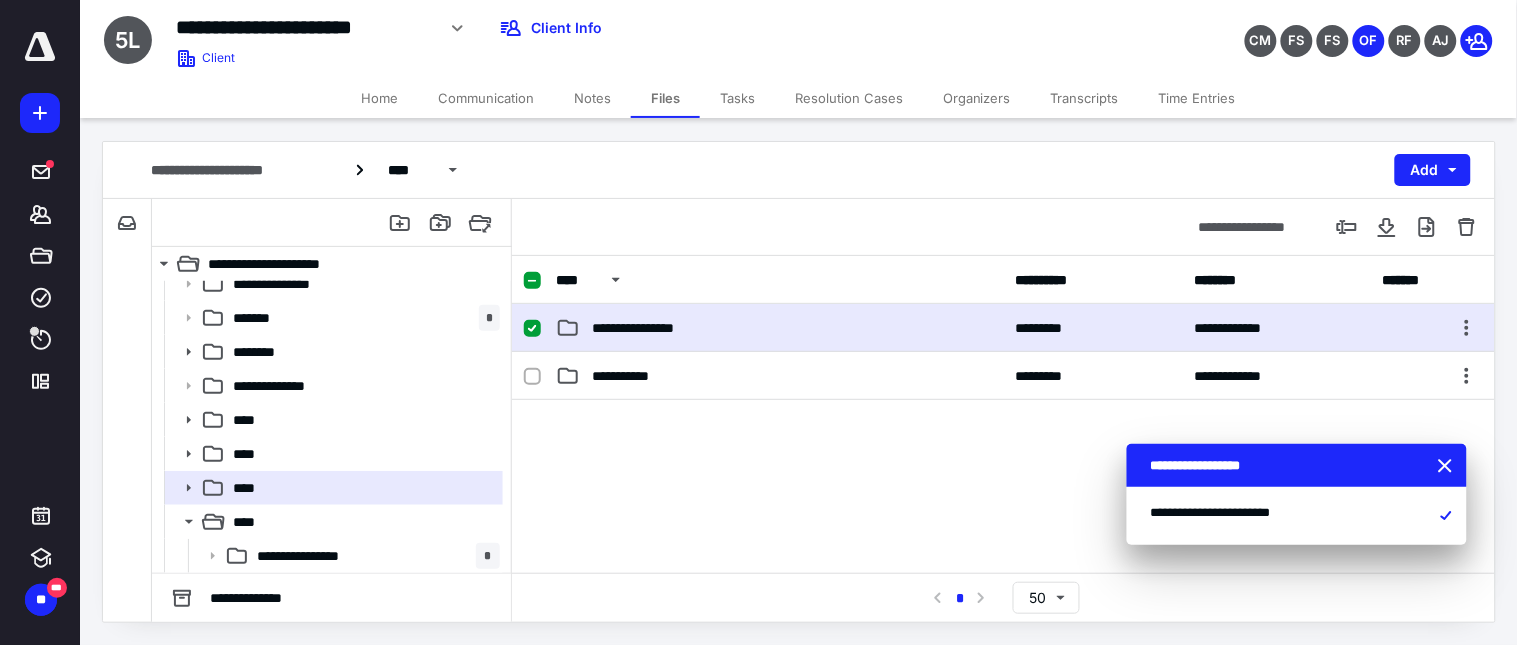 click on "**********" at bounding box center (1003, 328) 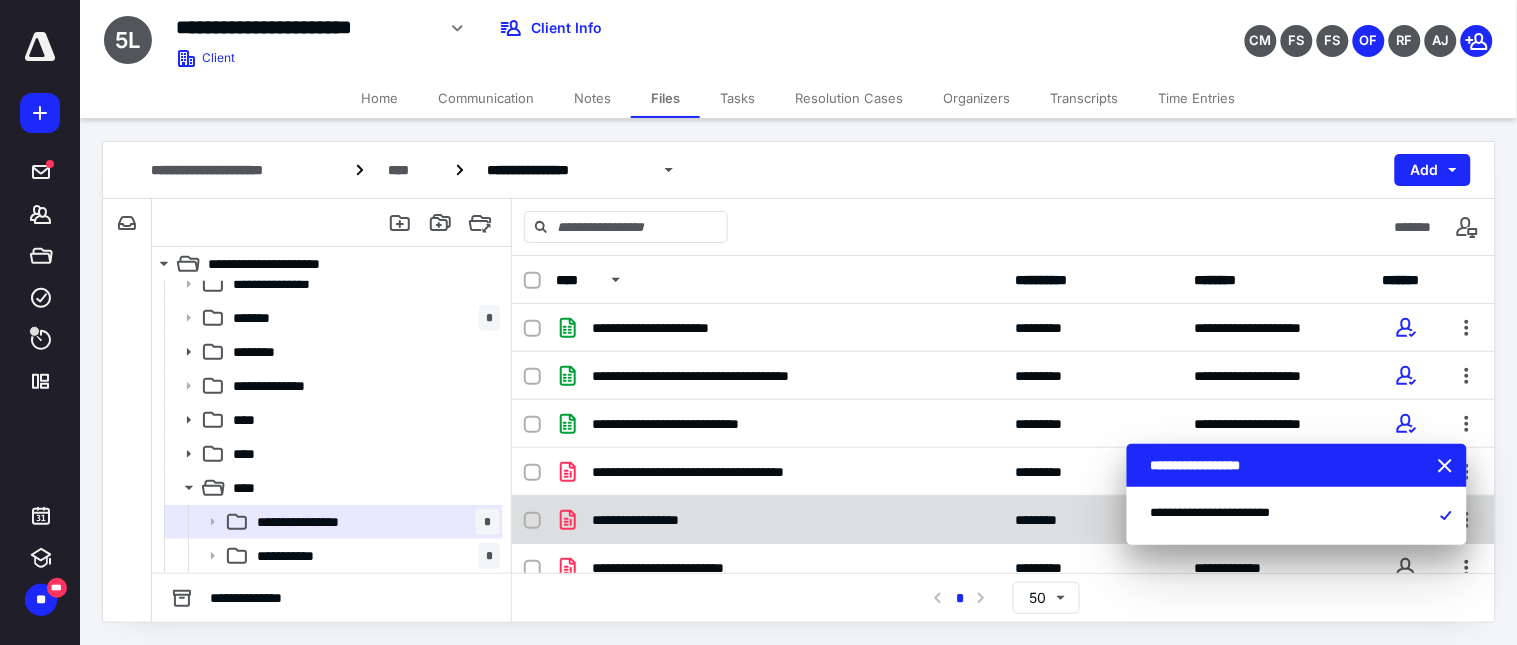 click 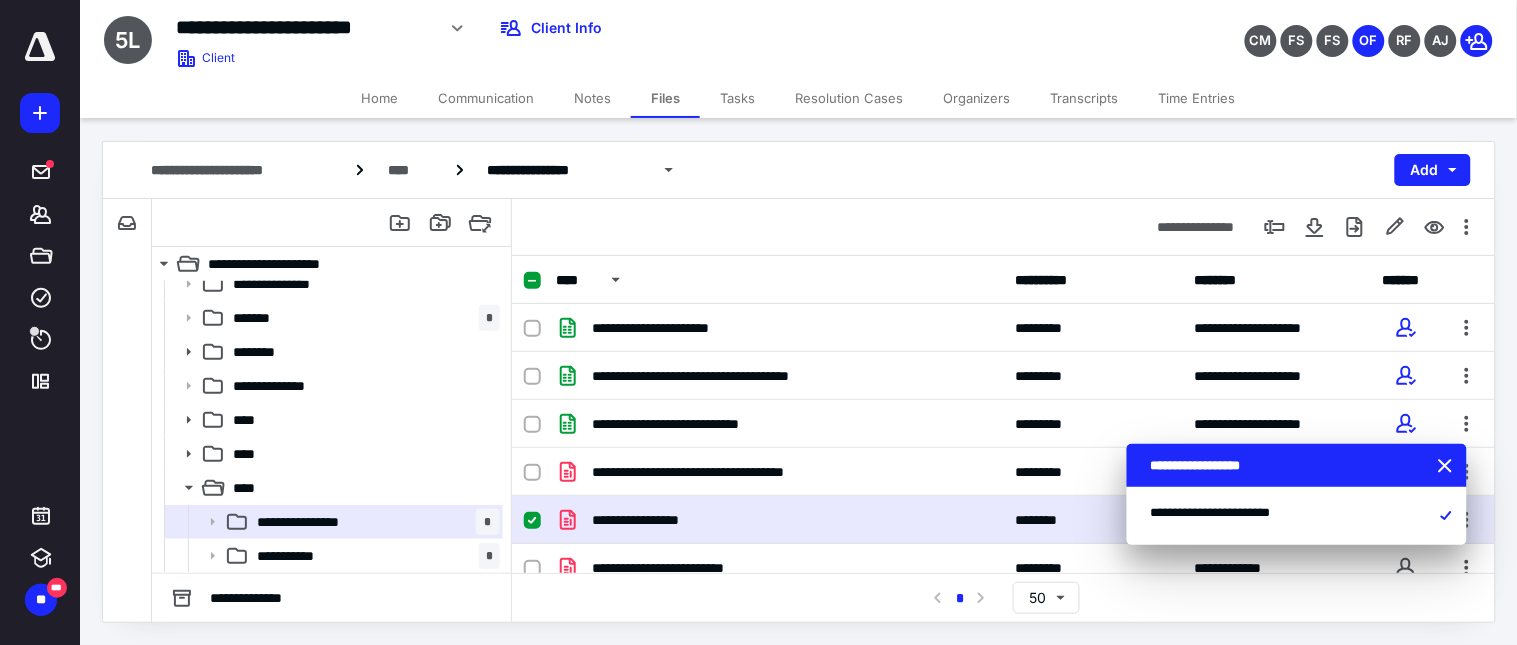 checkbox on "true" 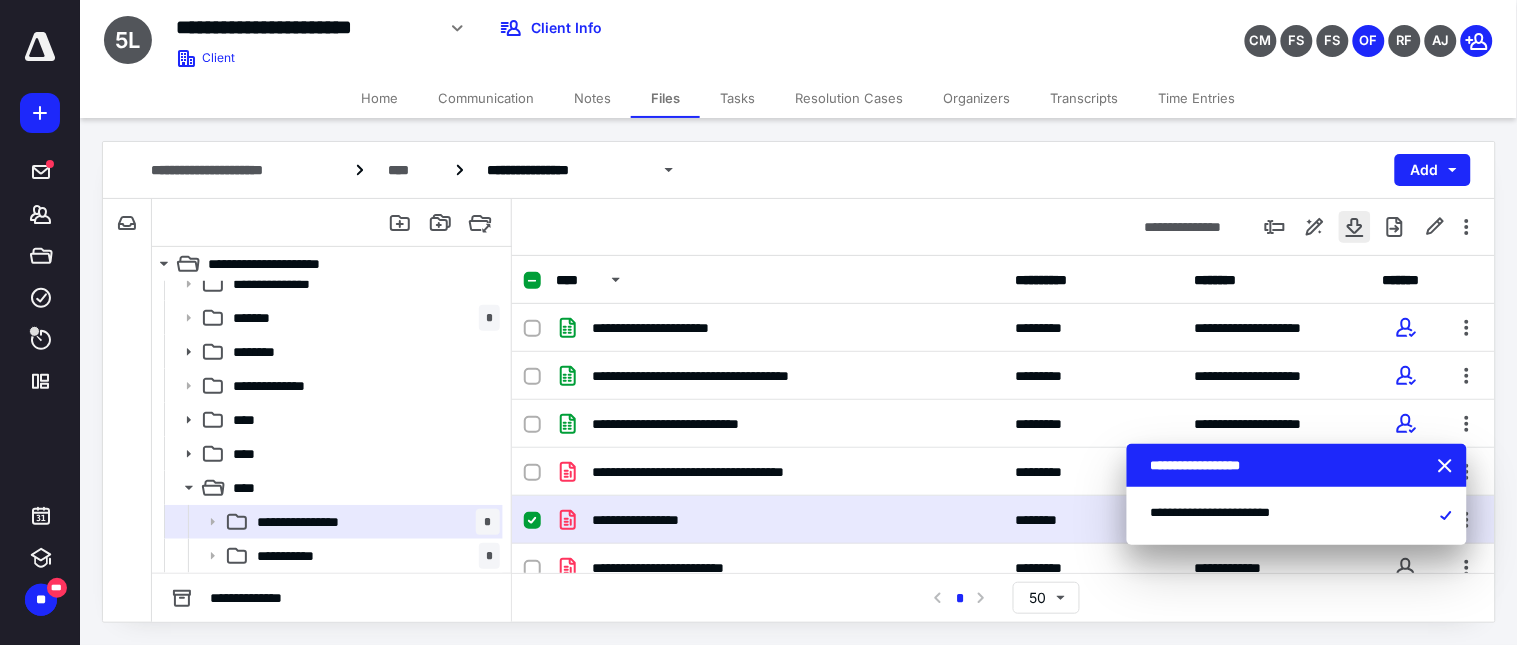 click at bounding box center [1355, 227] 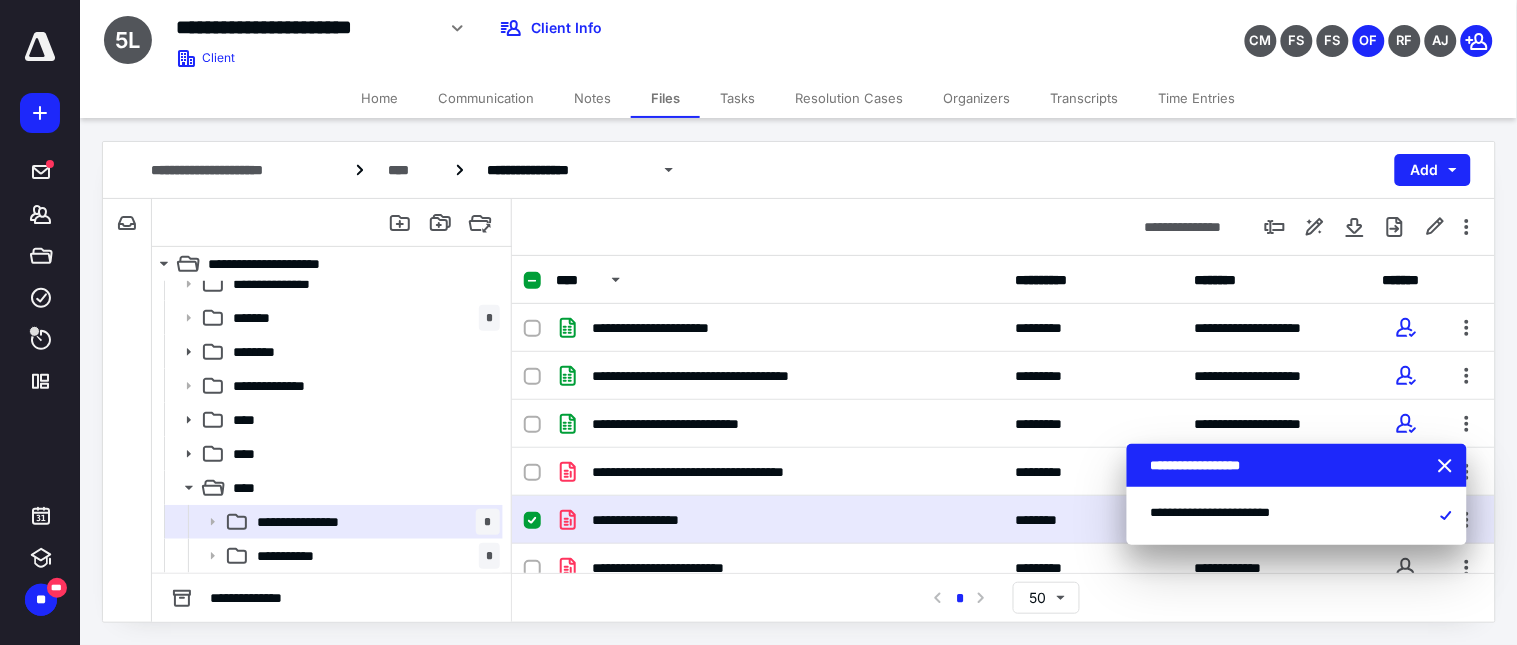 scroll, scrollTop: 217, scrollLeft: 0, axis: vertical 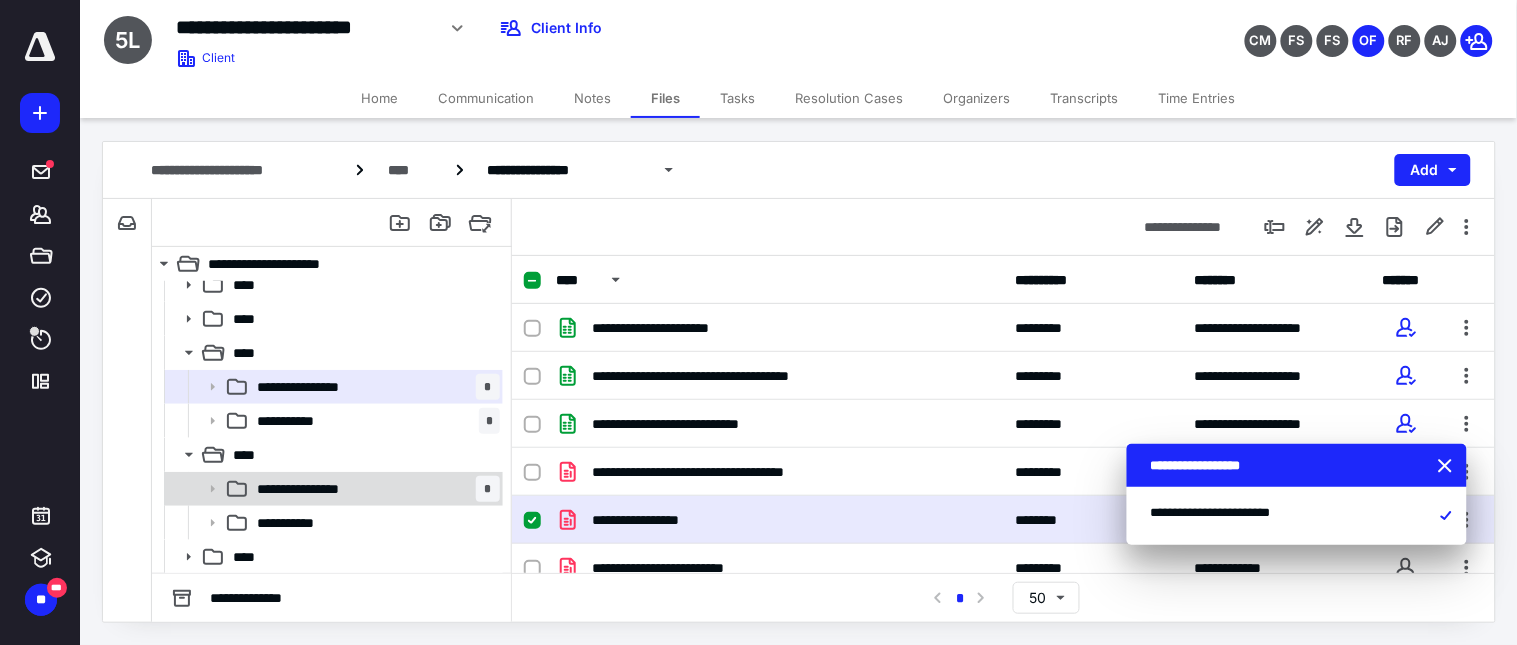 click on "**********" at bounding box center [333, 489] 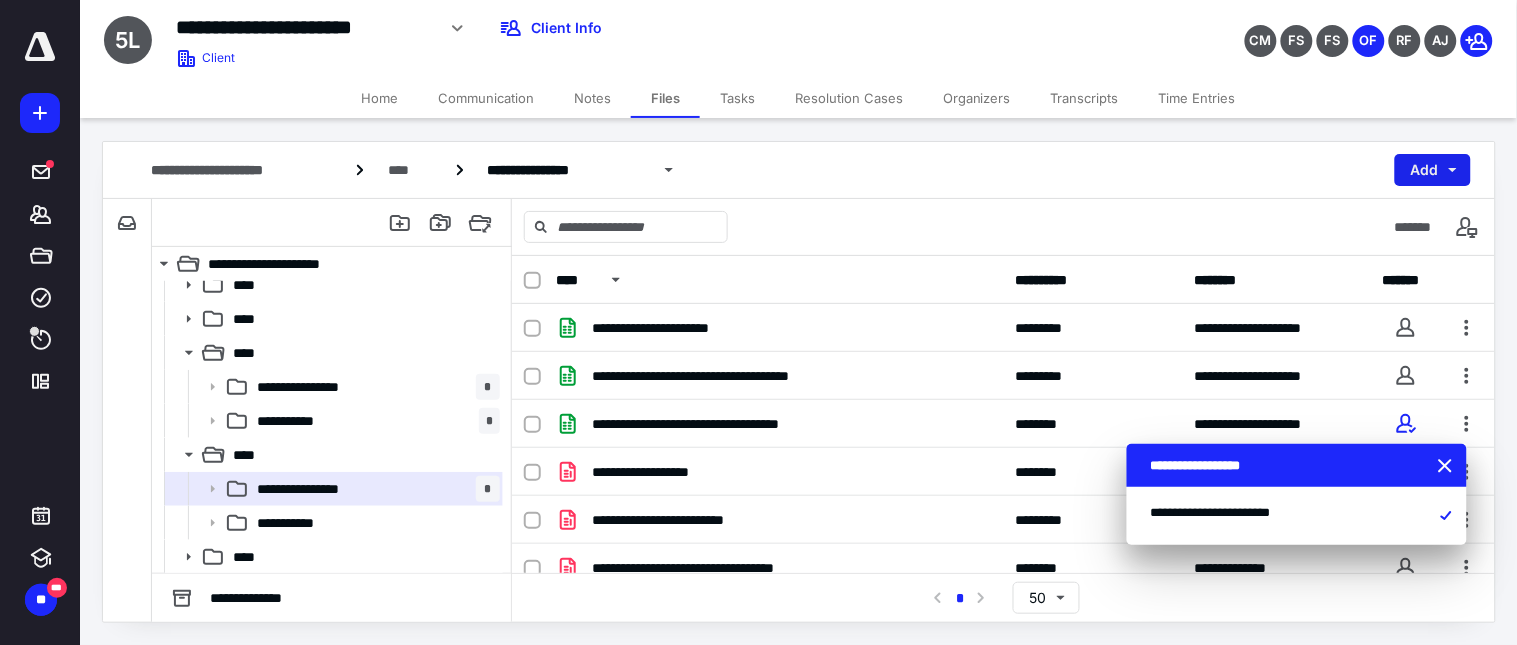 click on "Add" at bounding box center (1433, 170) 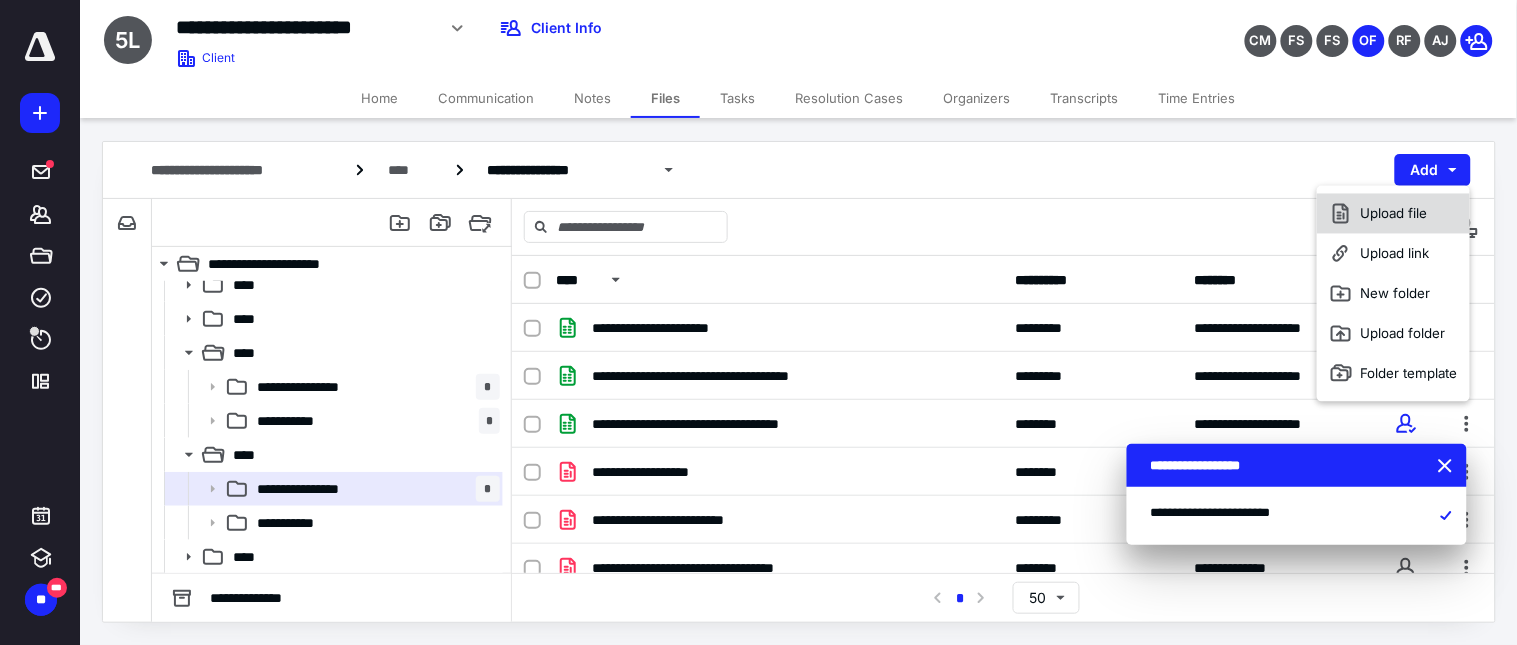 click on "Upload file" at bounding box center (1393, 214) 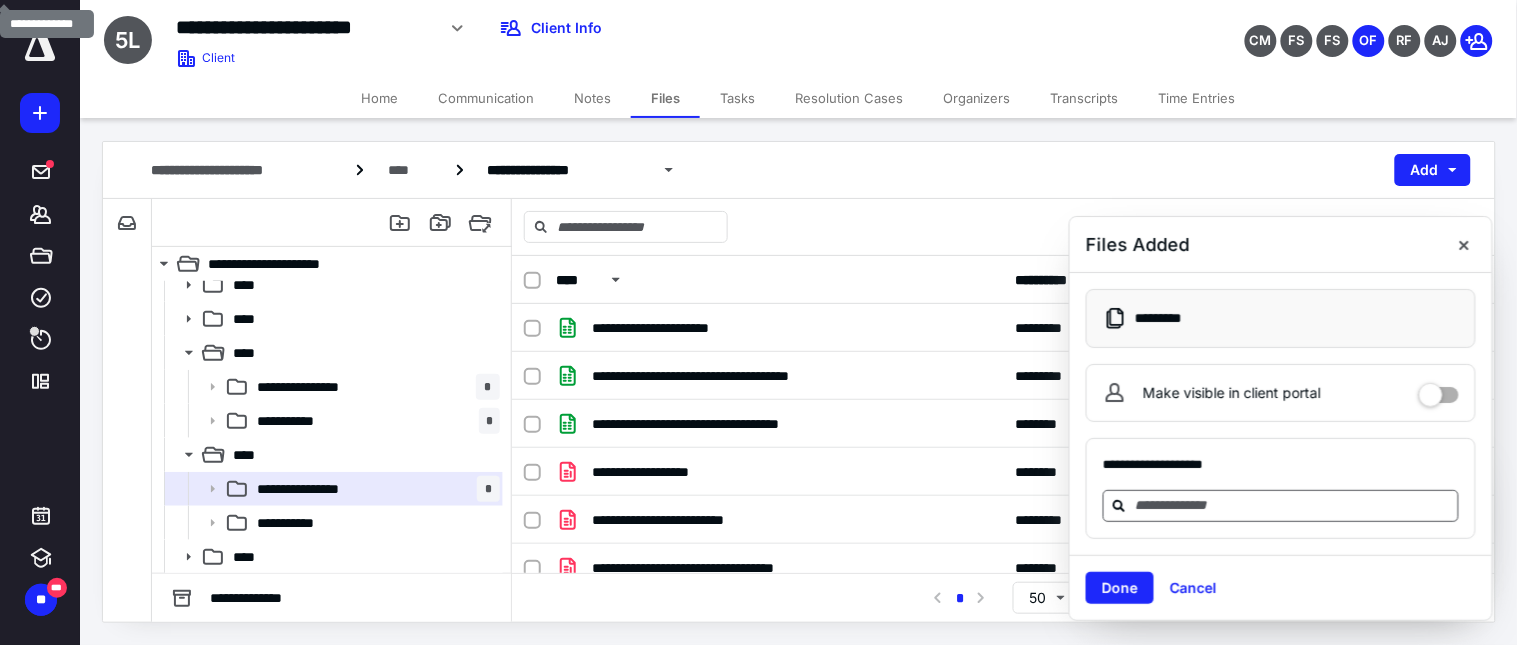 click at bounding box center [1293, 505] 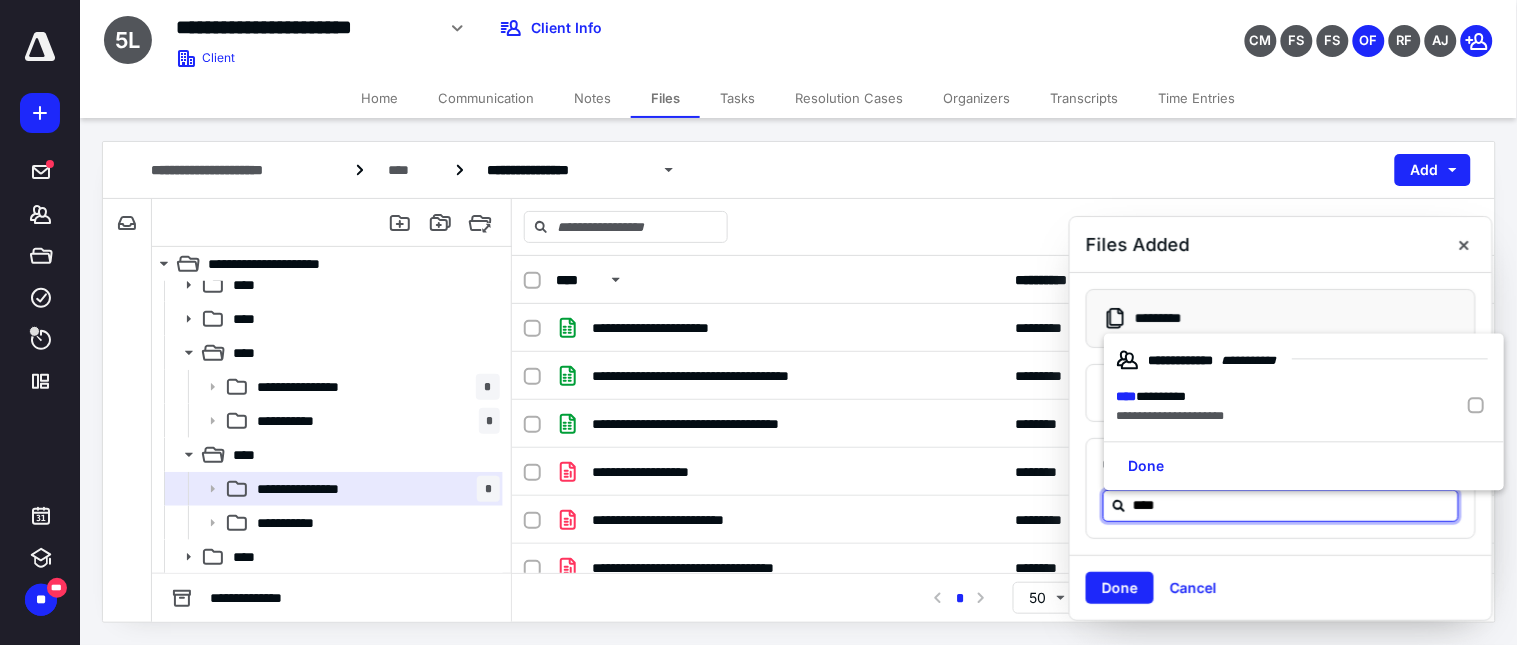 type on "*****" 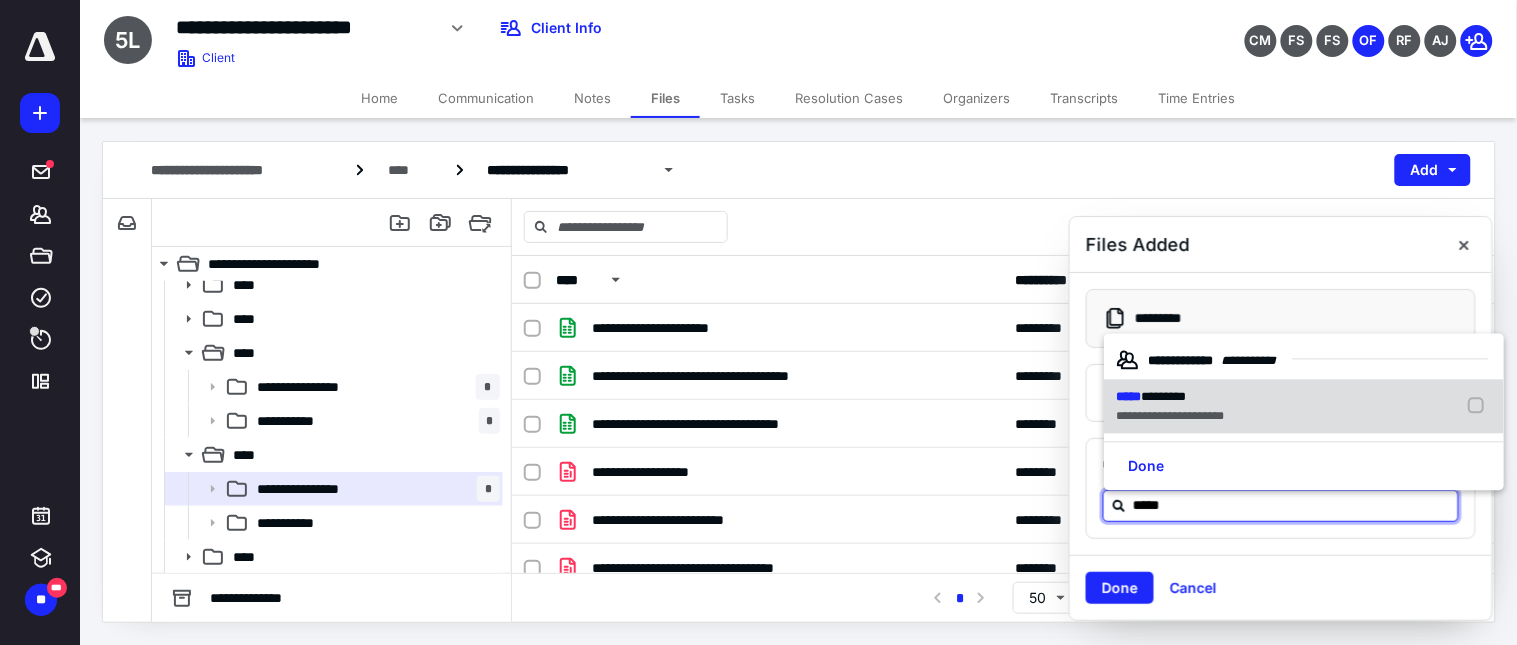 click at bounding box center [1480, 407] 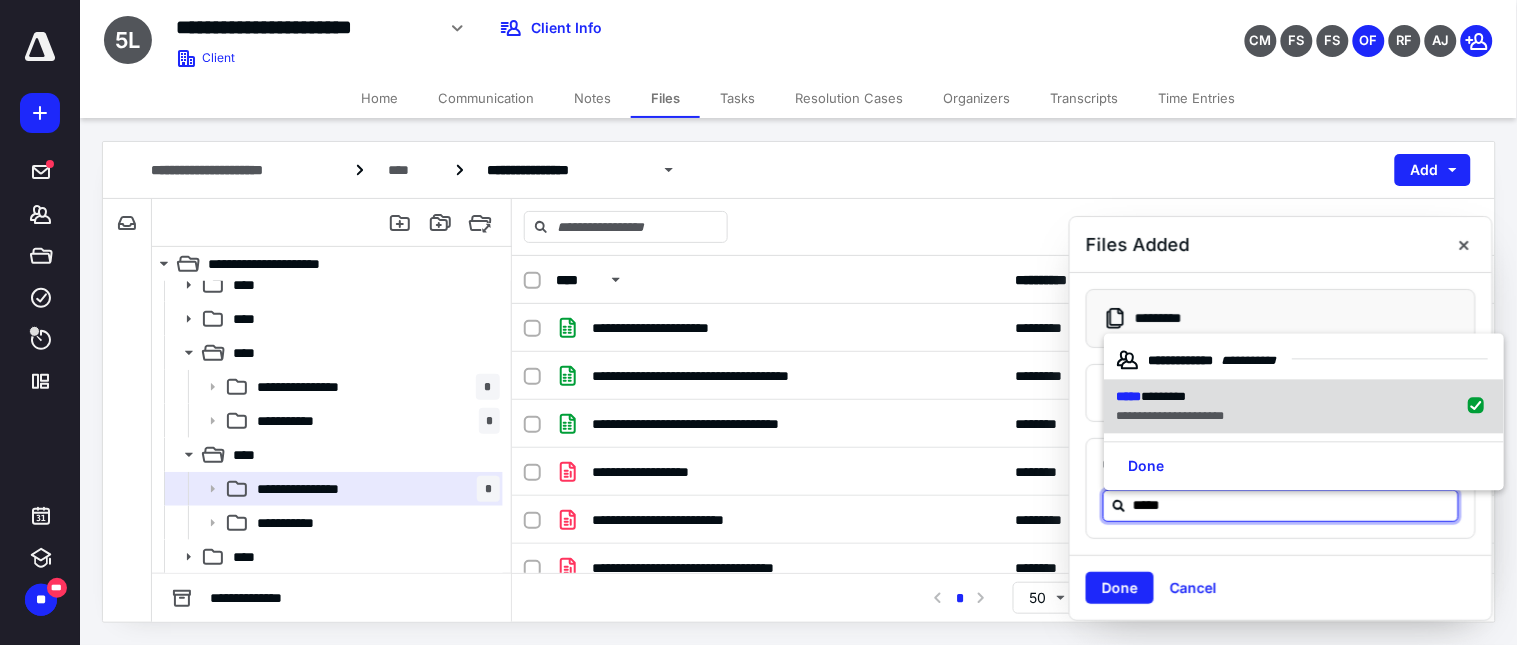 checkbox on "true" 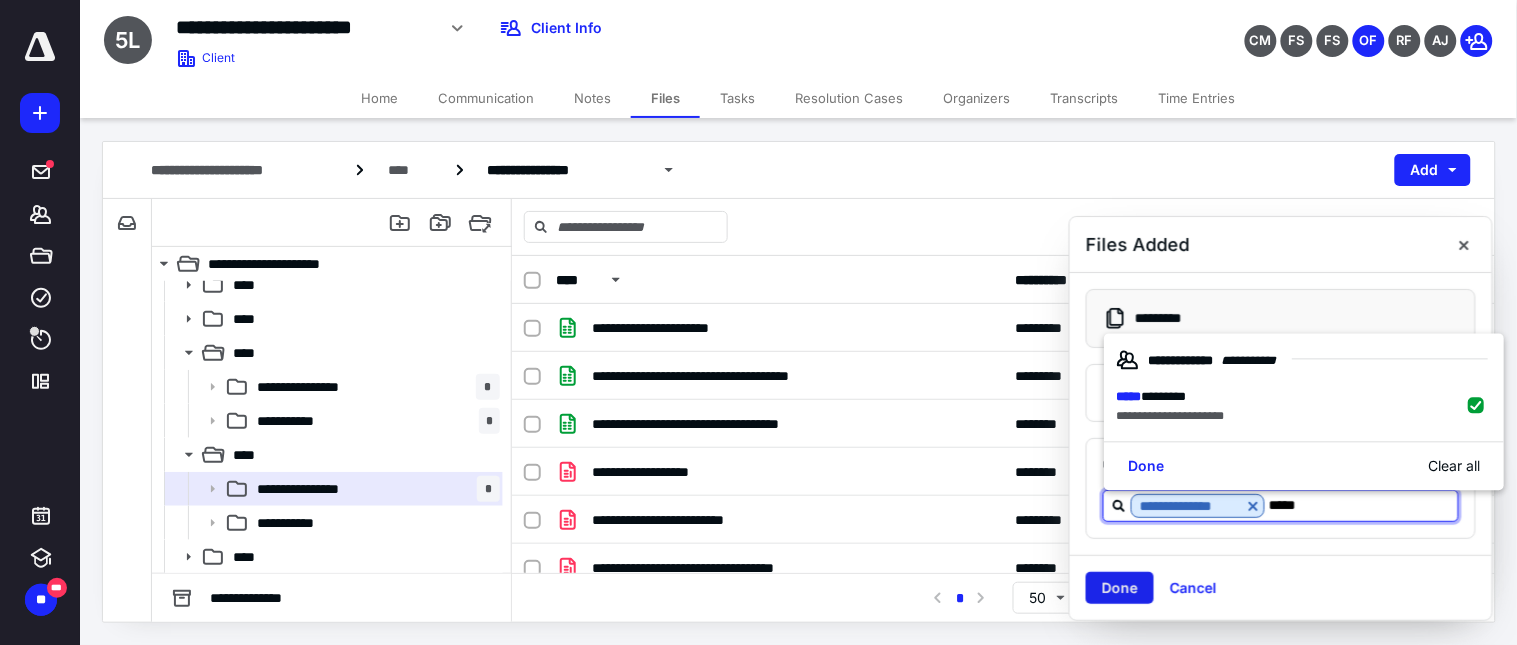 click on "Done" at bounding box center (1120, 588) 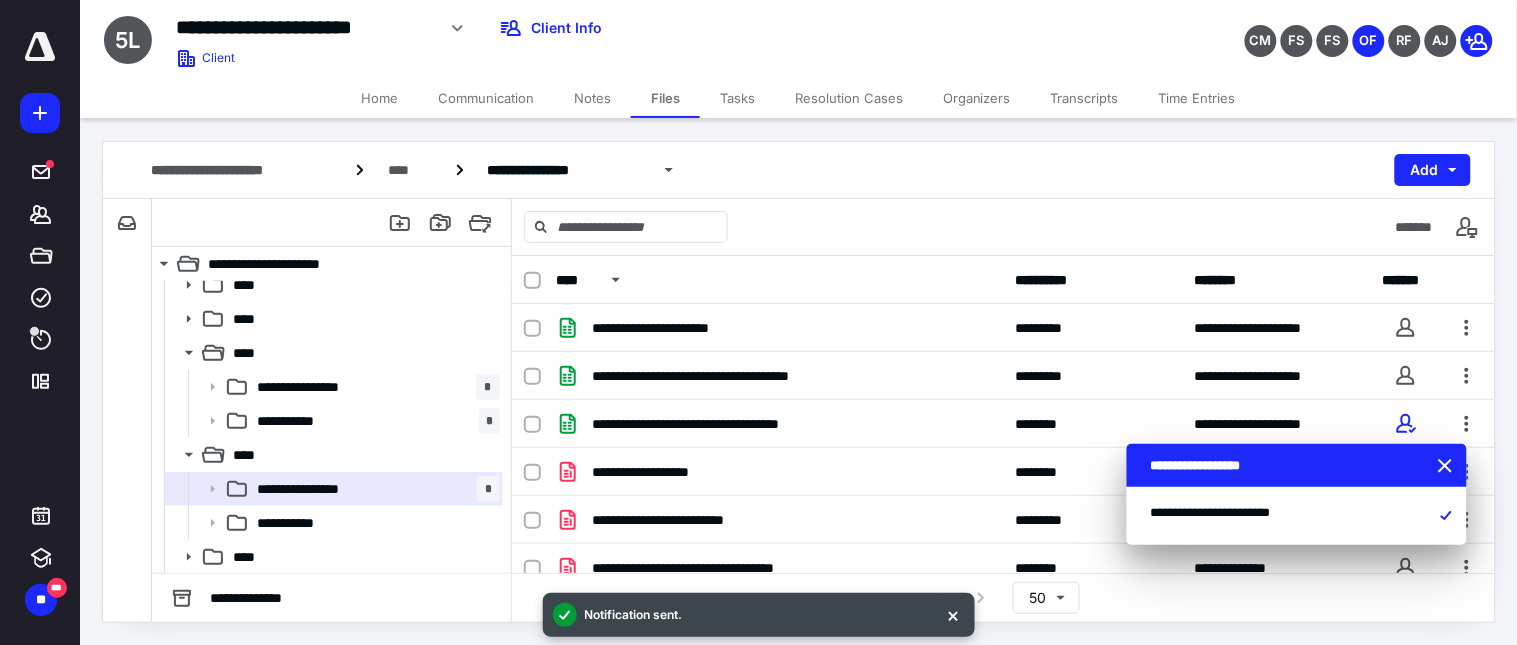click on "Time Entries" at bounding box center (1197, 98) 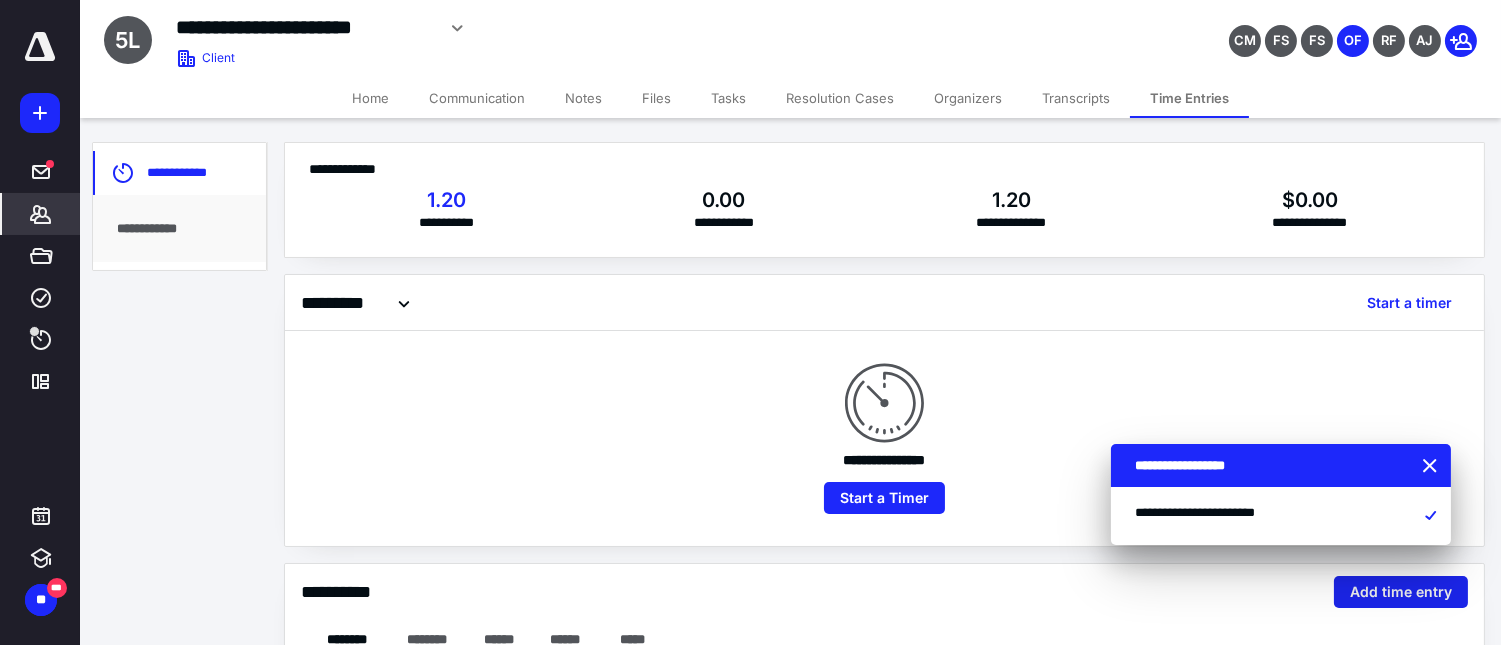 click on "Add time entry" at bounding box center (1401, 592) 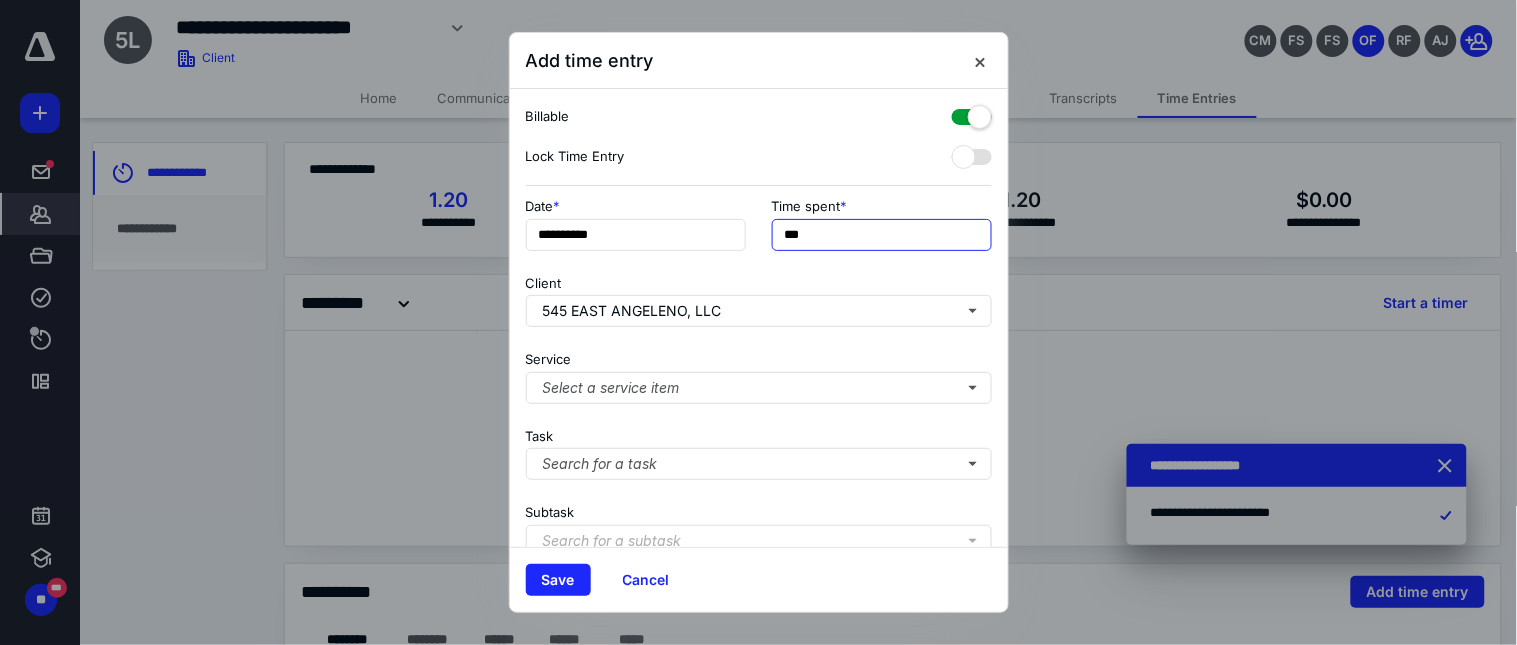 drag, startPoint x: 800, startPoint y: 233, endPoint x: 338, endPoint y: 232, distance: 462.00107 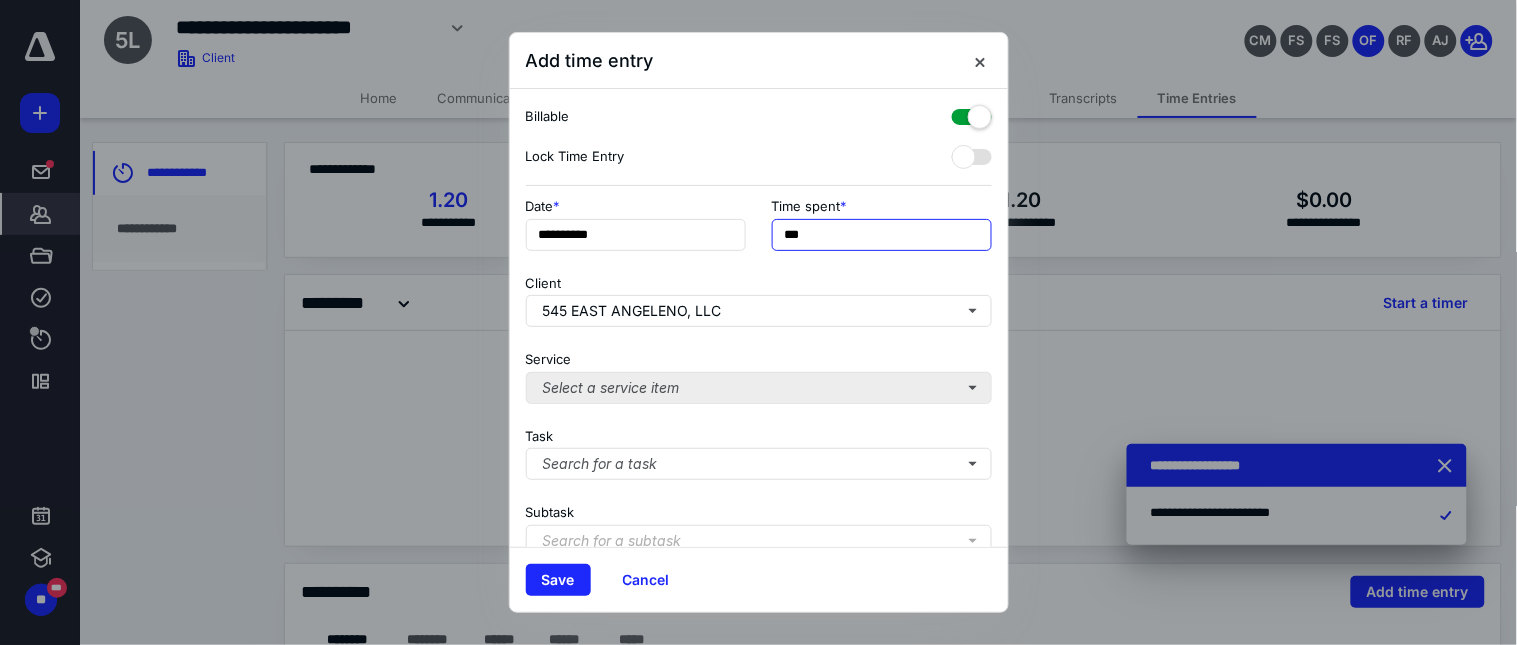 type on "***" 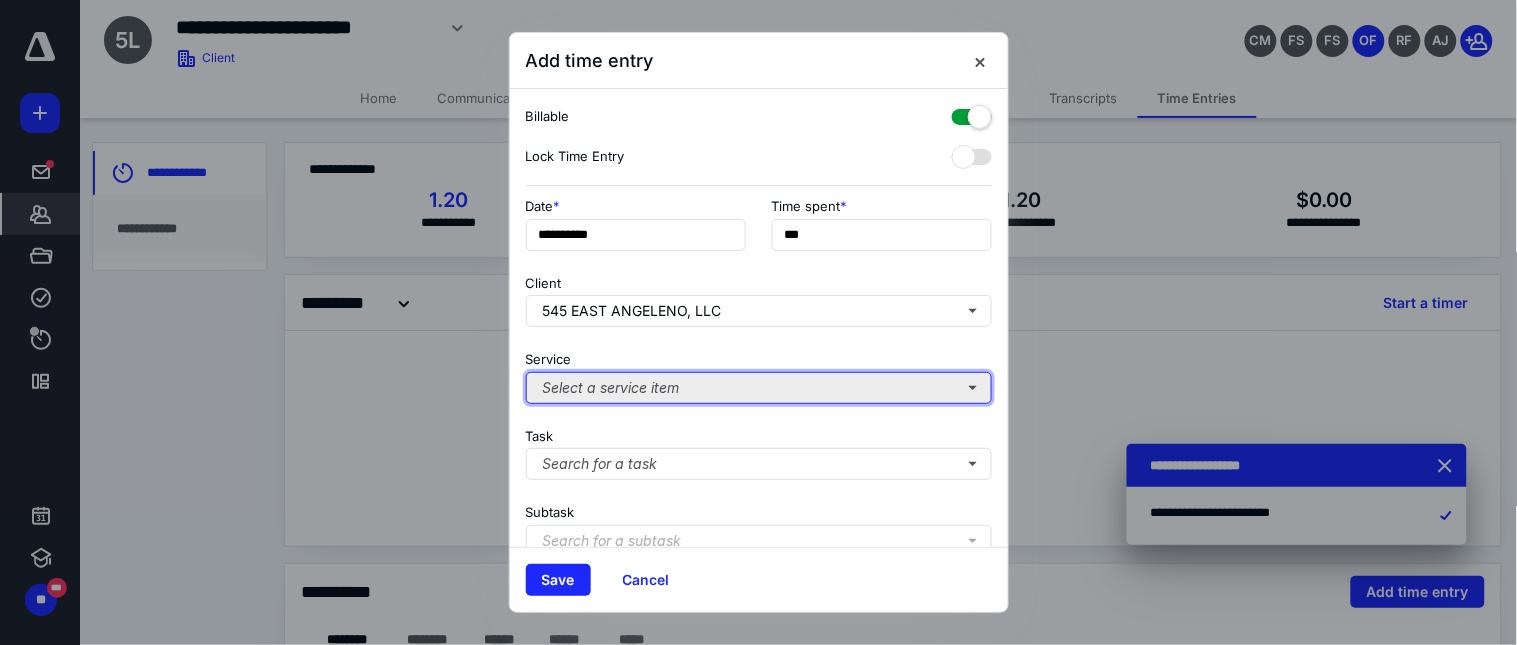 click on "Select a service item" at bounding box center [759, 388] 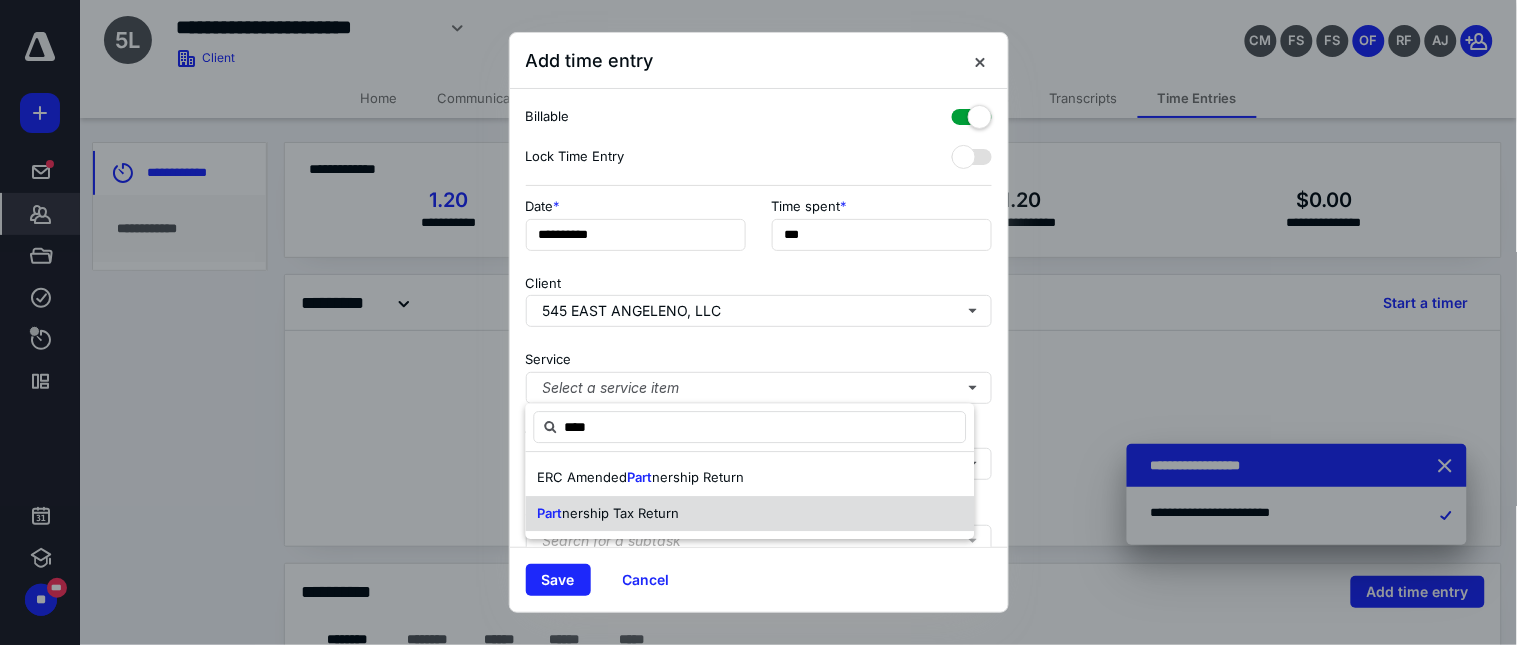click on "nership Tax Return" at bounding box center [621, 513] 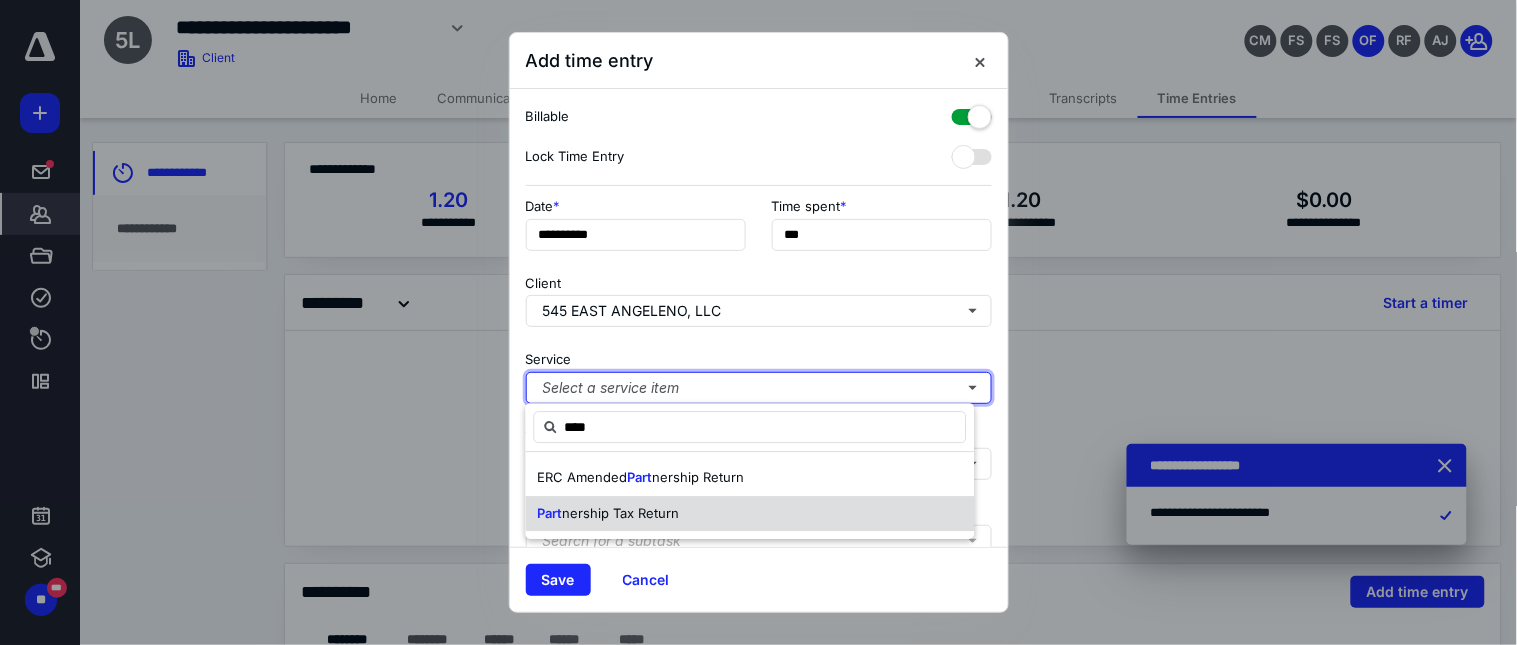 type 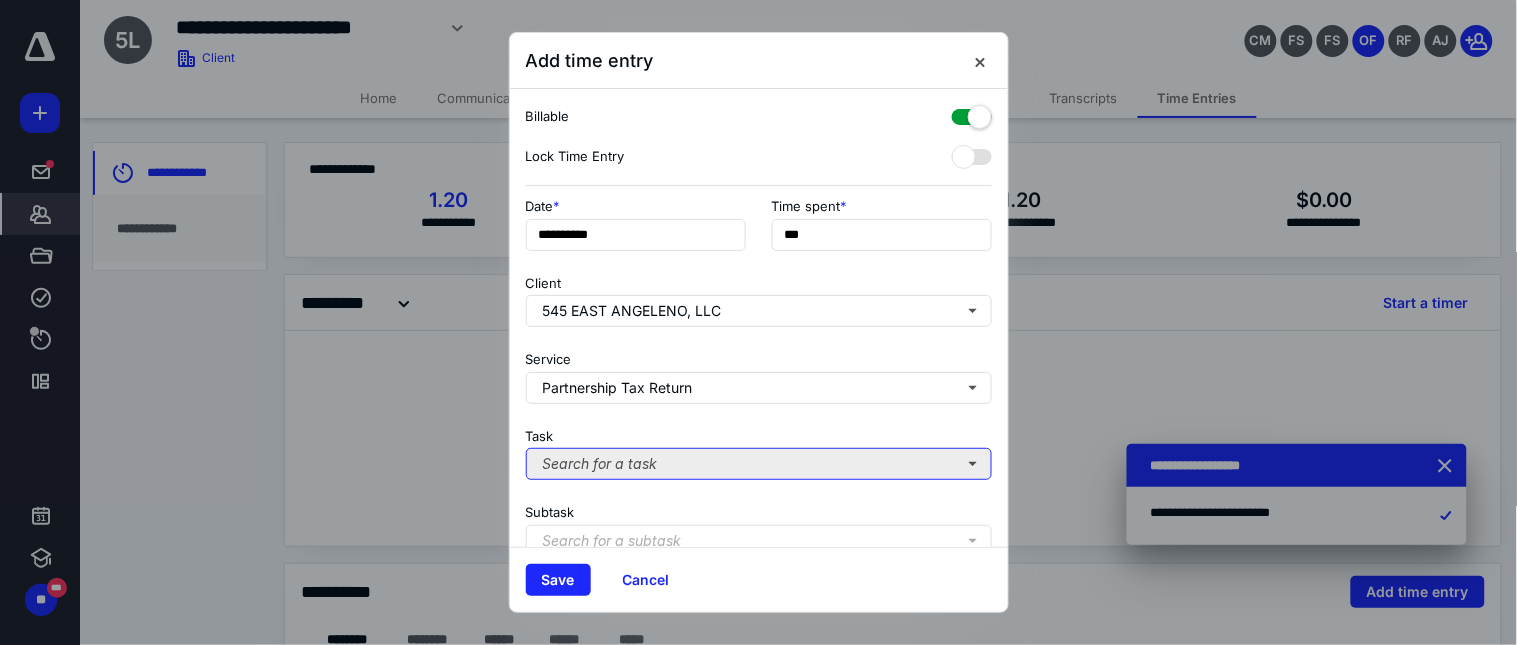 click on "Search for a task" at bounding box center (759, 464) 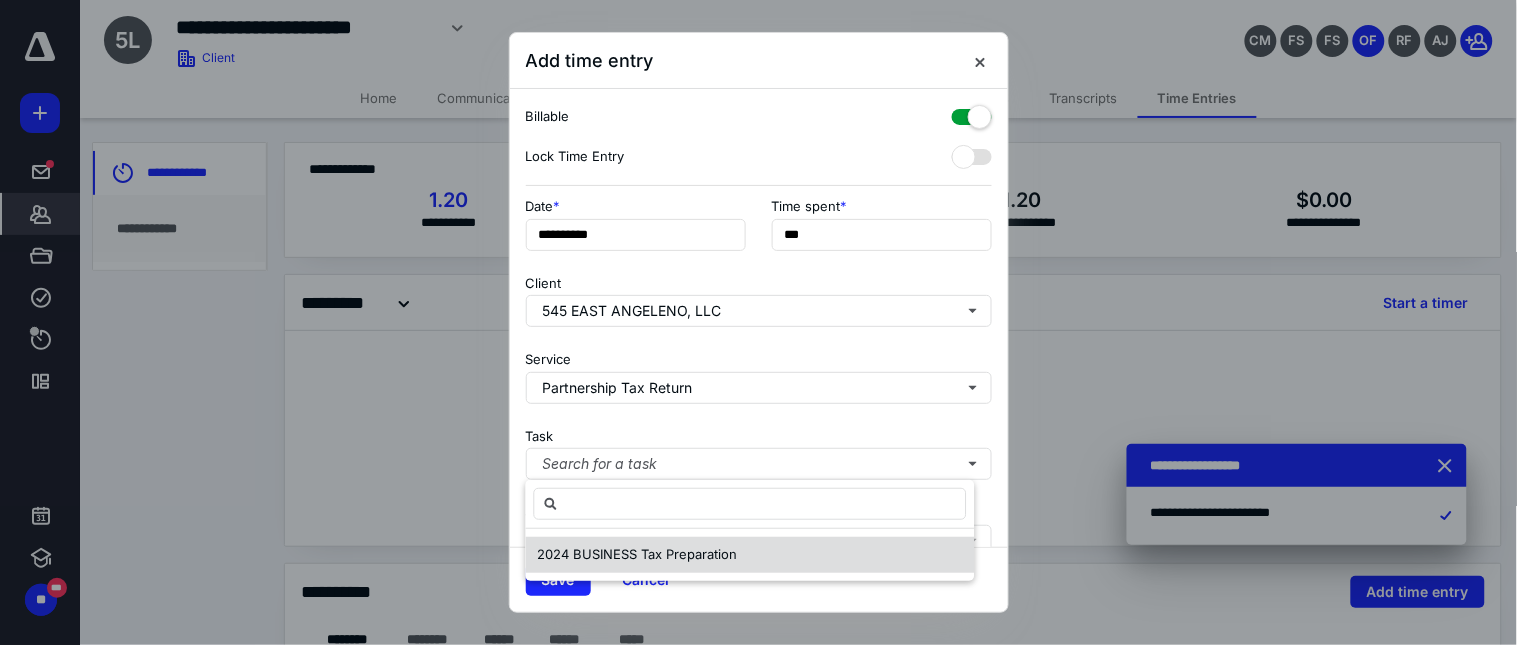 click on "2024 BUSINESS Tax Preparation" at bounding box center [750, 555] 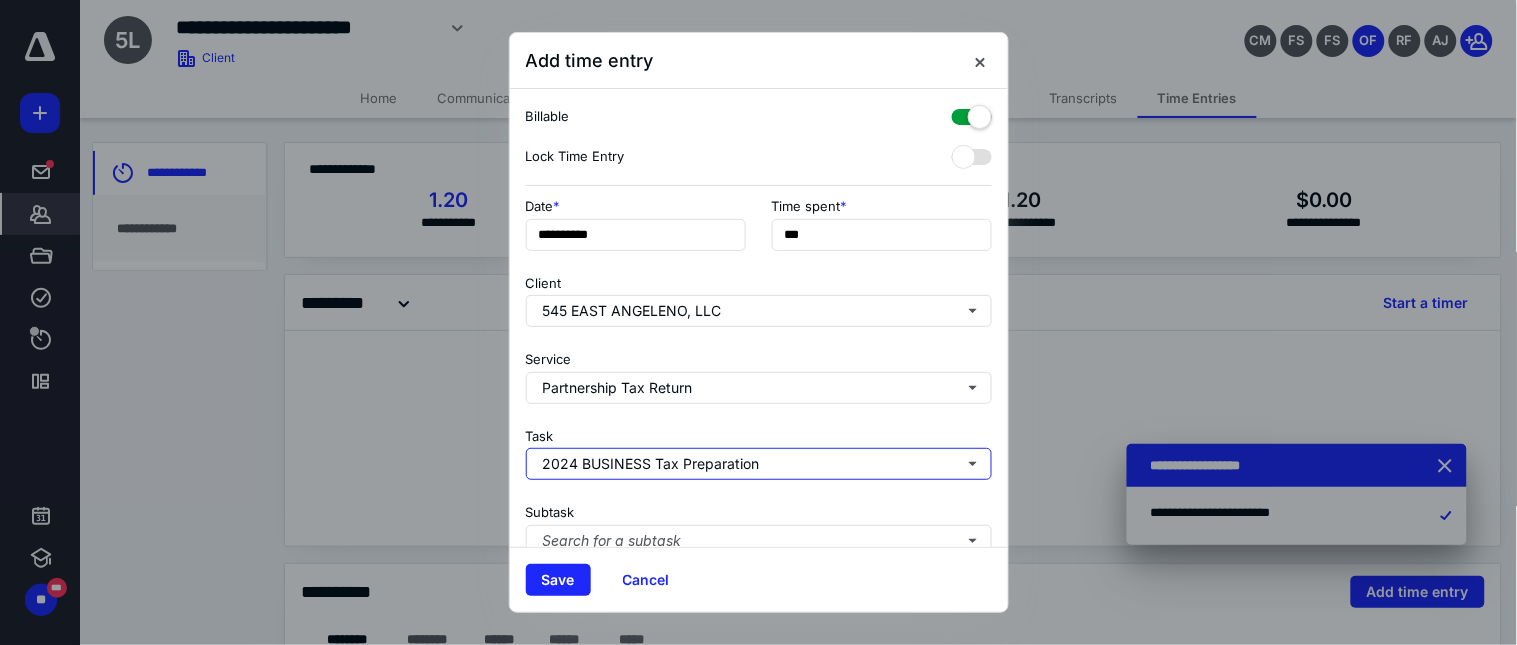 scroll, scrollTop: 222, scrollLeft: 0, axis: vertical 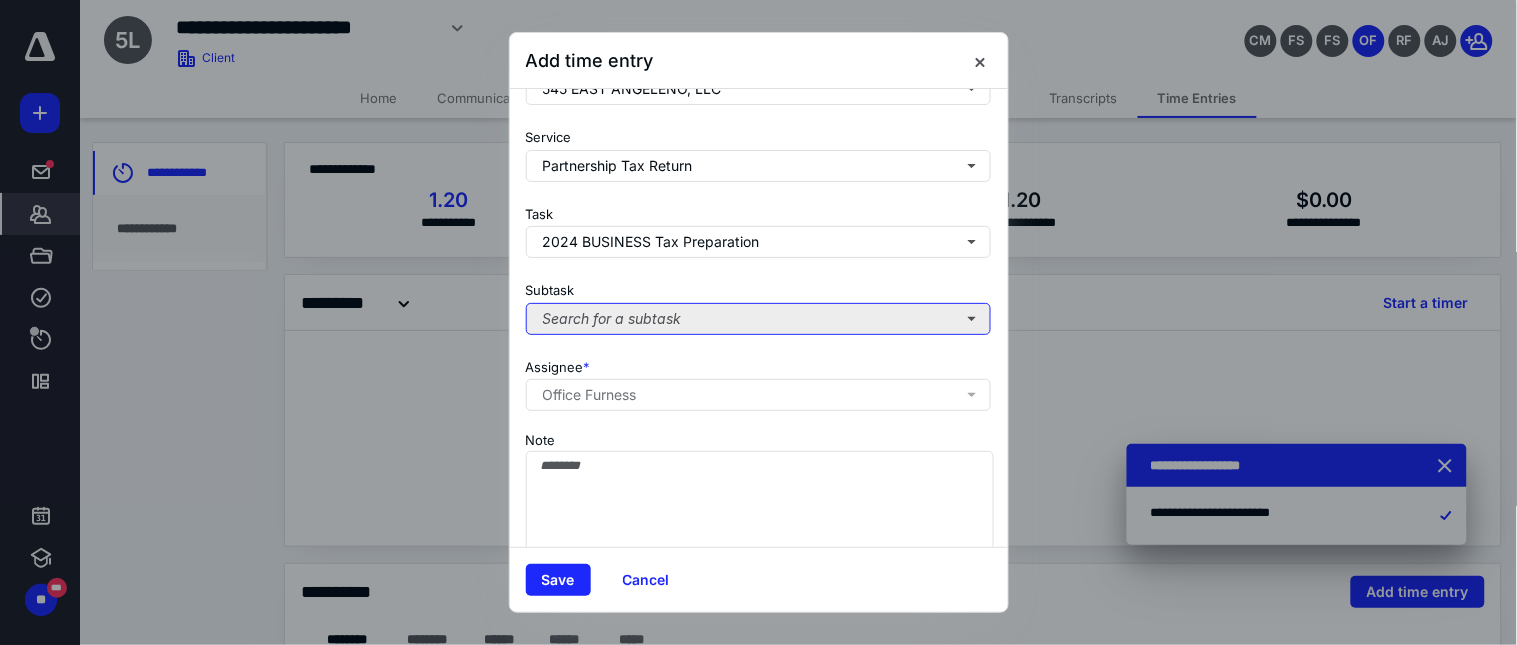 click on "Search for a subtask" at bounding box center [759, 319] 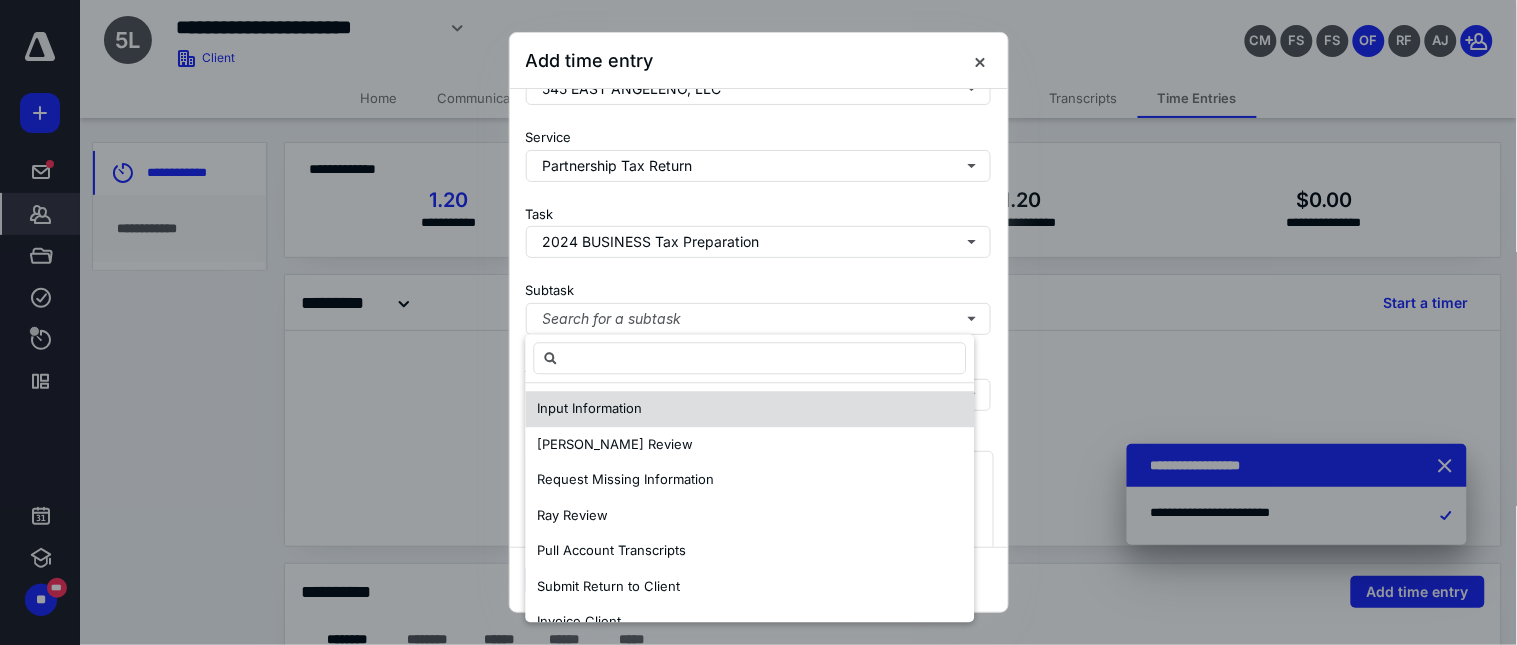 click on "Input Information" at bounding box center [590, 408] 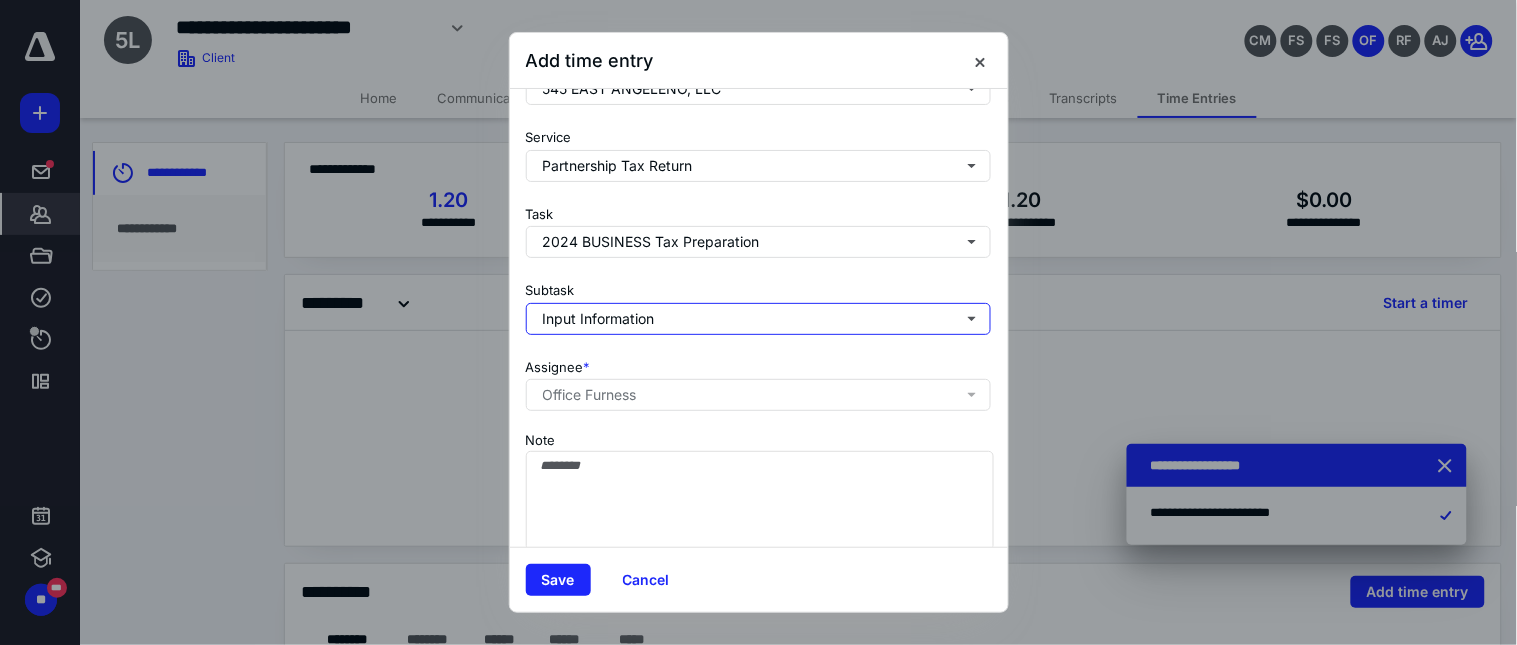 scroll, scrollTop: 256, scrollLeft: 0, axis: vertical 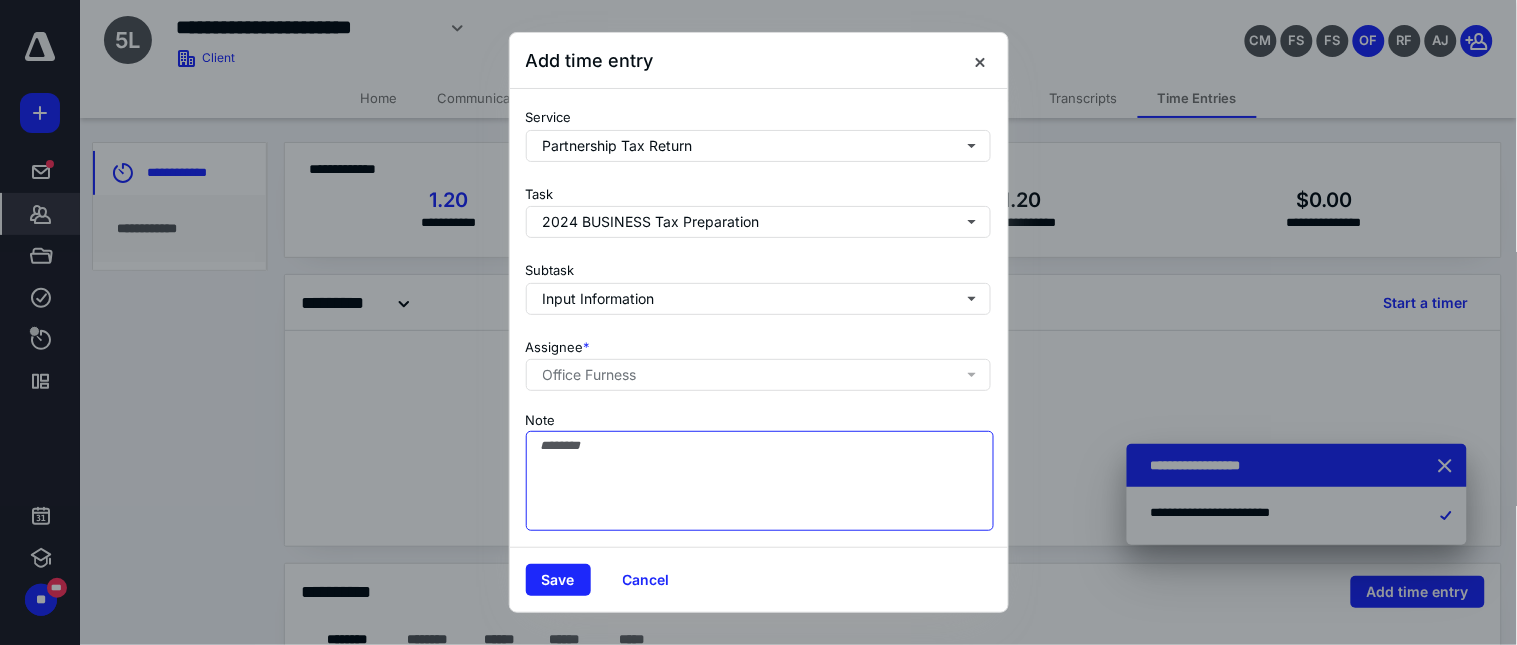 click on "Note" at bounding box center (760, 481) 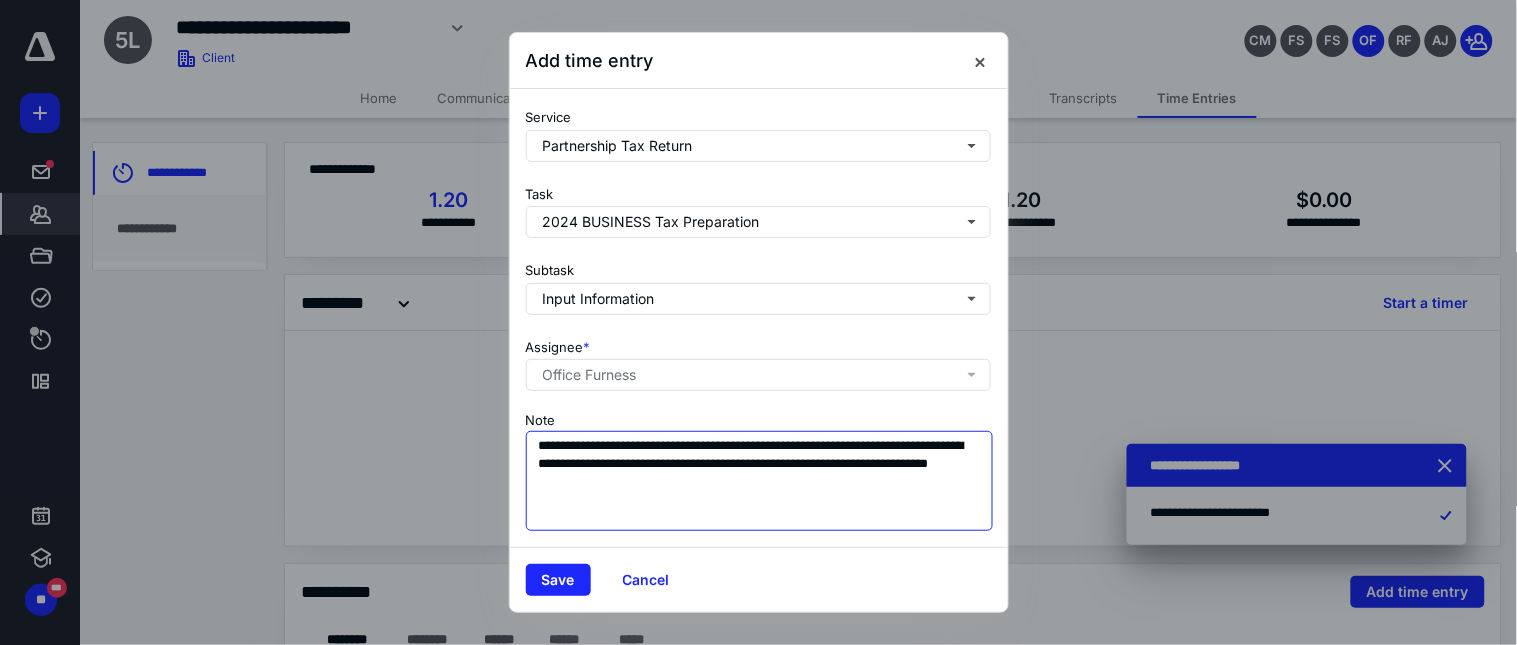 drag, startPoint x: 588, startPoint y: 428, endPoint x: 310, endPoint y: 428, distance: 278 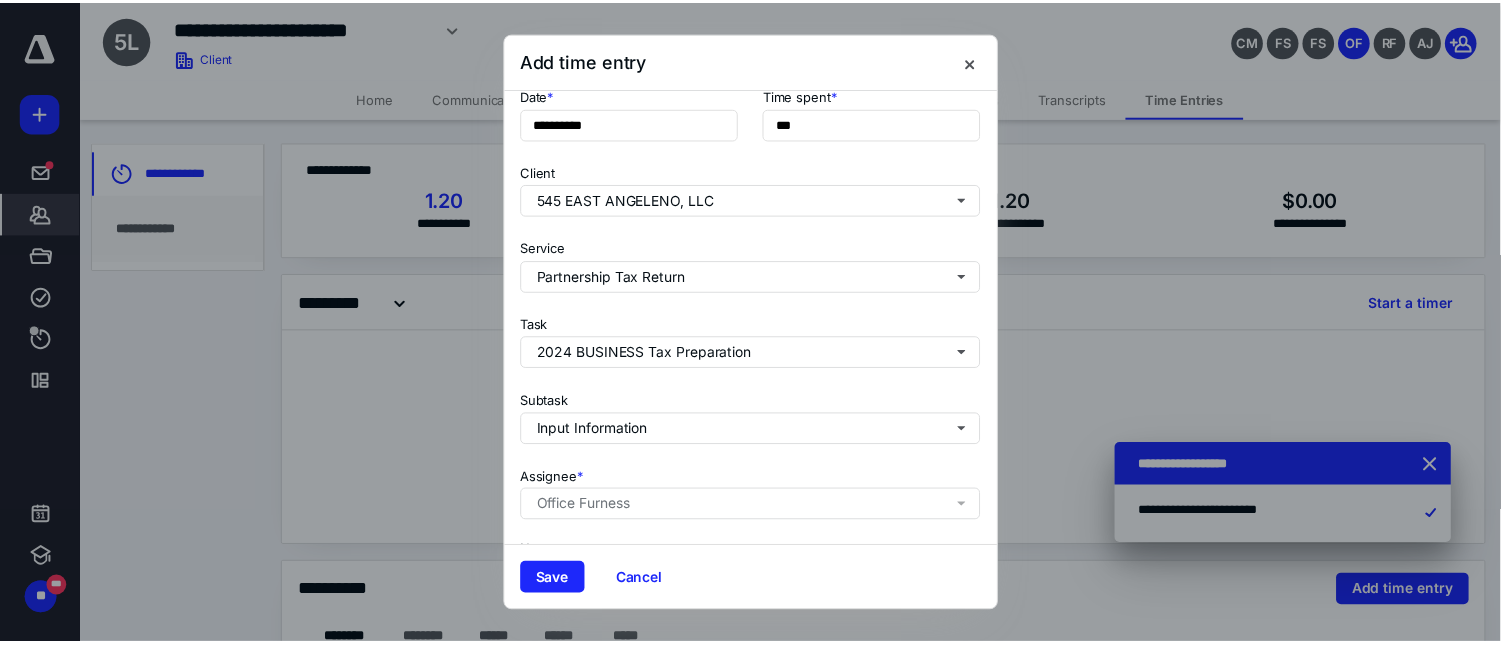scroll, scrollTop: 222, scrollLeft: 0, axis: vertical 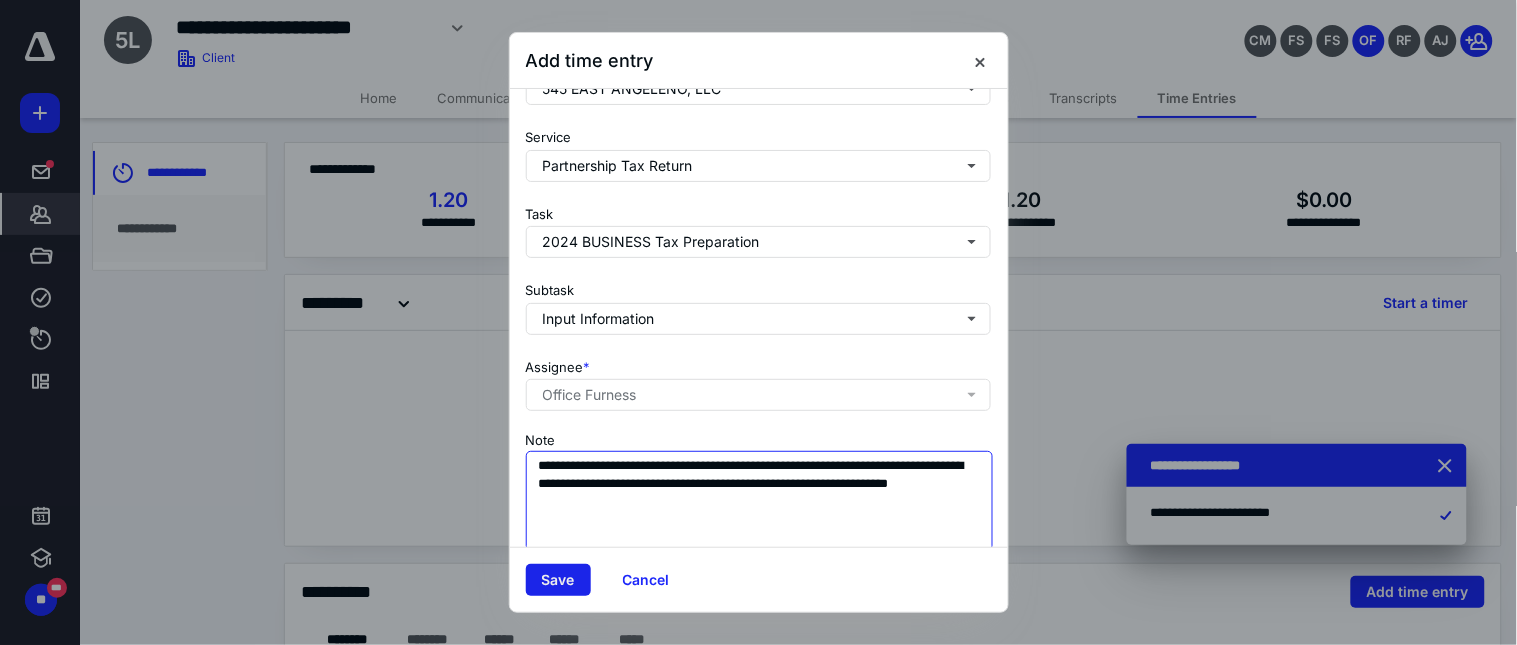 type on "**********" 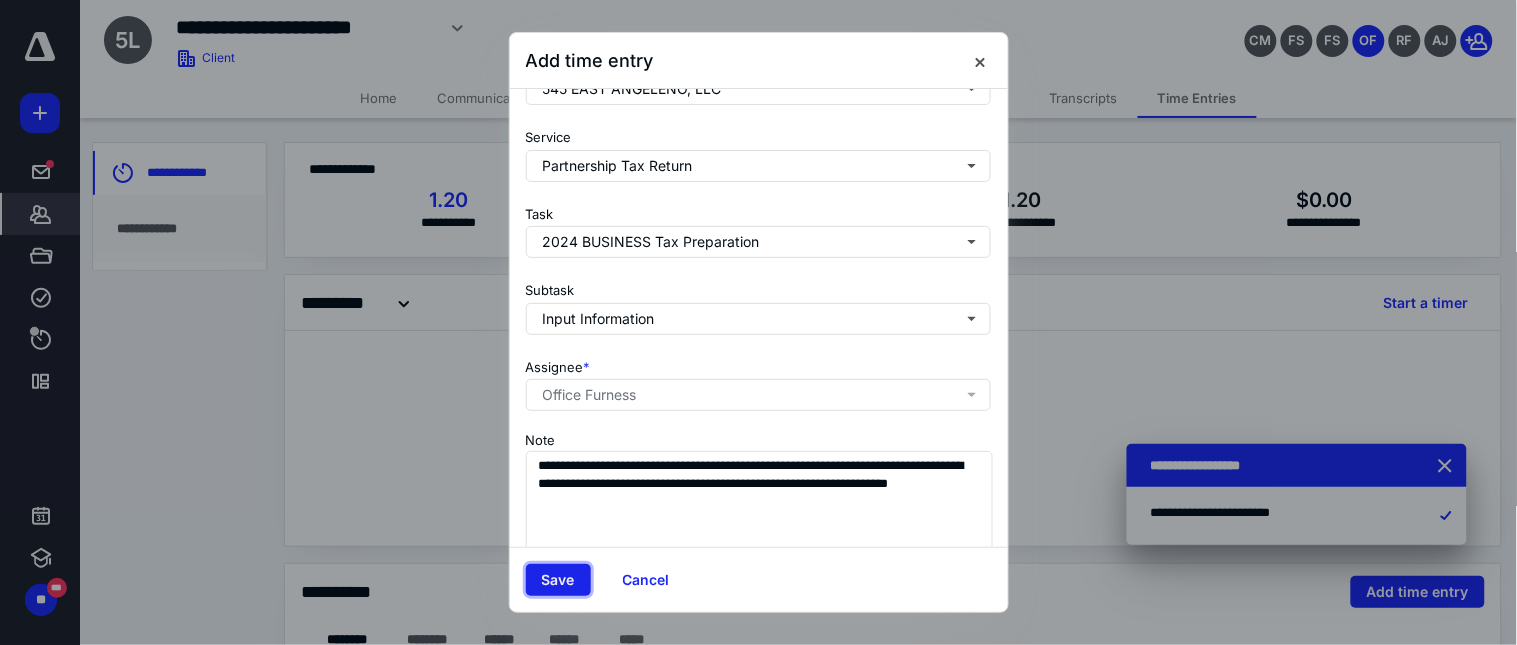 click on "Save" at bounding box center [558, 580] 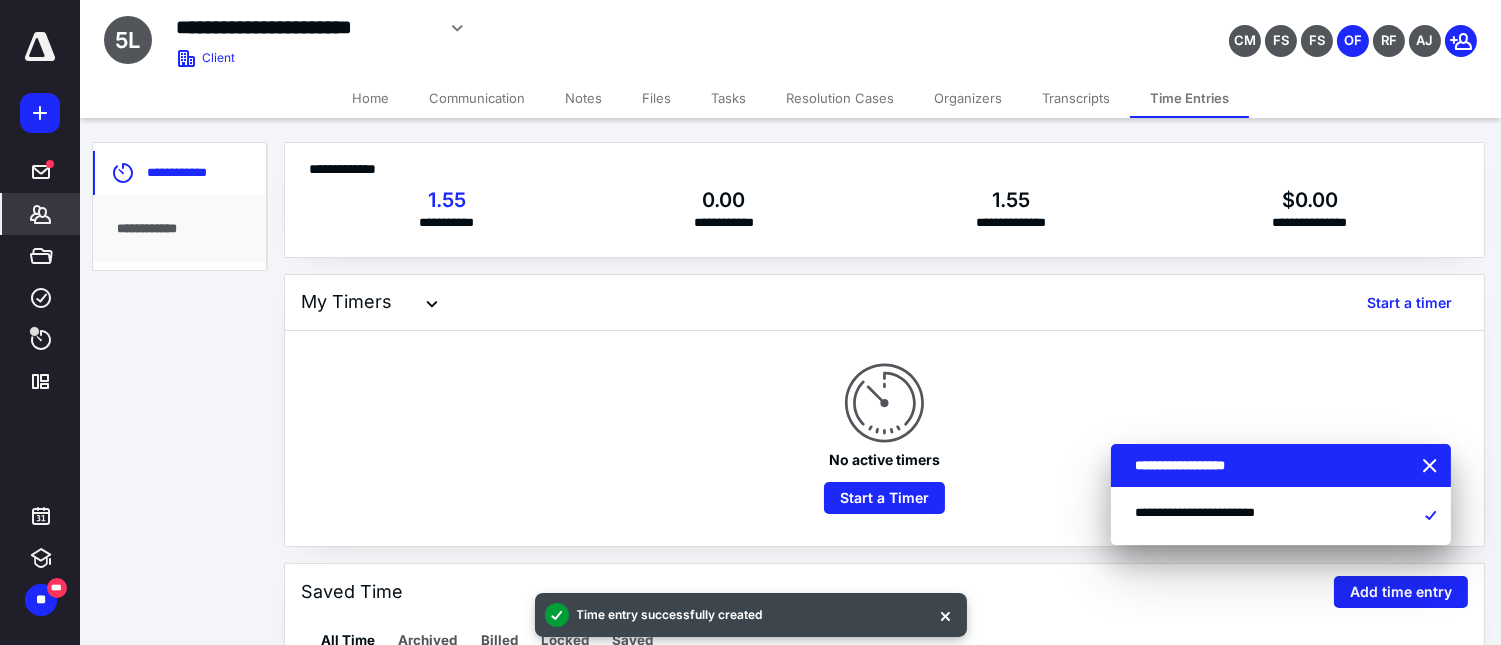 click on "Home" at bounding box center [370, 98] 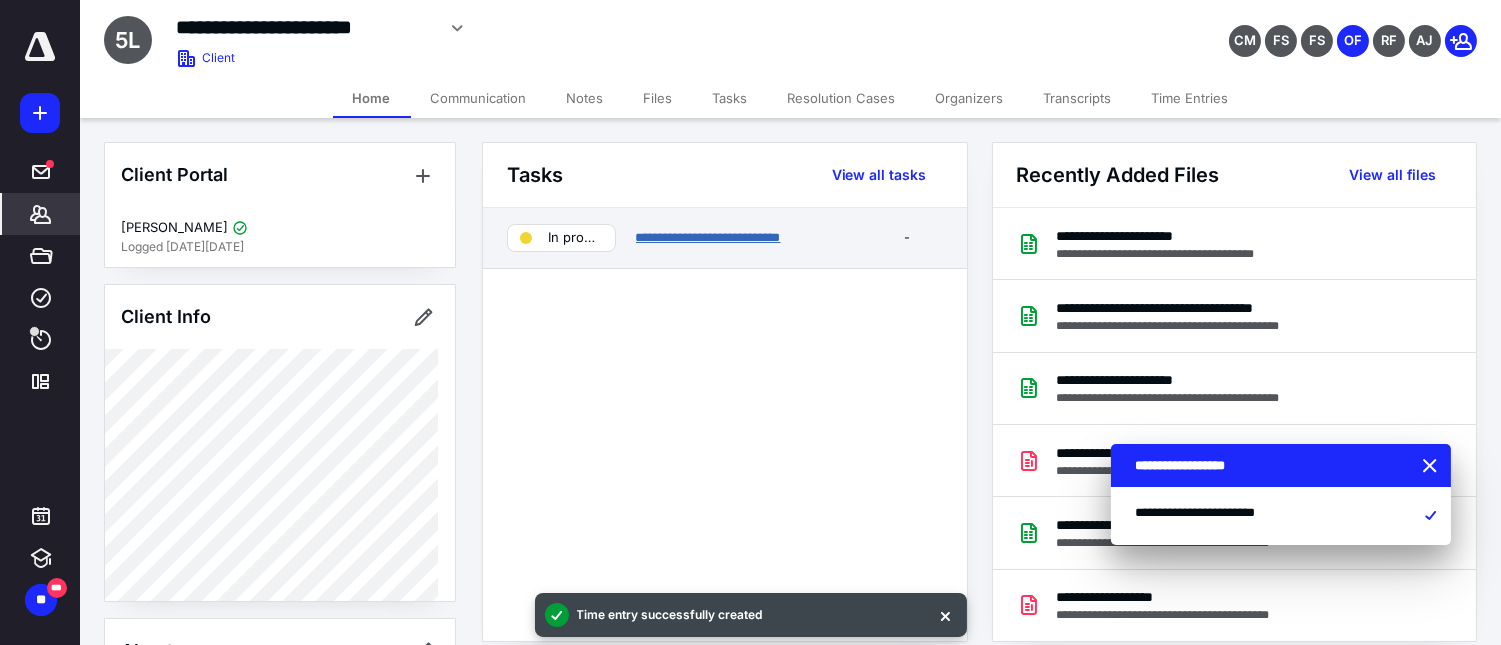 click on "**********" at bounding box center [708, 237] 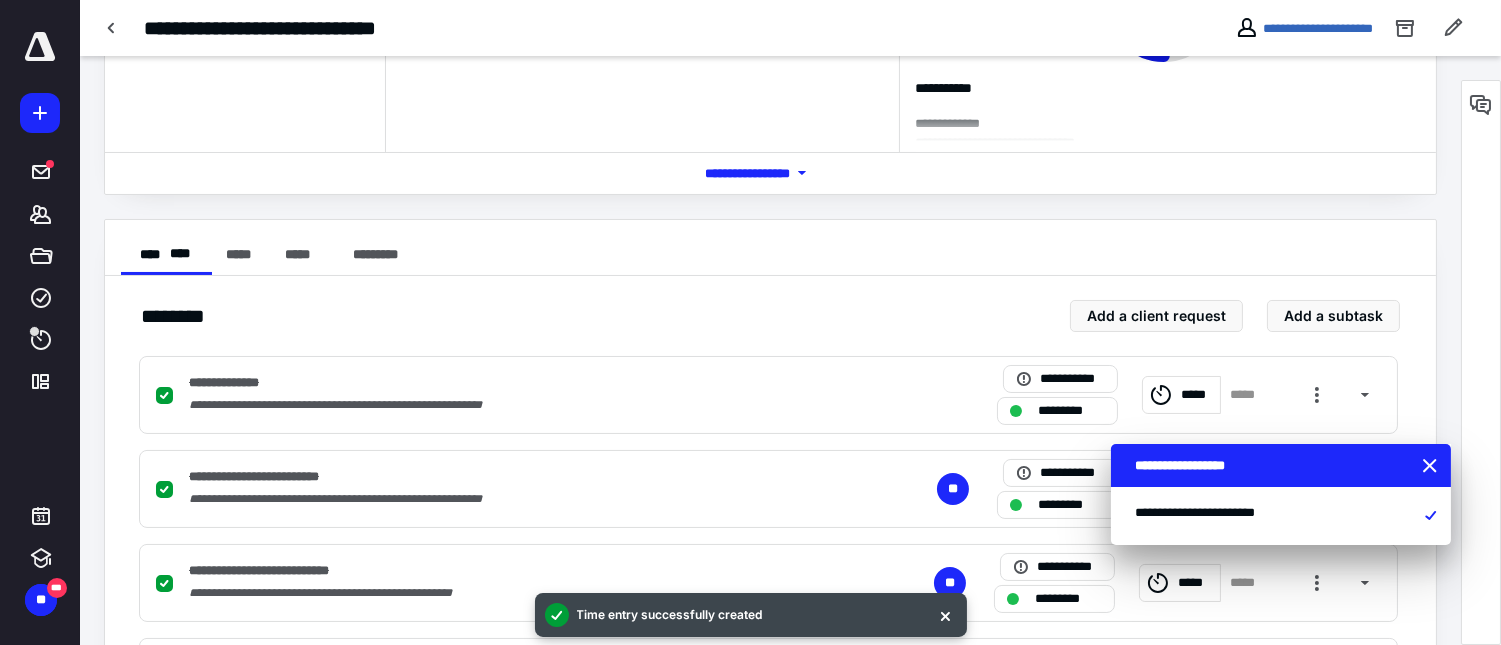 scroll, scrollTop: 444, scrollLeft: 0, axis: vertical 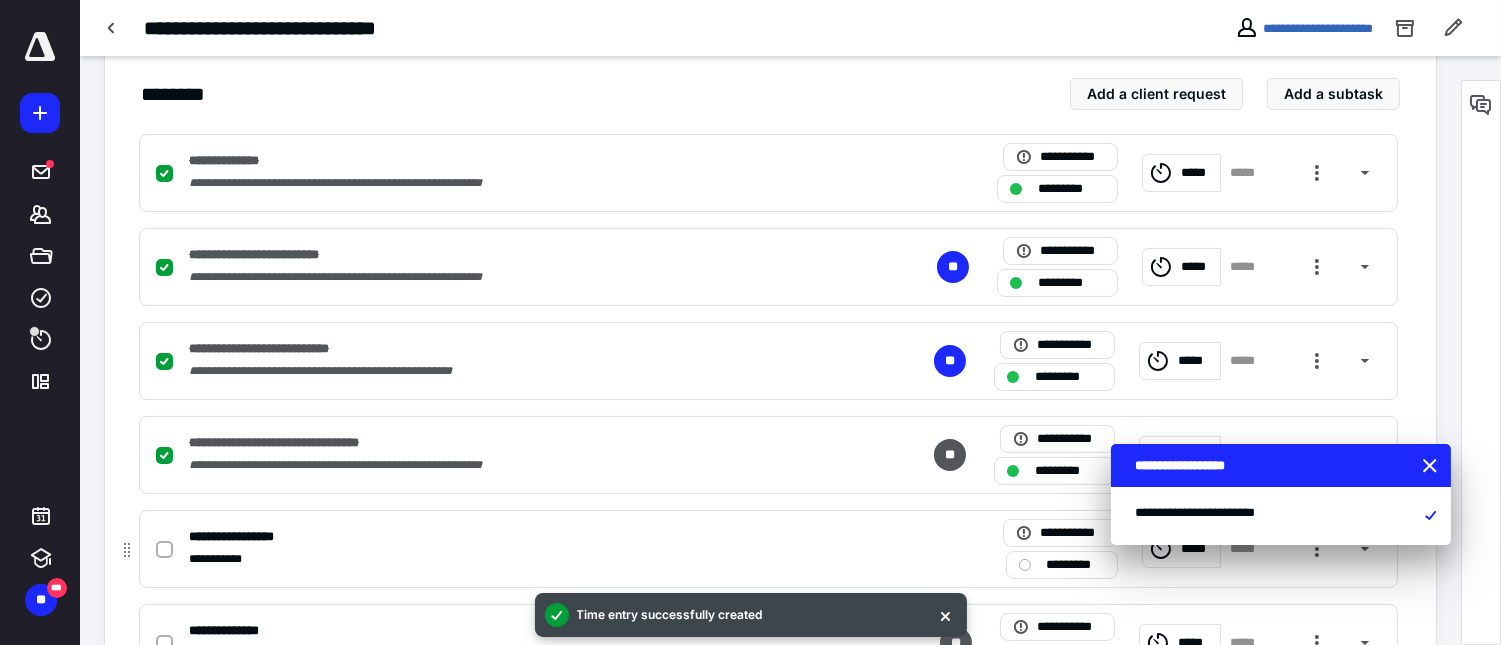 click at bounding box center [168, 549] 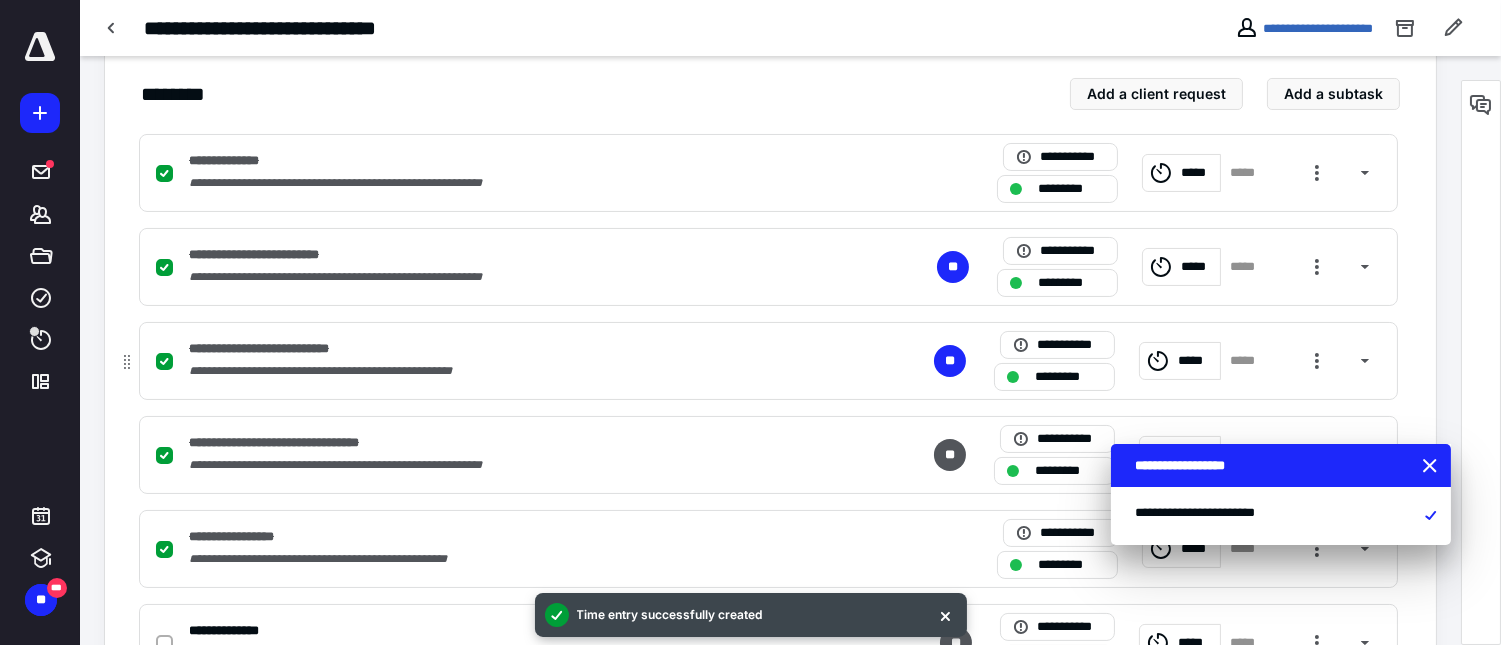 scroll, scrollTop: 555, scrollLeft: 0, axis: vertical 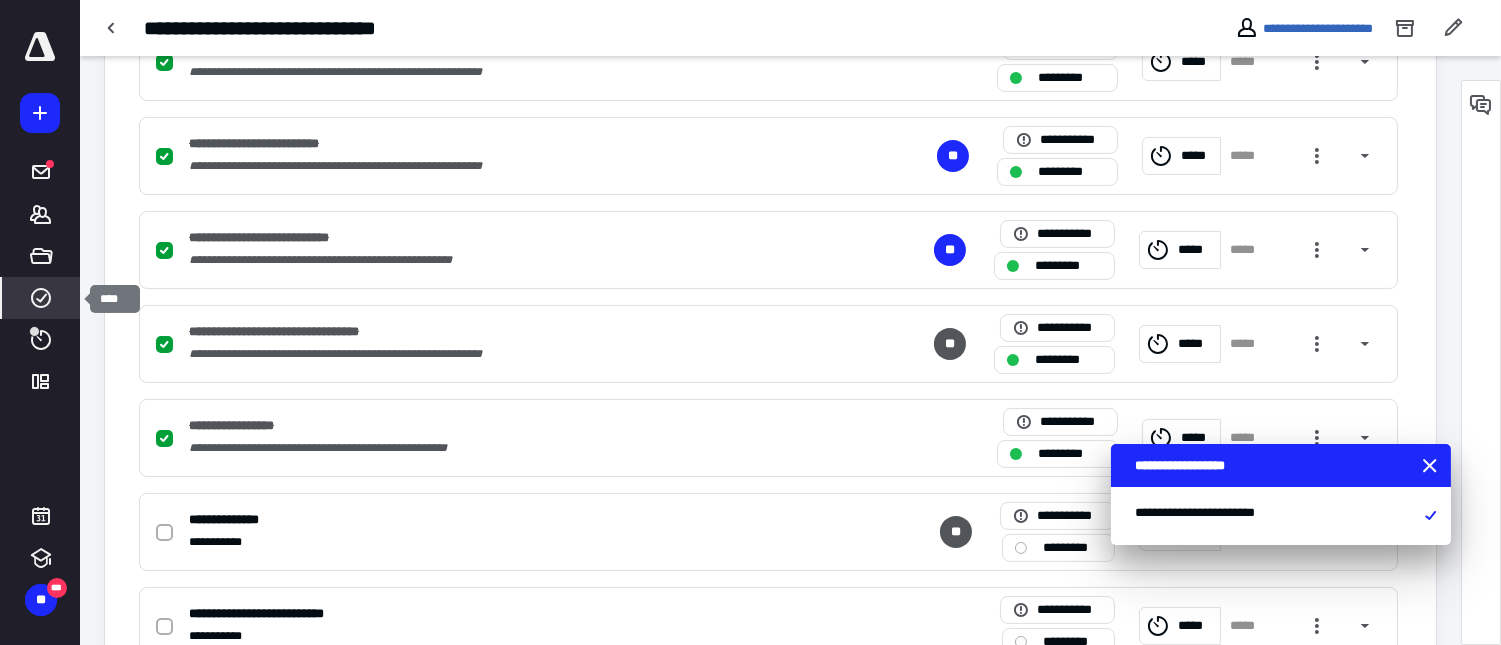 click 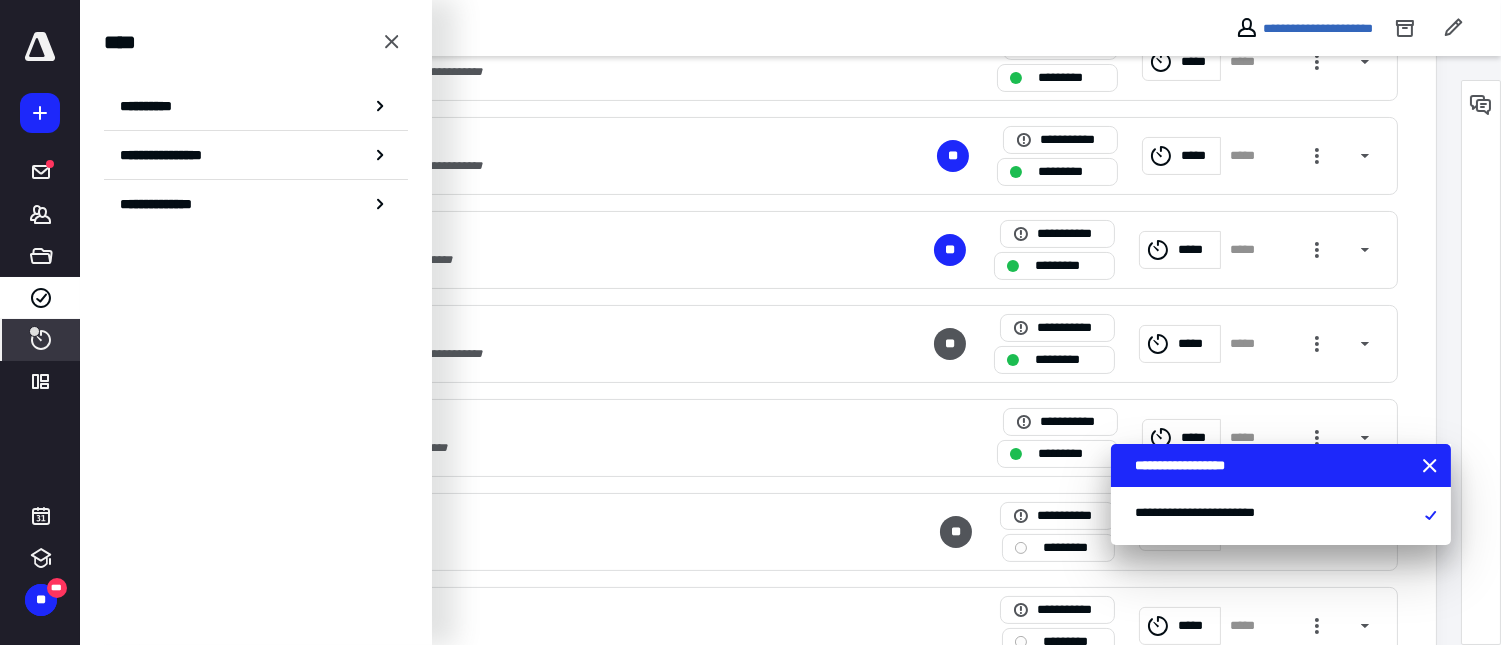 click 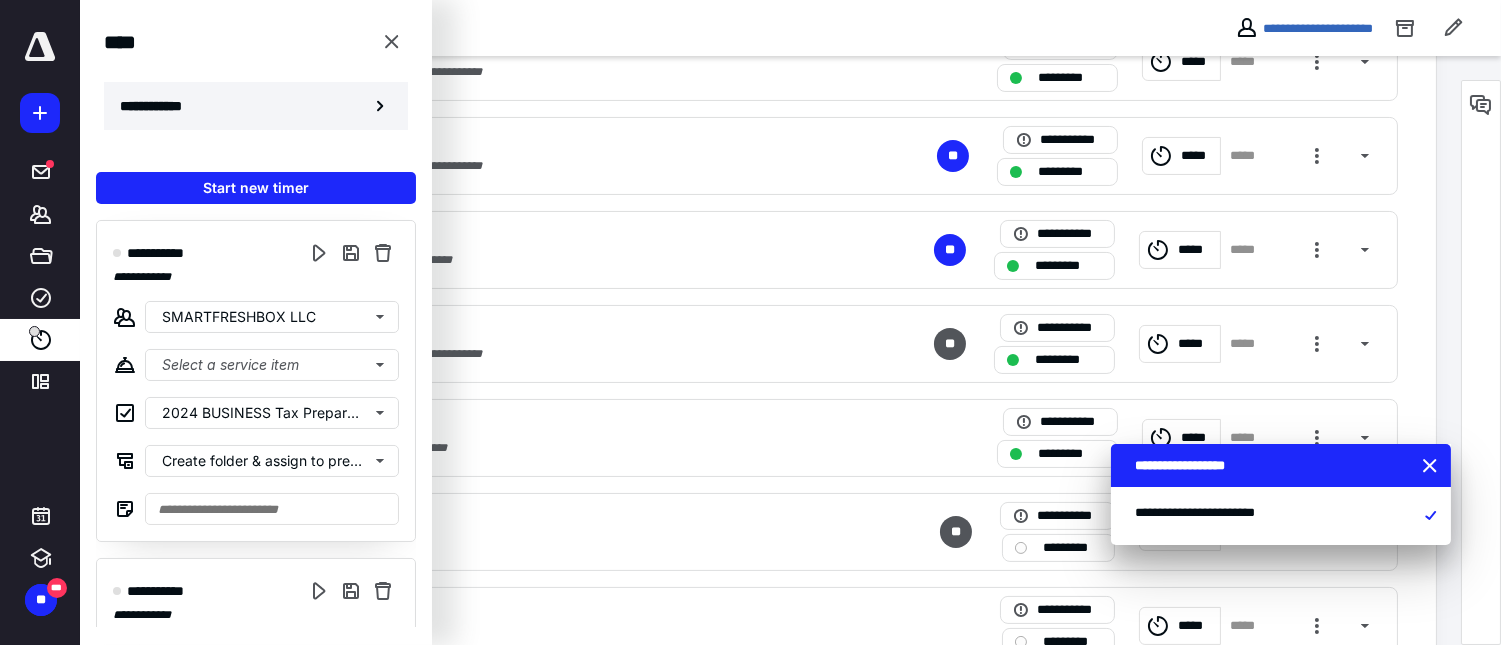 click on "**********" at bounding box center [162, 106] 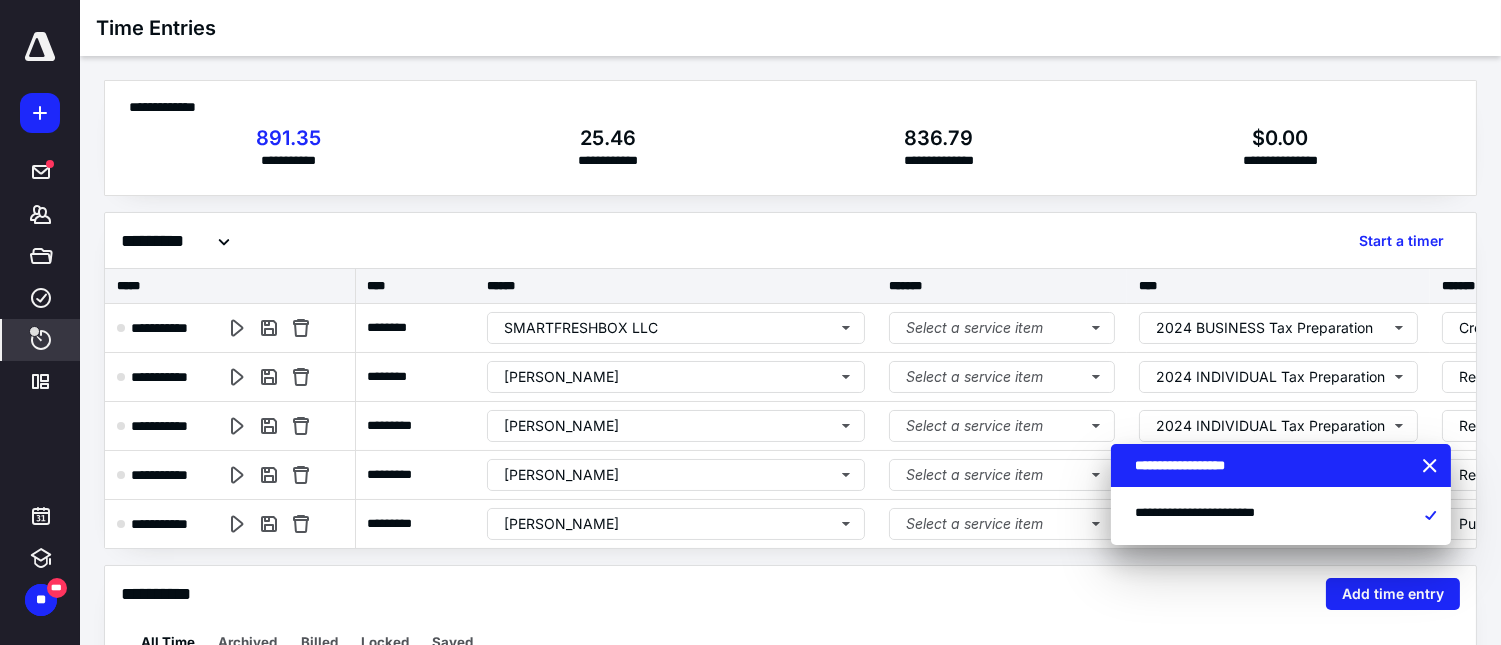 scroll, scrollTop: 508, scrollLeft: 0, axis: vertical 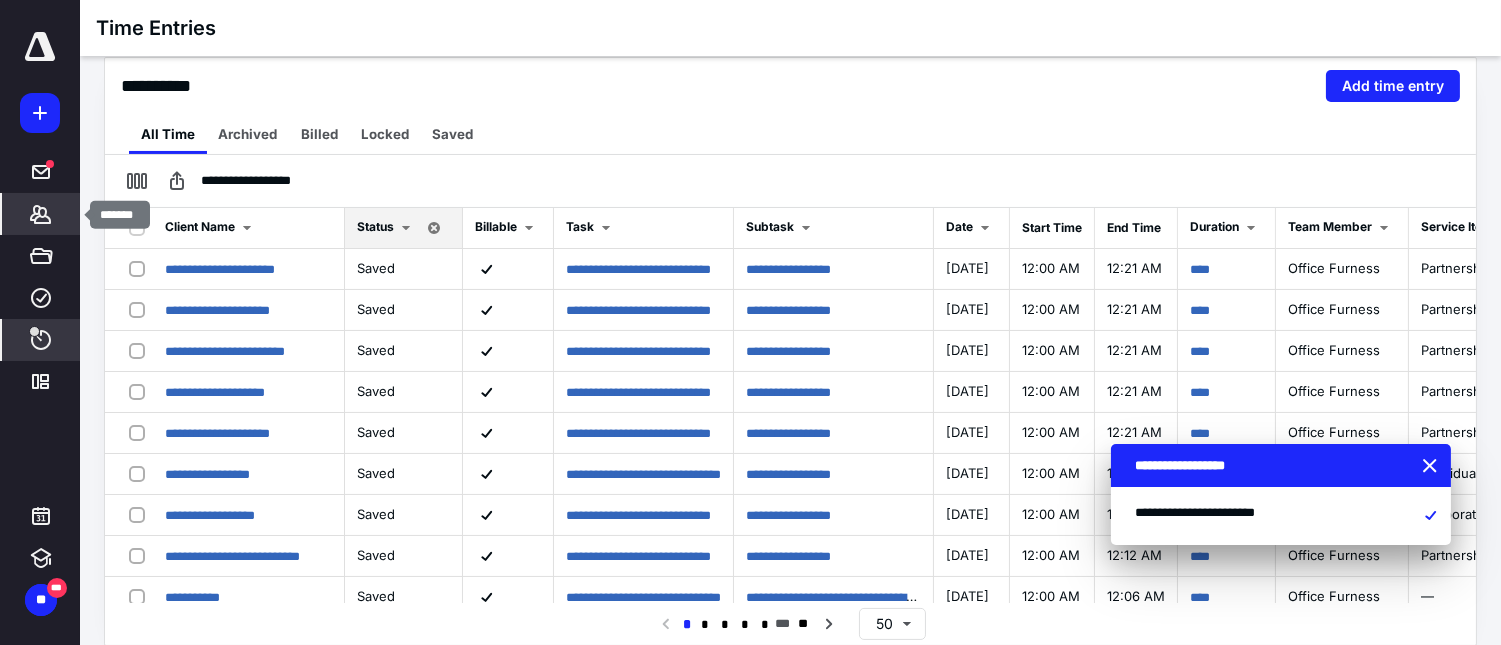 click 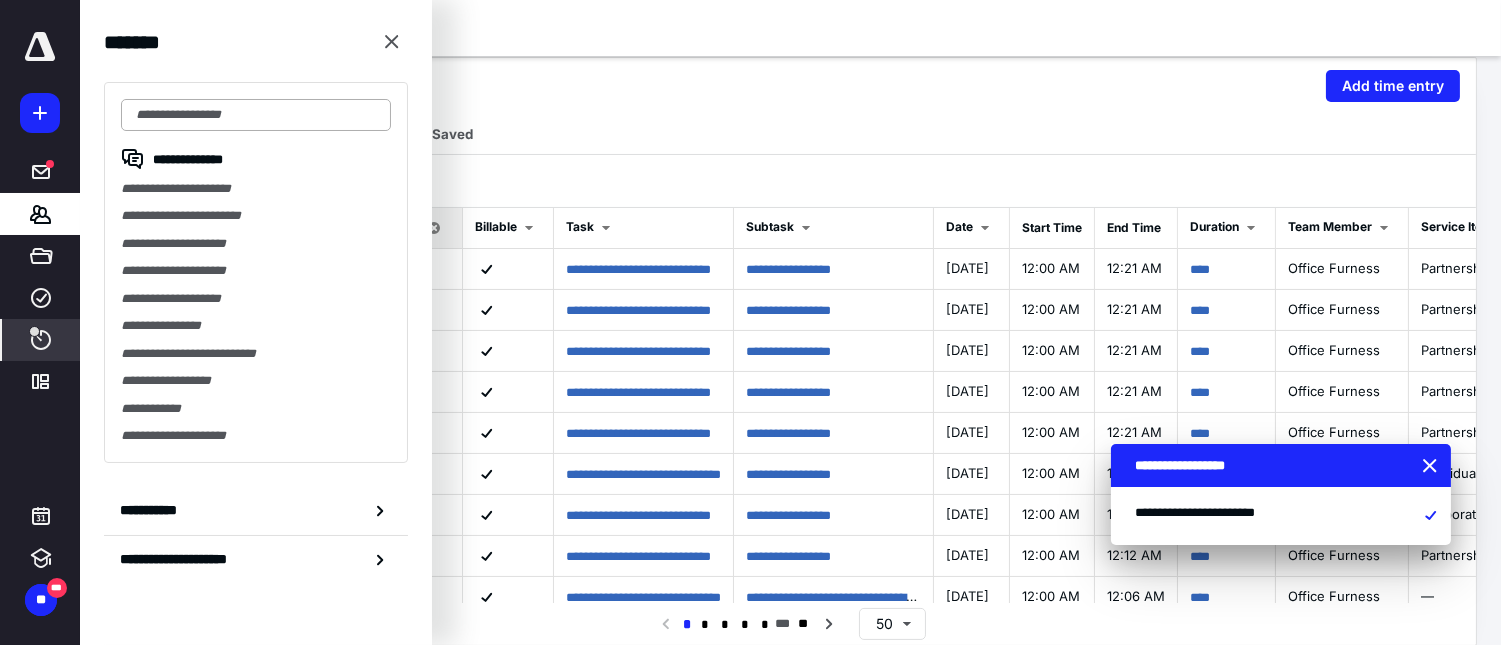 click at bounding box center (256, 115) 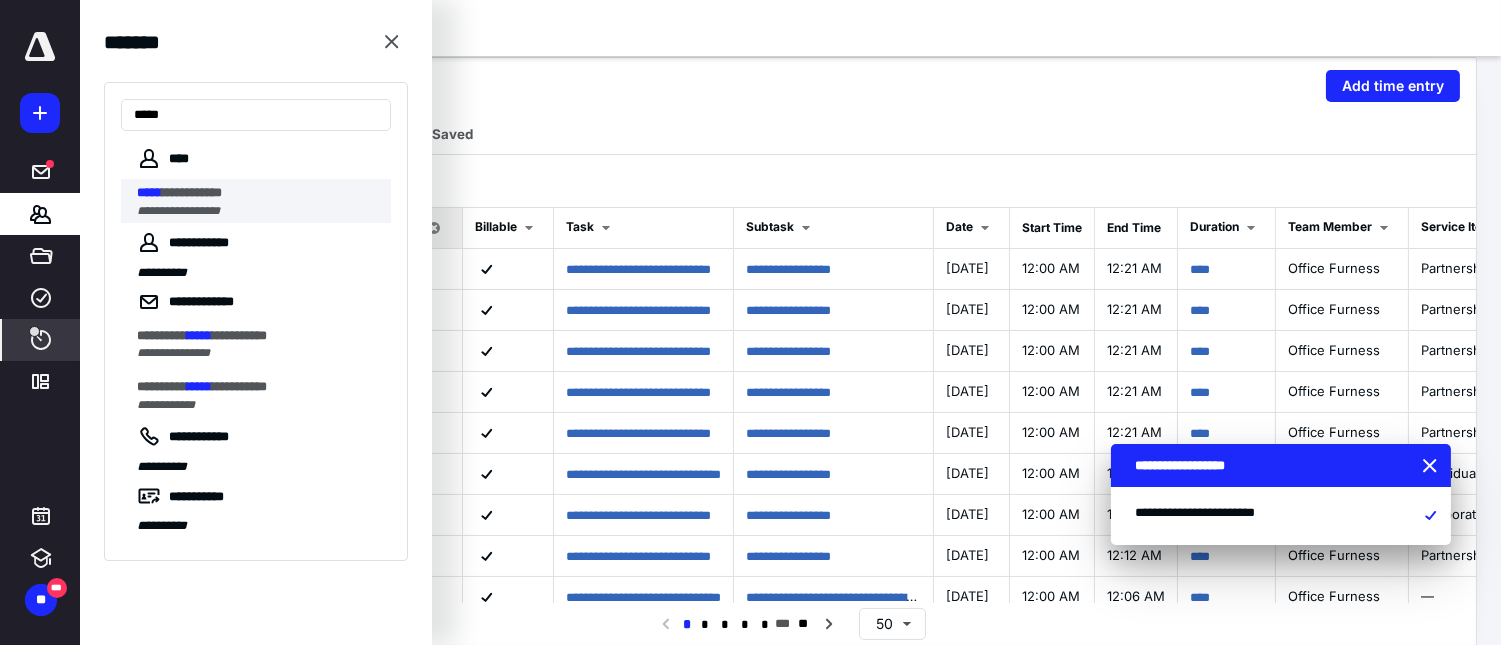 type on "*****" 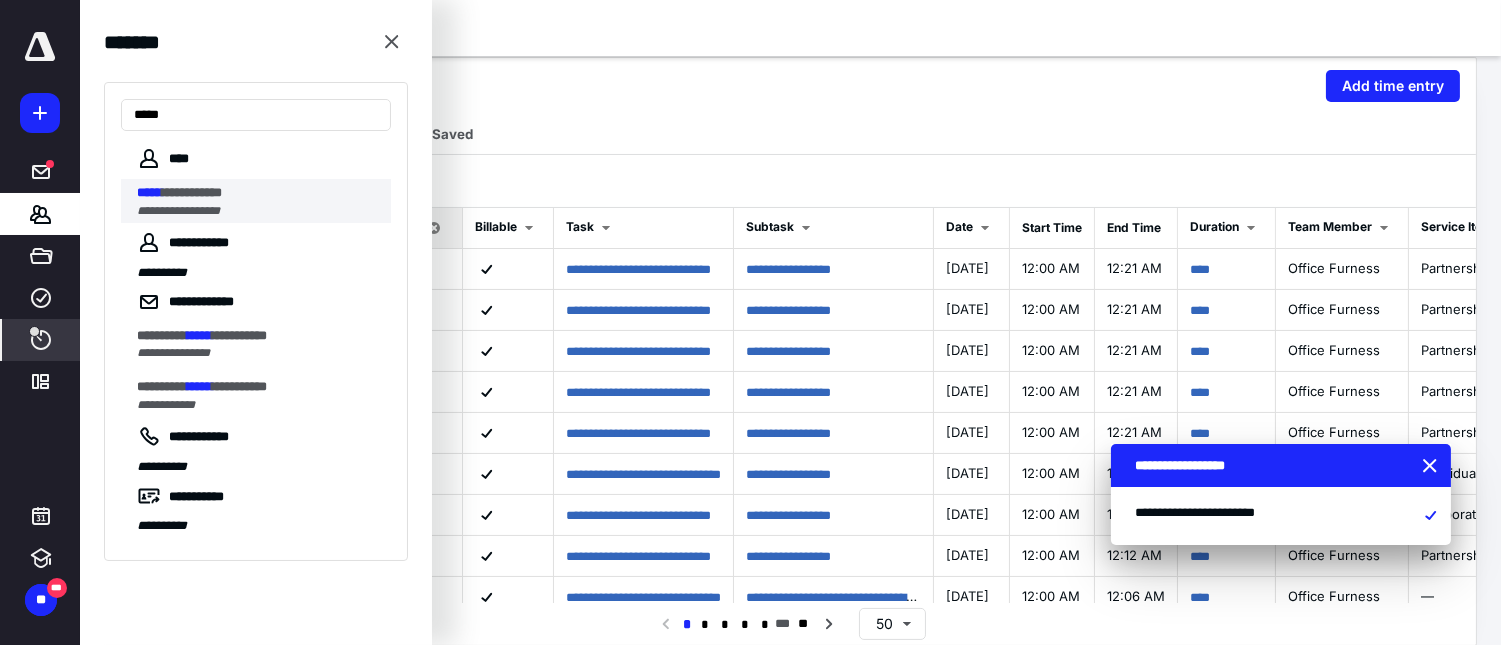 click on "**********" at bounding box center (178, 211) 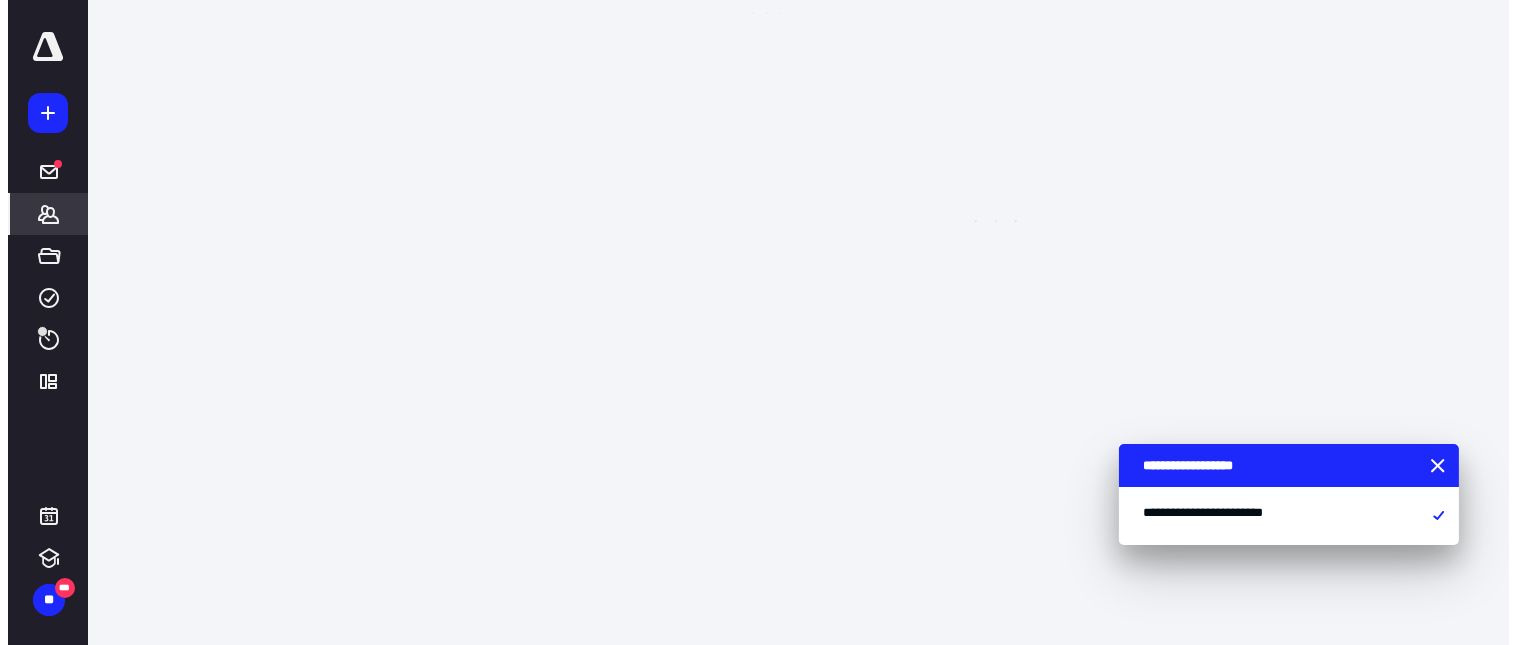 scroll, scrollTop: 0, scrollLeft: 0, axis: both 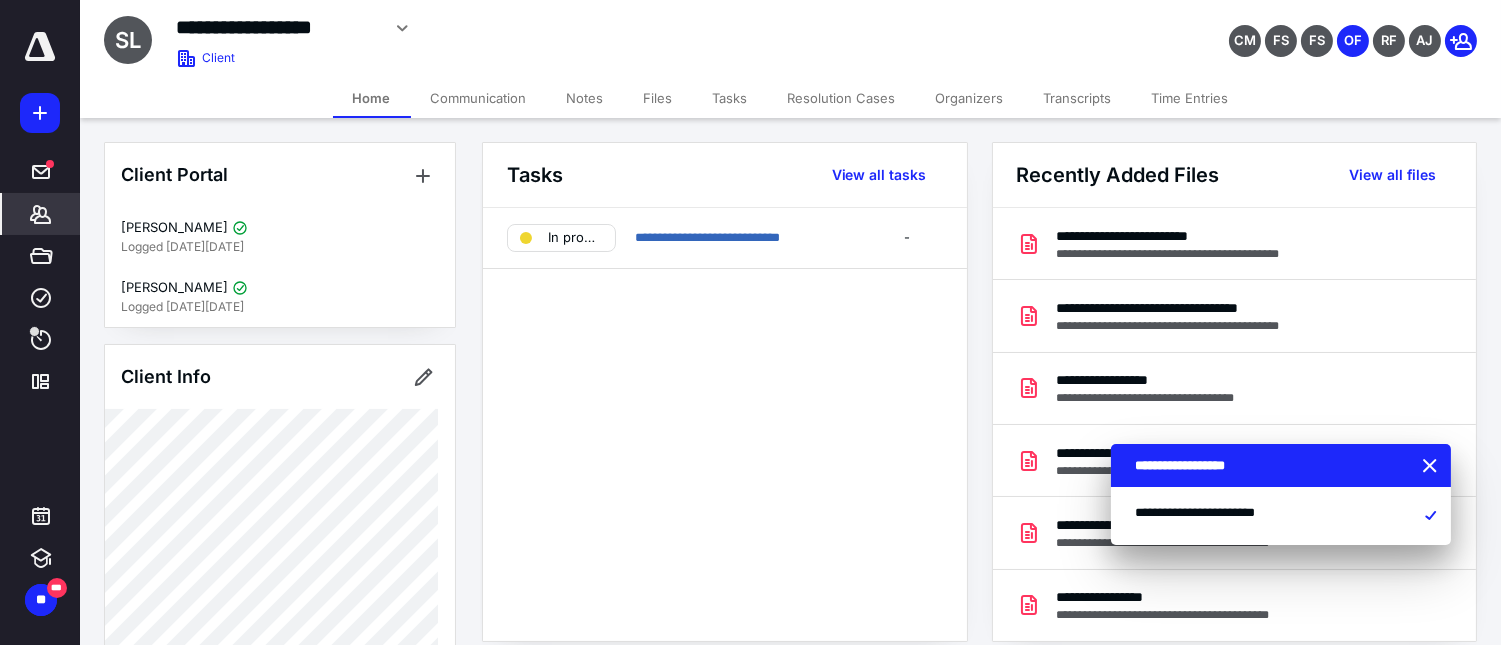 click on "Files" at bounding box center (658, 98) 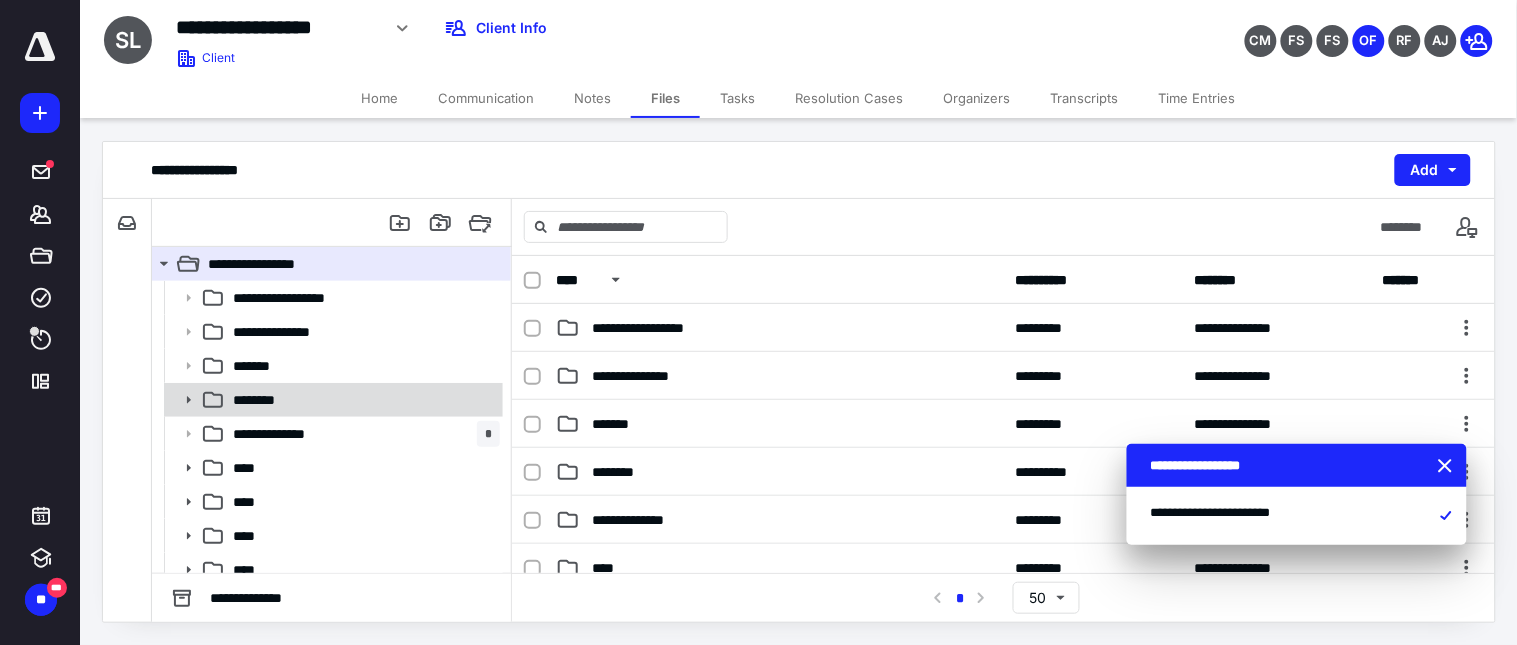 scroll, scrollTop: 47, scrollLeft: 0, axis: vertical 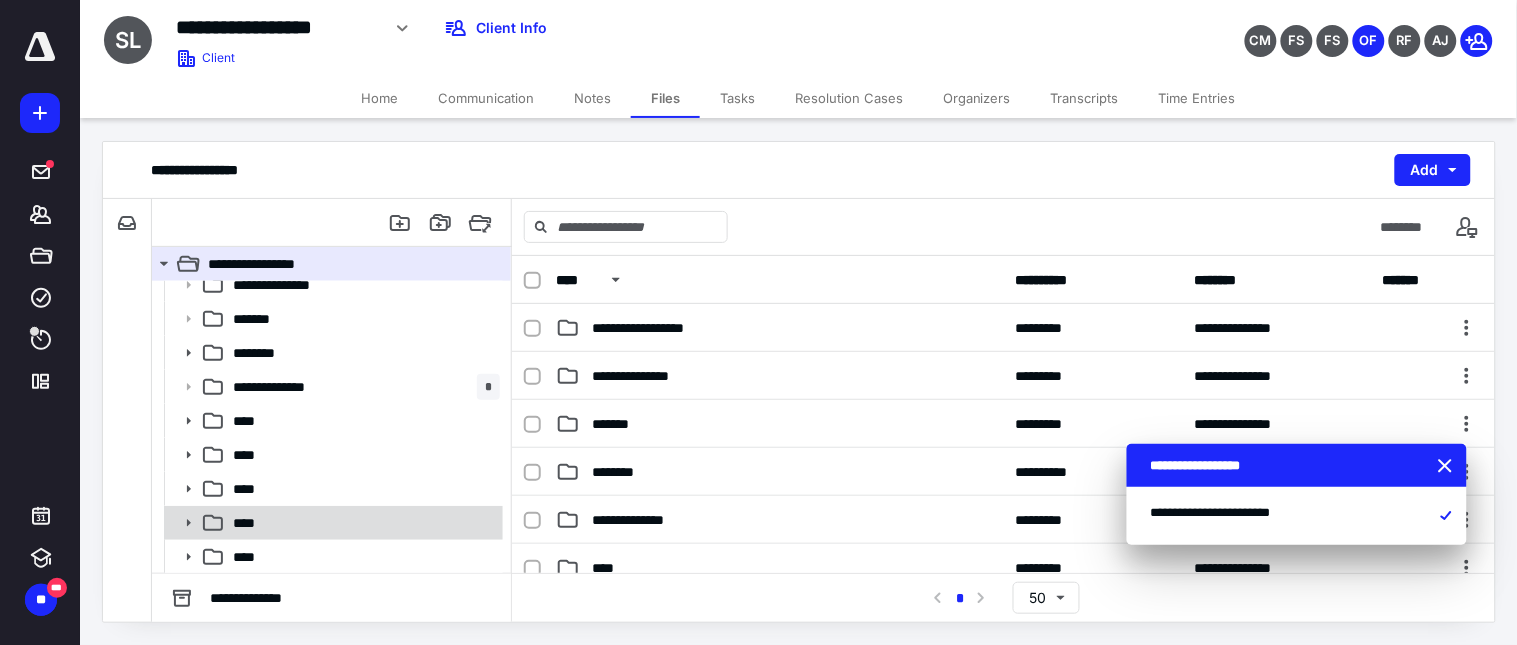 click on "****" at bounding box center (362, 523) 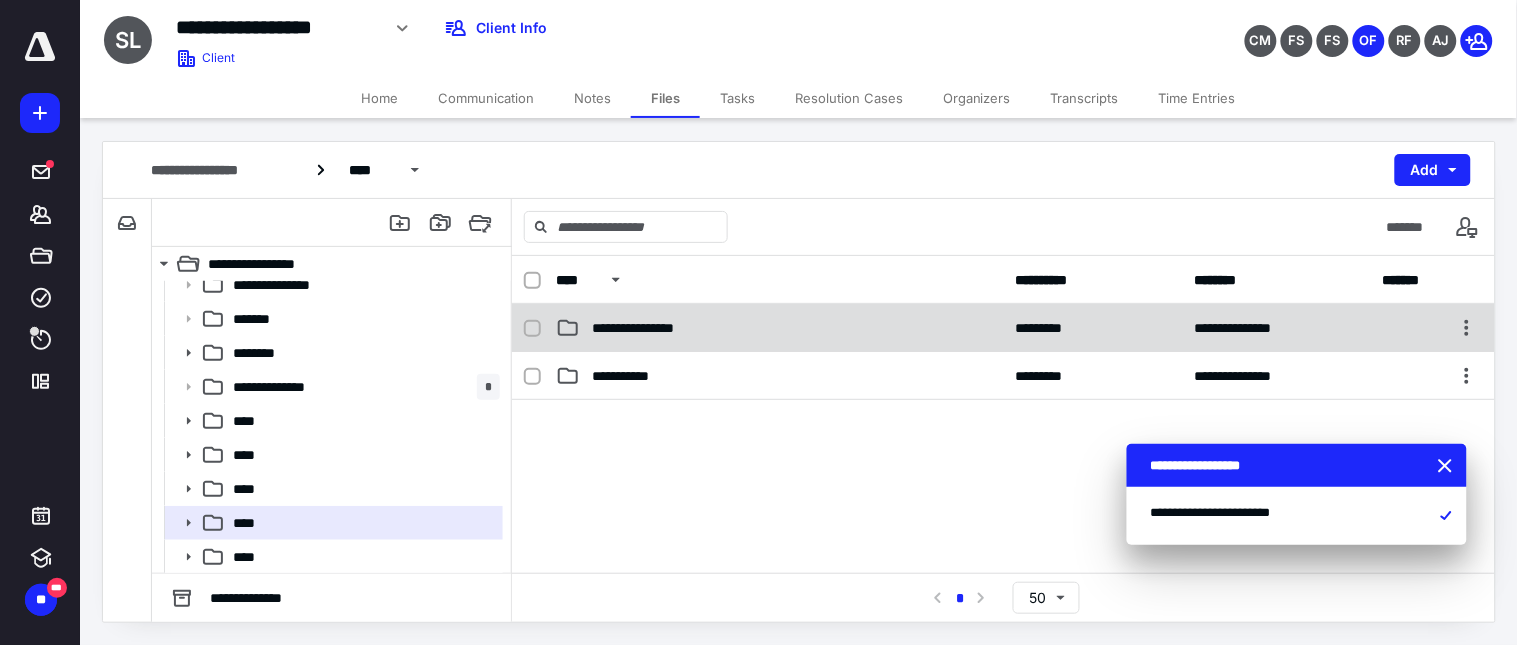 click on "**********" at bounding box center (668, 328) 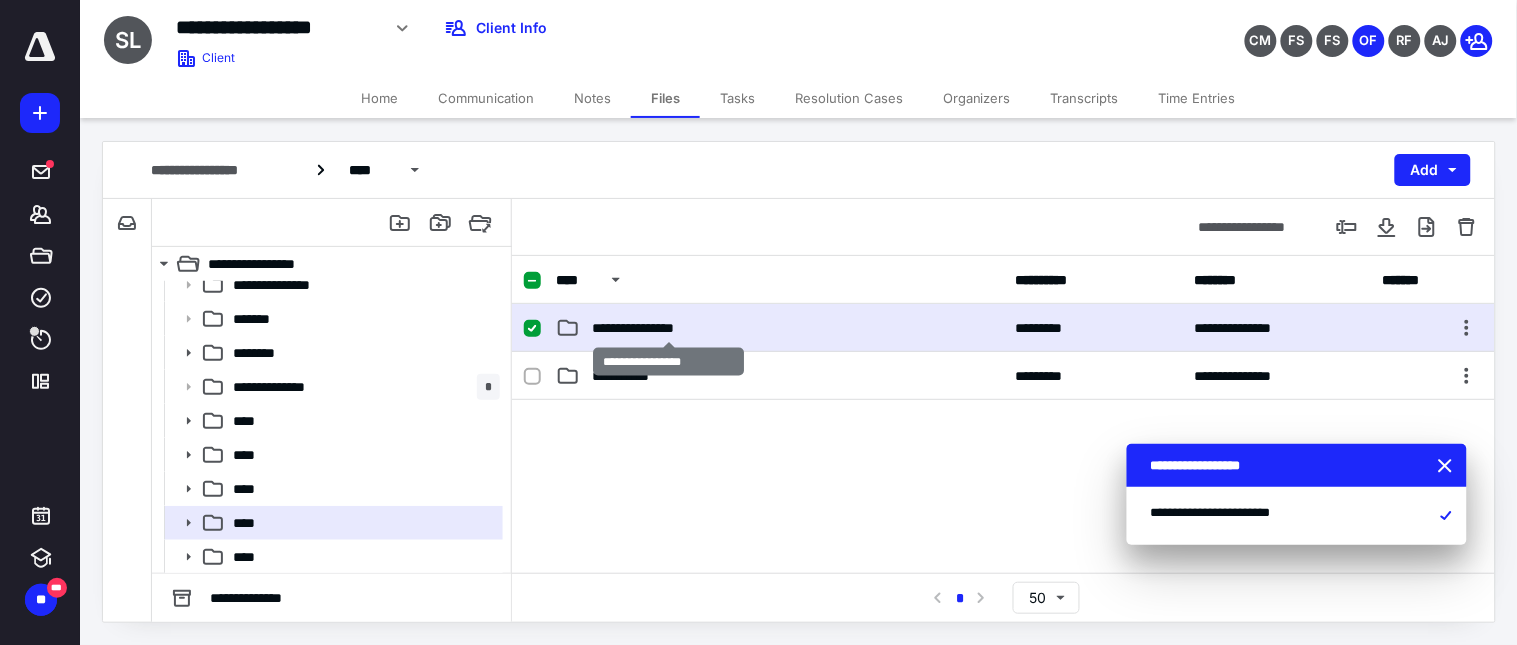 click on "**********" at bounding box center (668, 328) 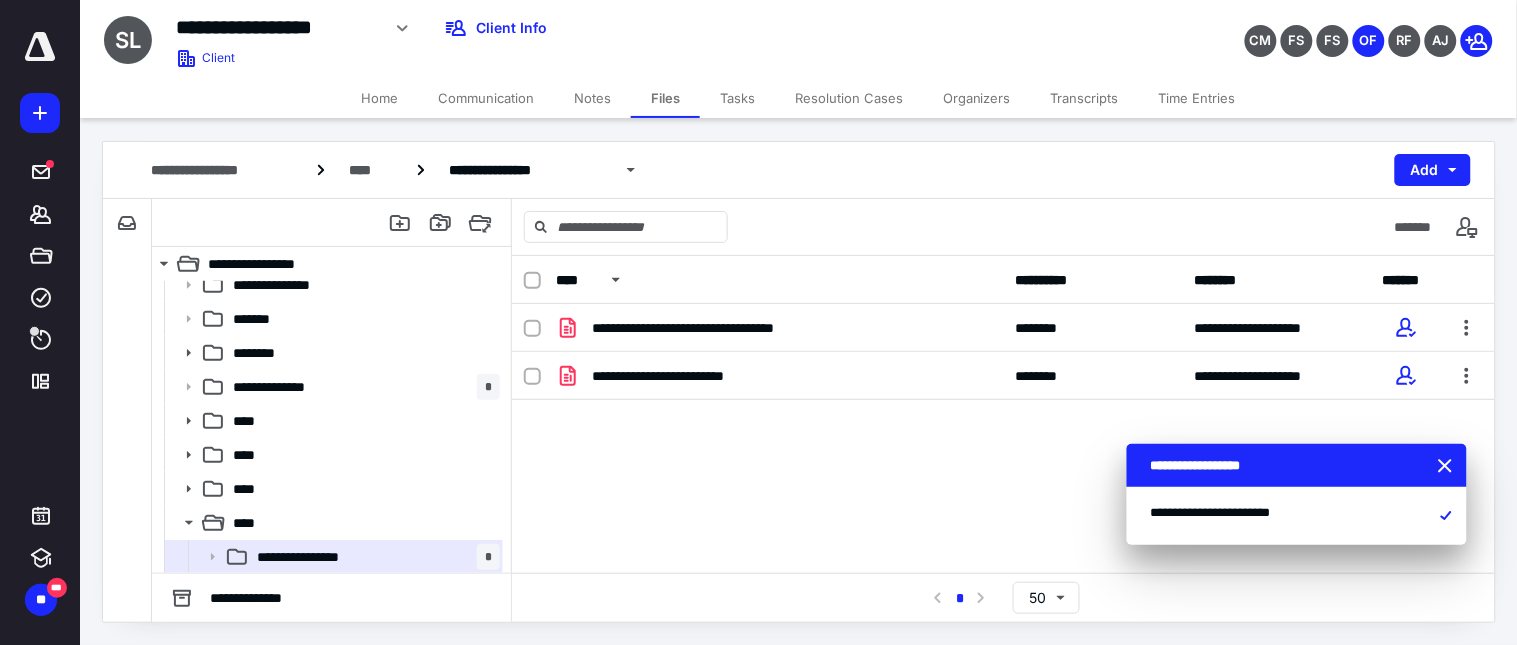 click 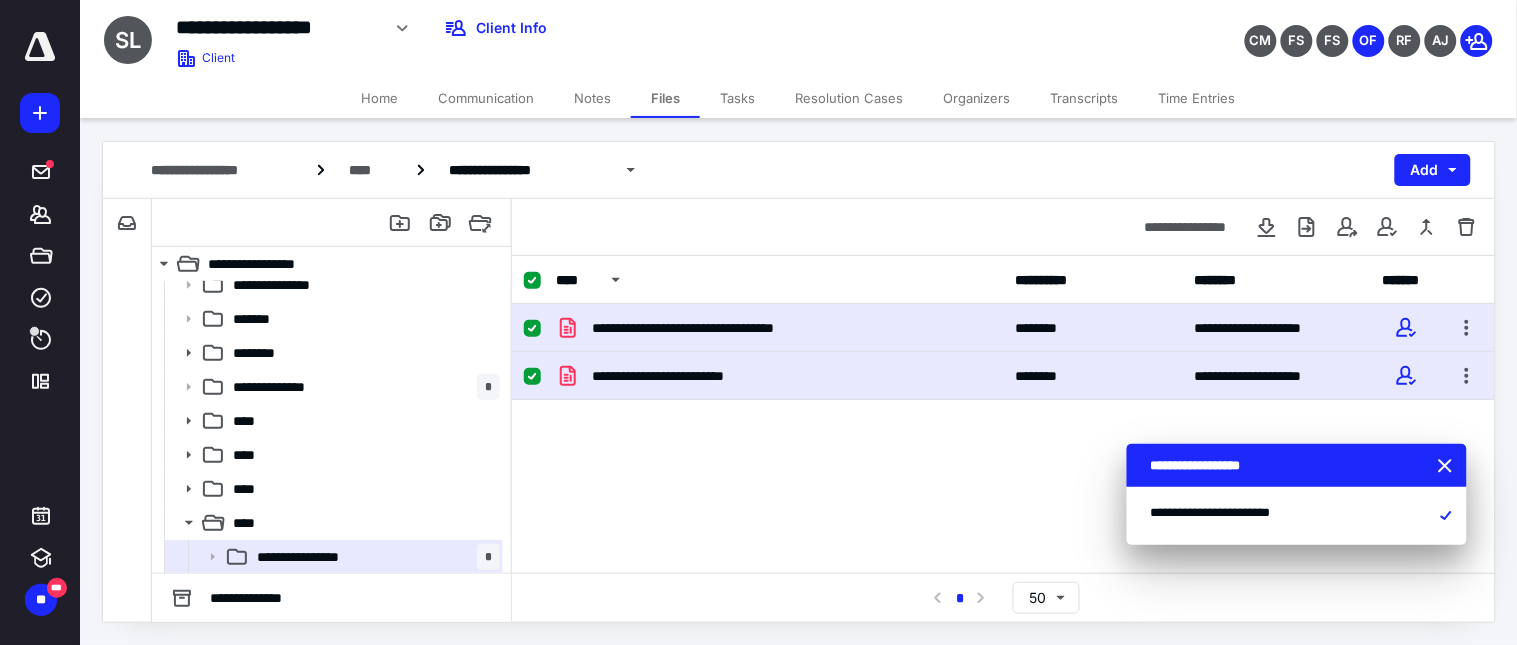 checkbox on "true" 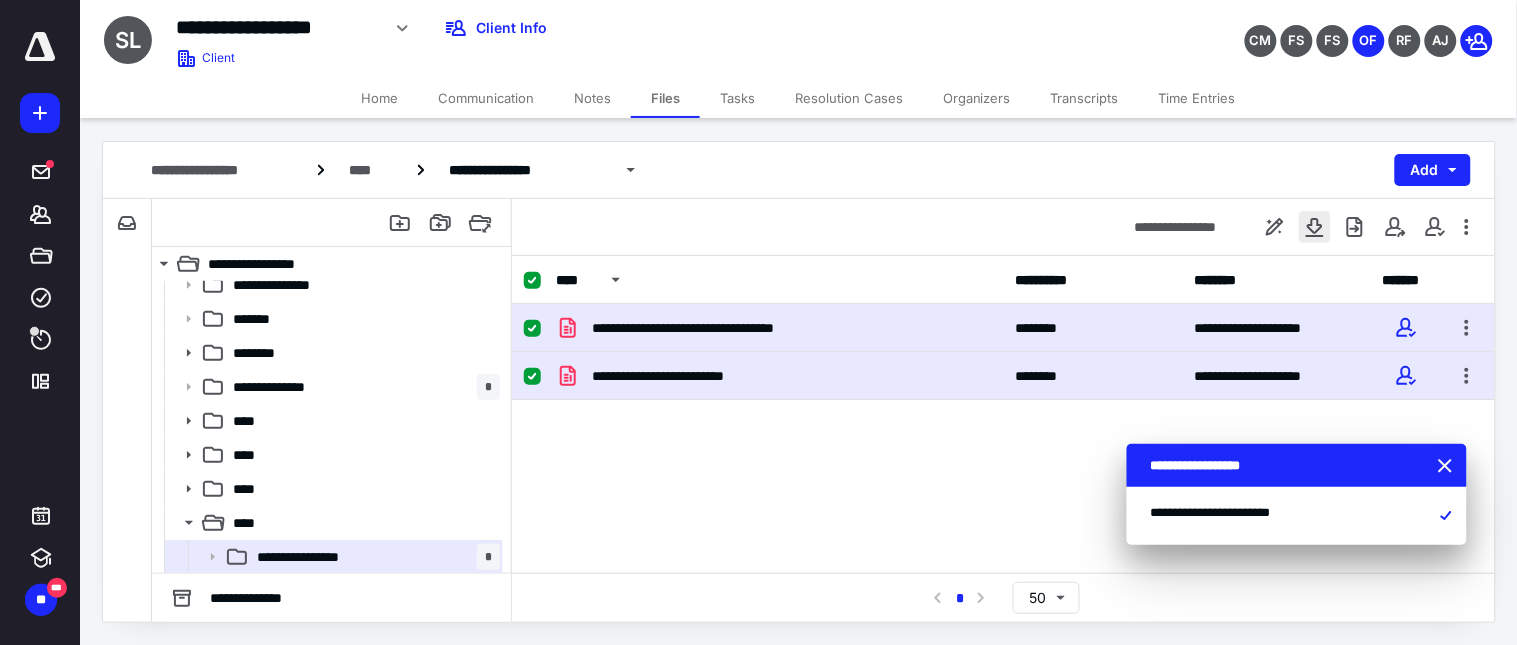 click at bounding box center (1315, 227) 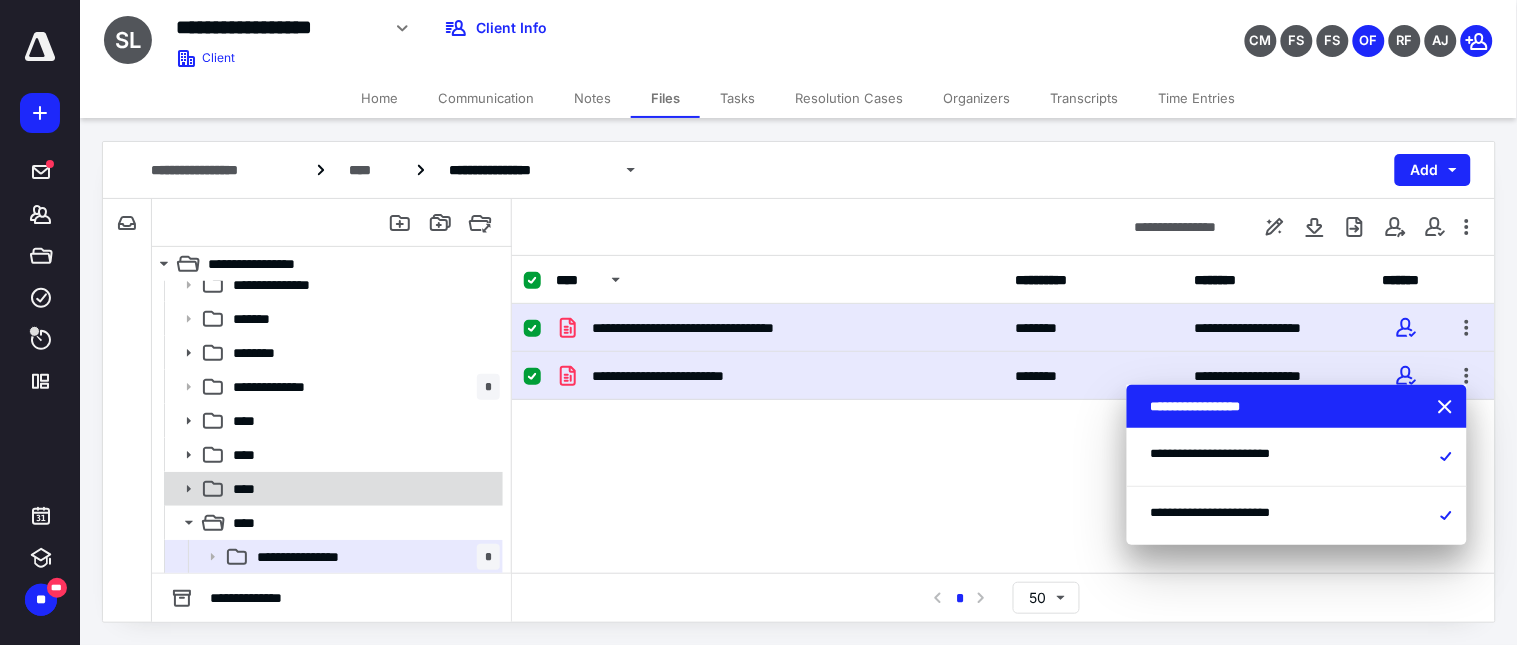 click on "****" at bounding box center (251, 489) 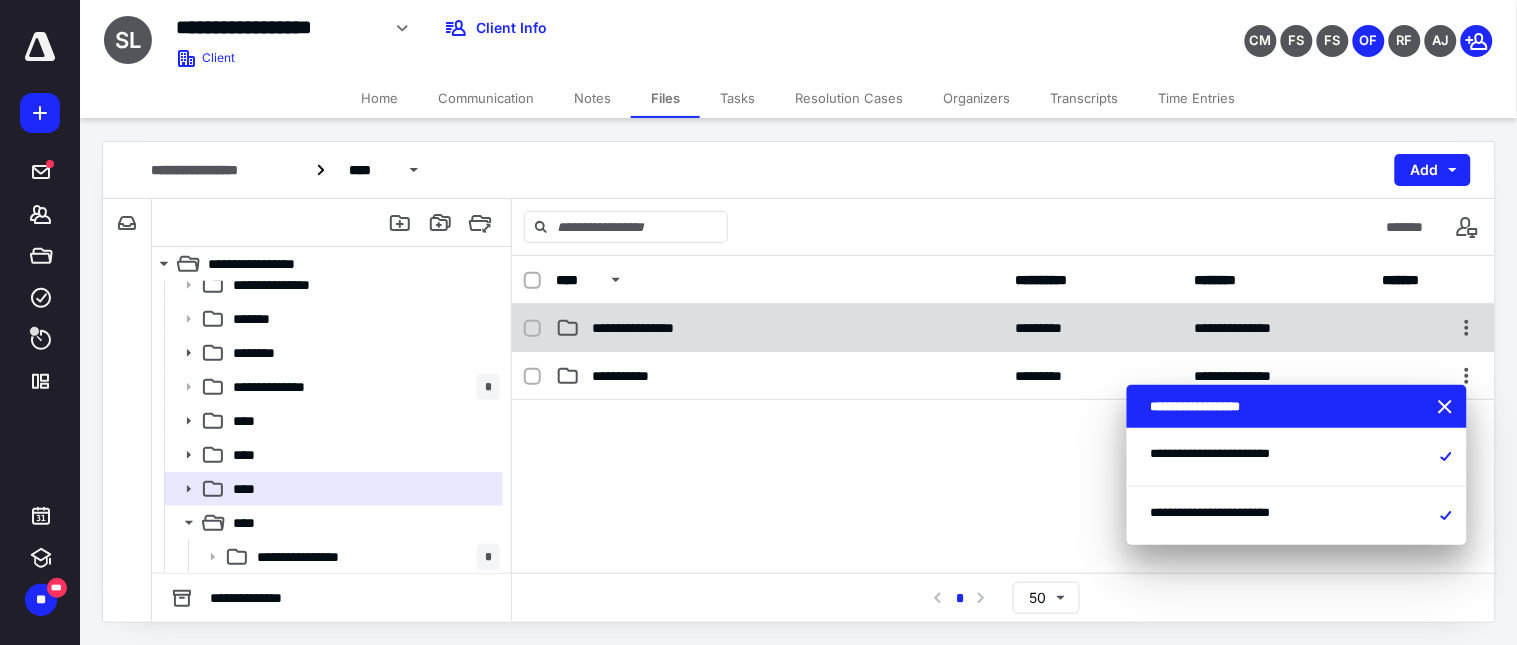 click on "**********" at bounding box center [668, 328] 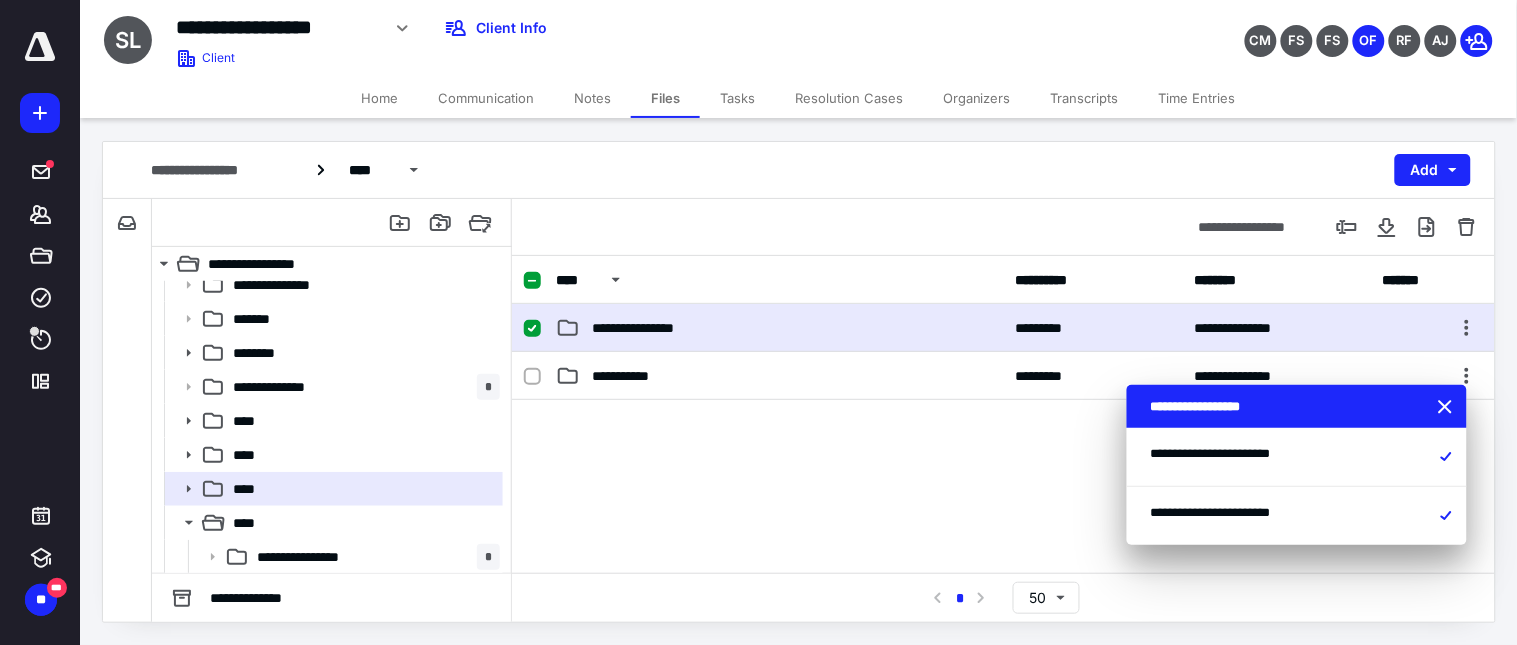 click on "**********" at bounding box center [668, 328] 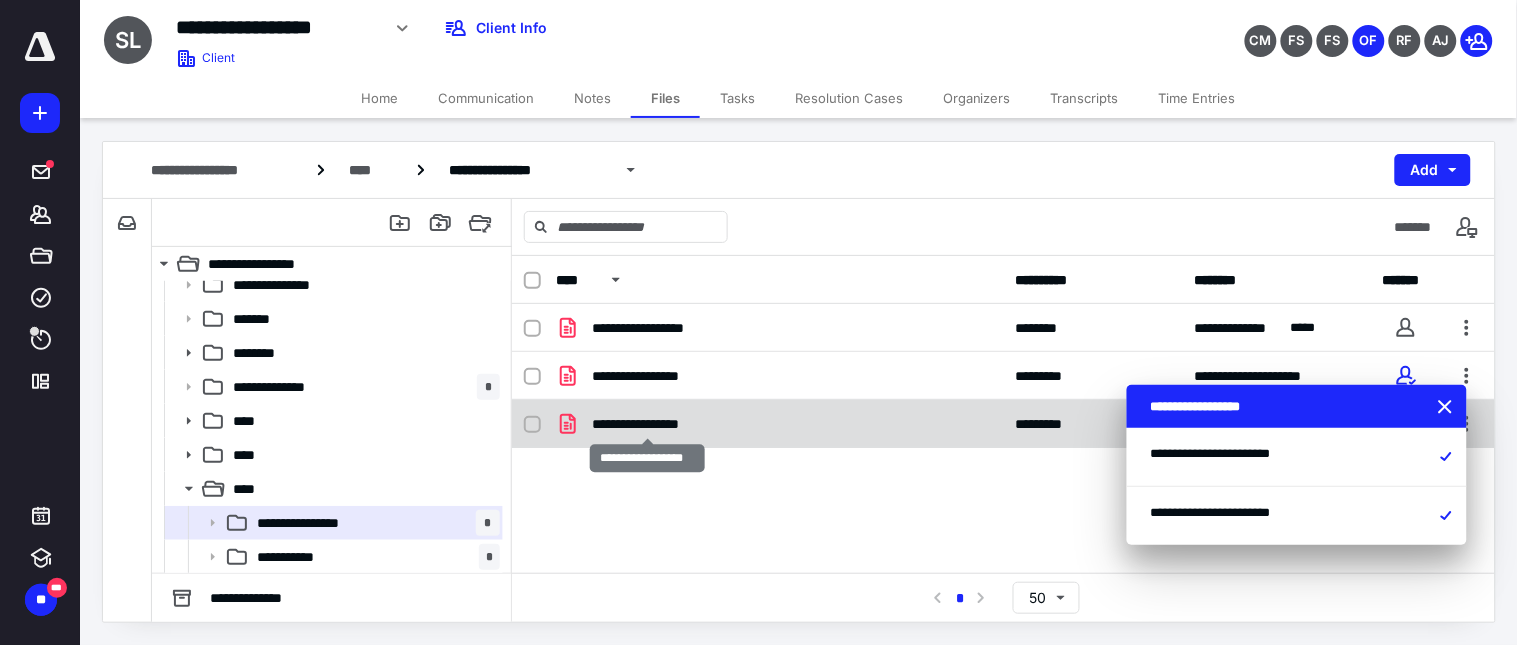 click on "**********" at bounding box center [647, 424] 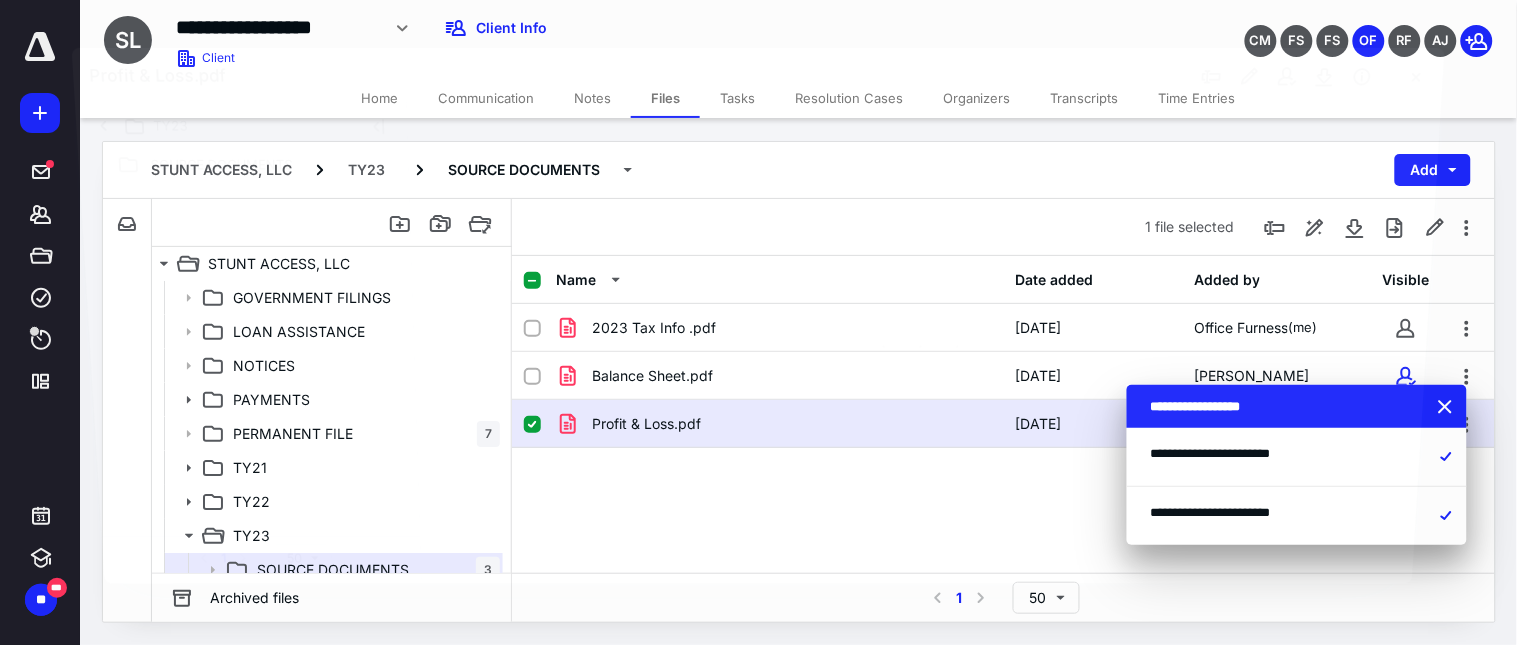 scroll, scrollTop: 47, scrollLeft: 0, axis: vertical 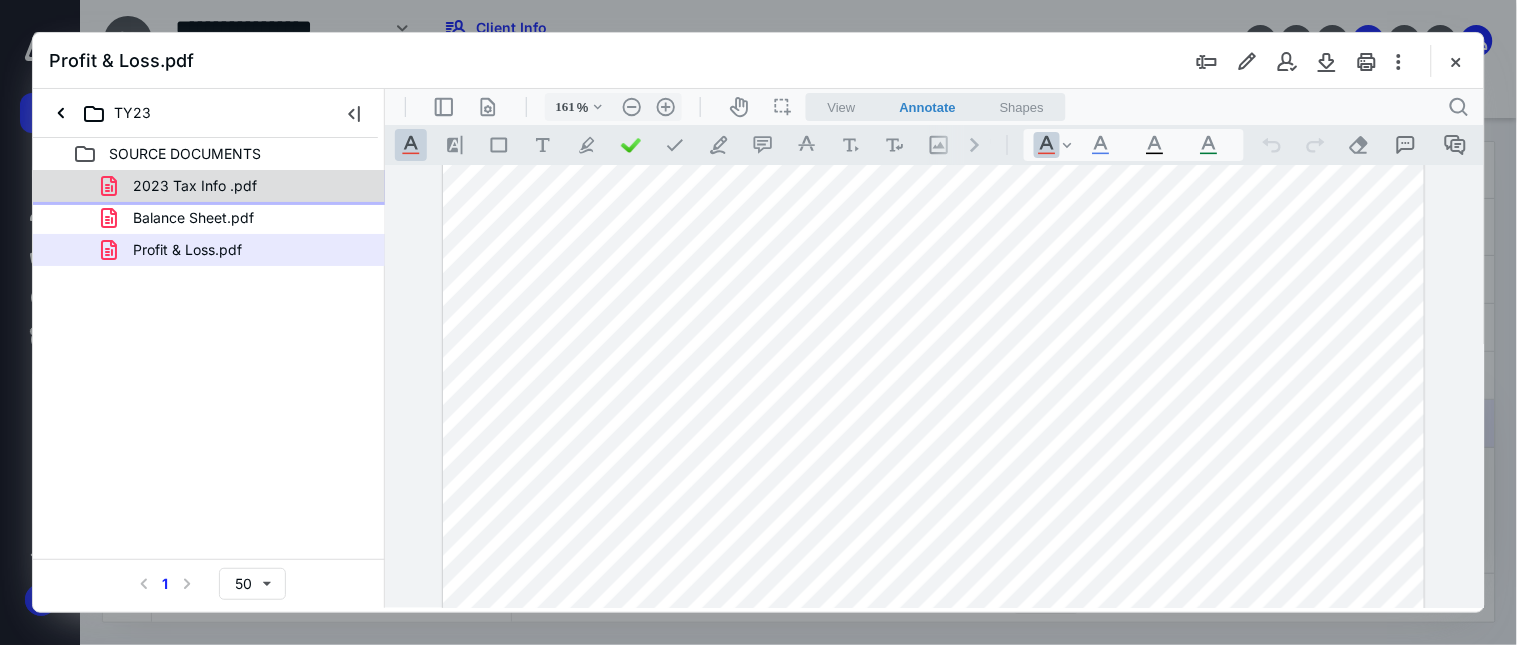click on "2023 Tax Info .pdf" at bounding box center [195, 186] 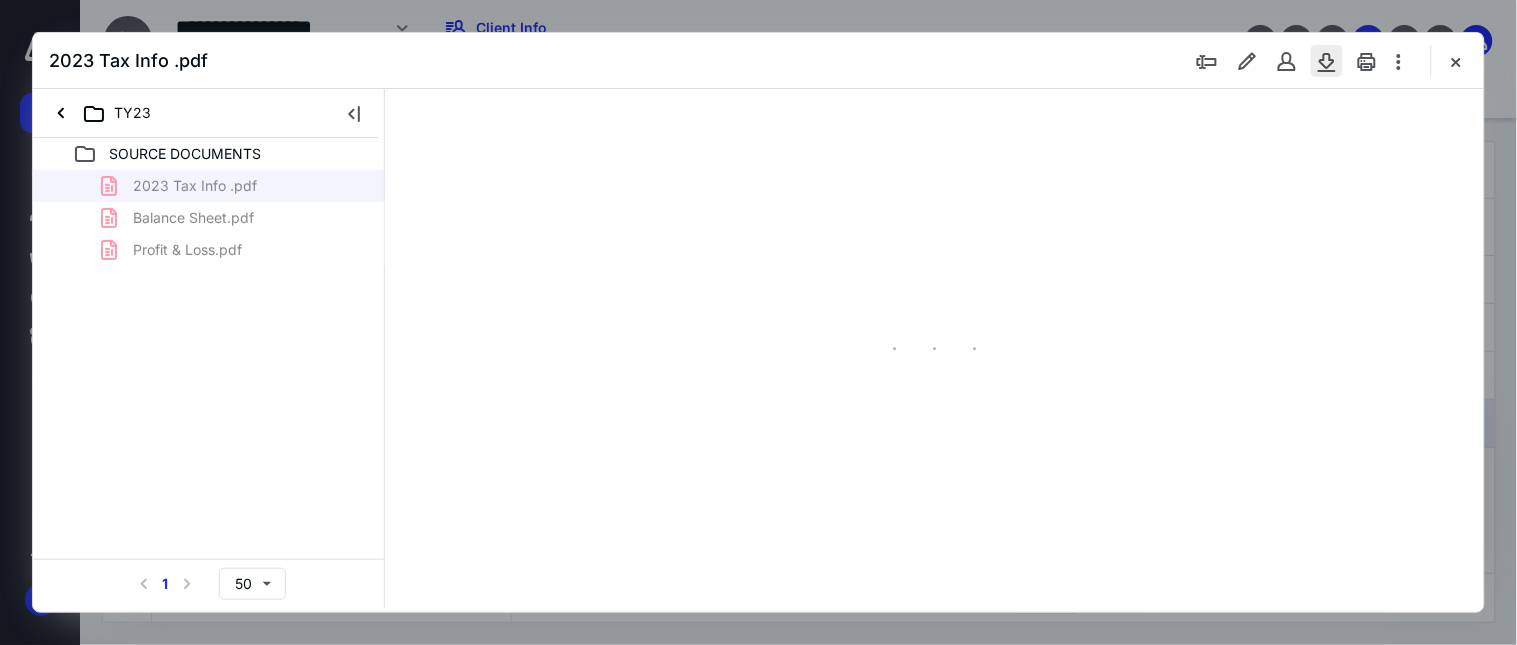 type on "56" 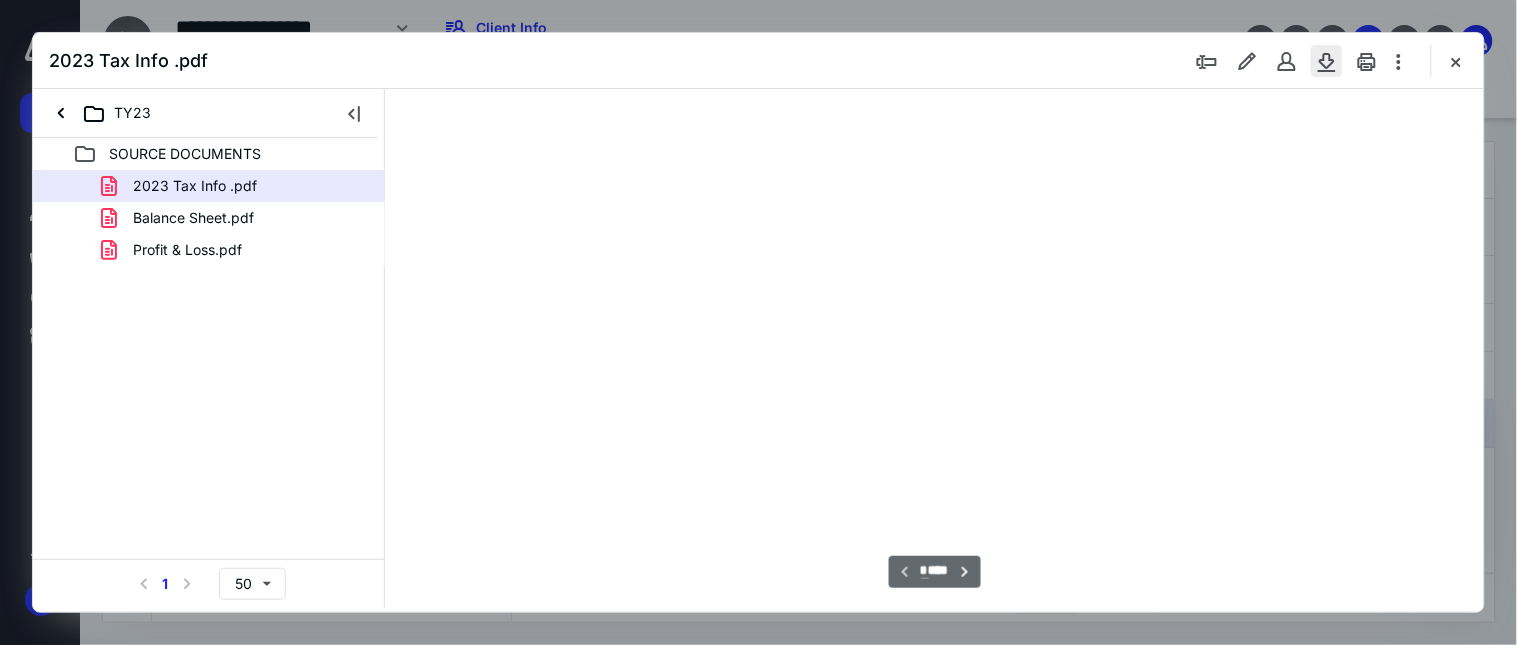 scroll, scrollTop: 77, scrollLeft: 0, axis: vertical 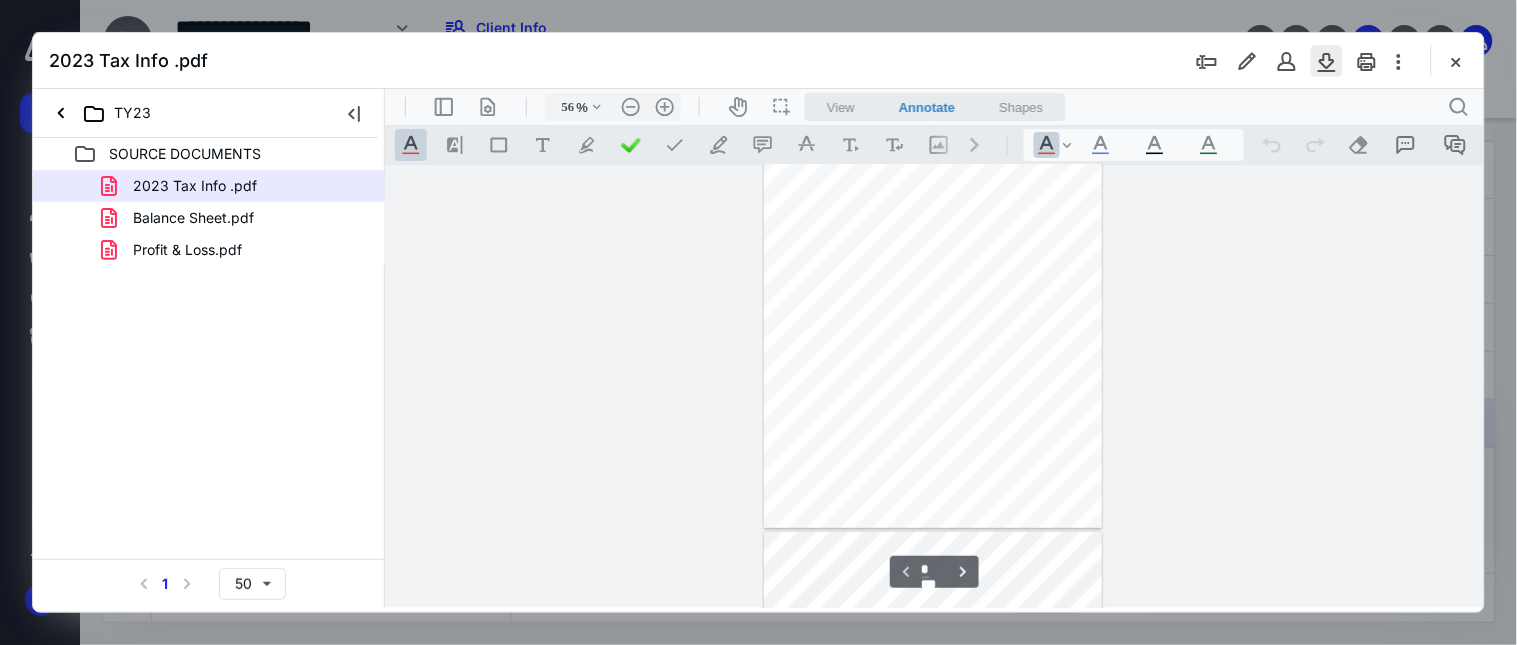 click at bounding box center (1327, 61) 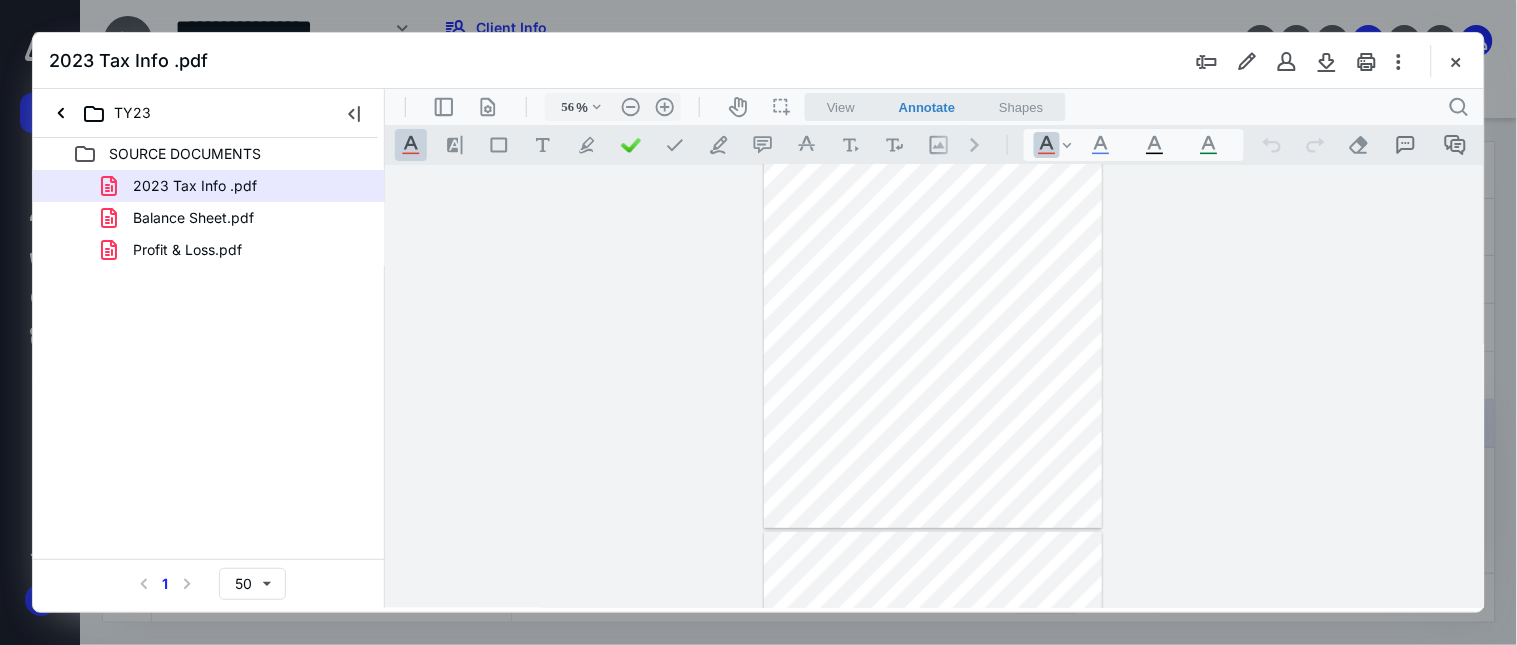 drag, startPoint x: 1460, startPoint y: 60, endPoint x: 1384, endPoint y: 91, distance: 82.07923 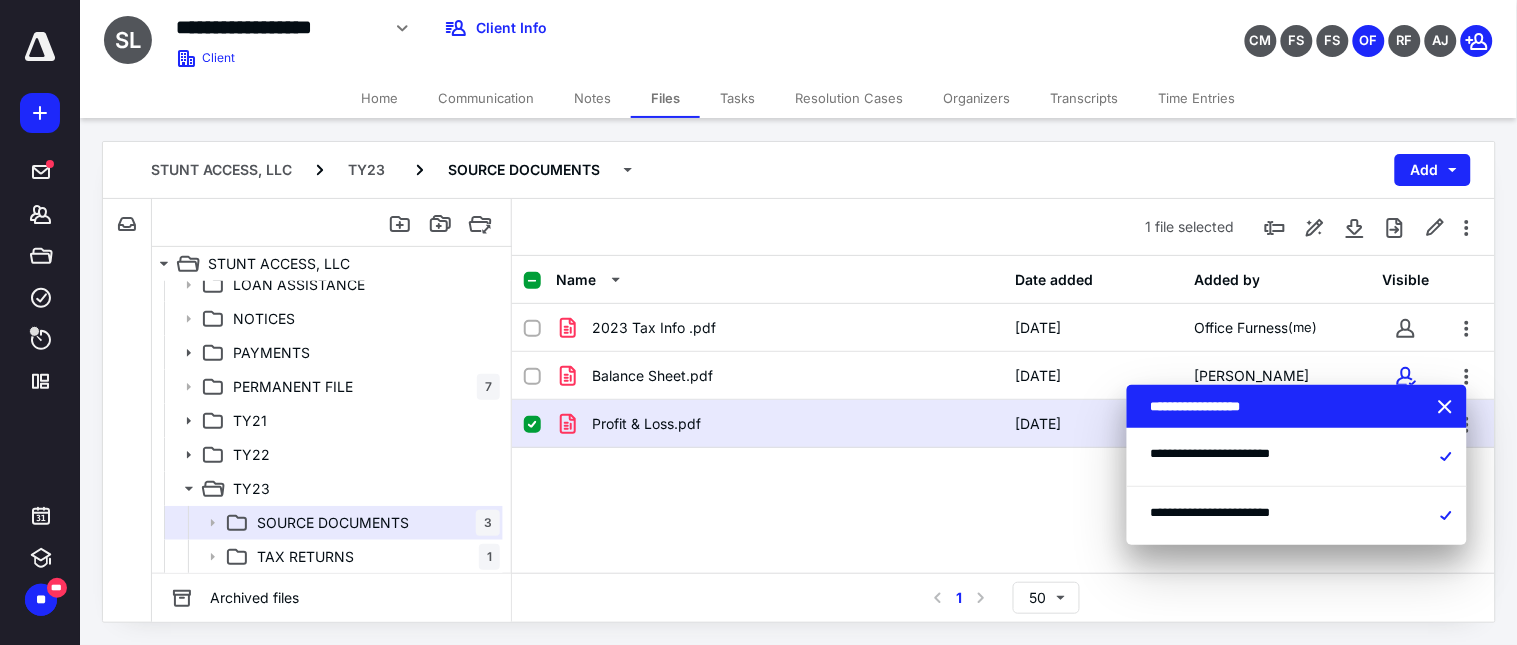 click on "Time Entries" at bounding box center (1197, 98) 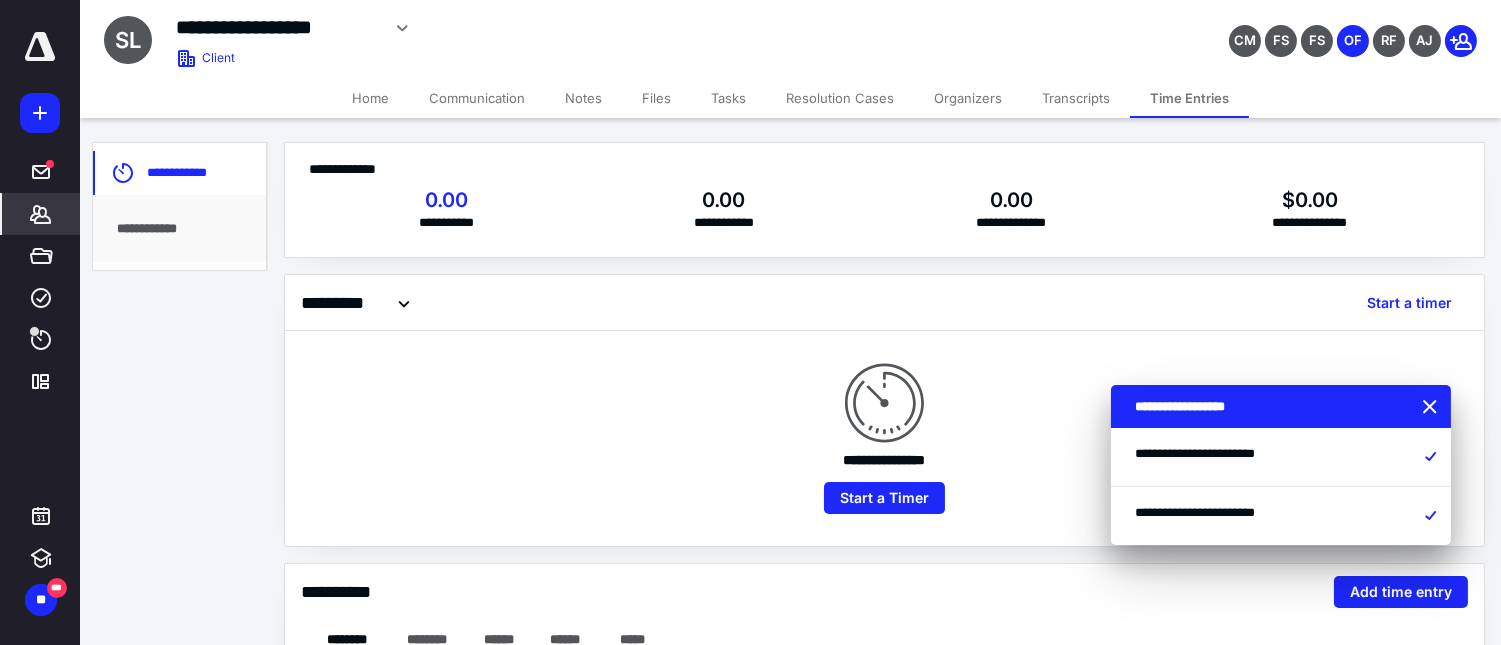 click on "Files" at bounding box center [656, 98] 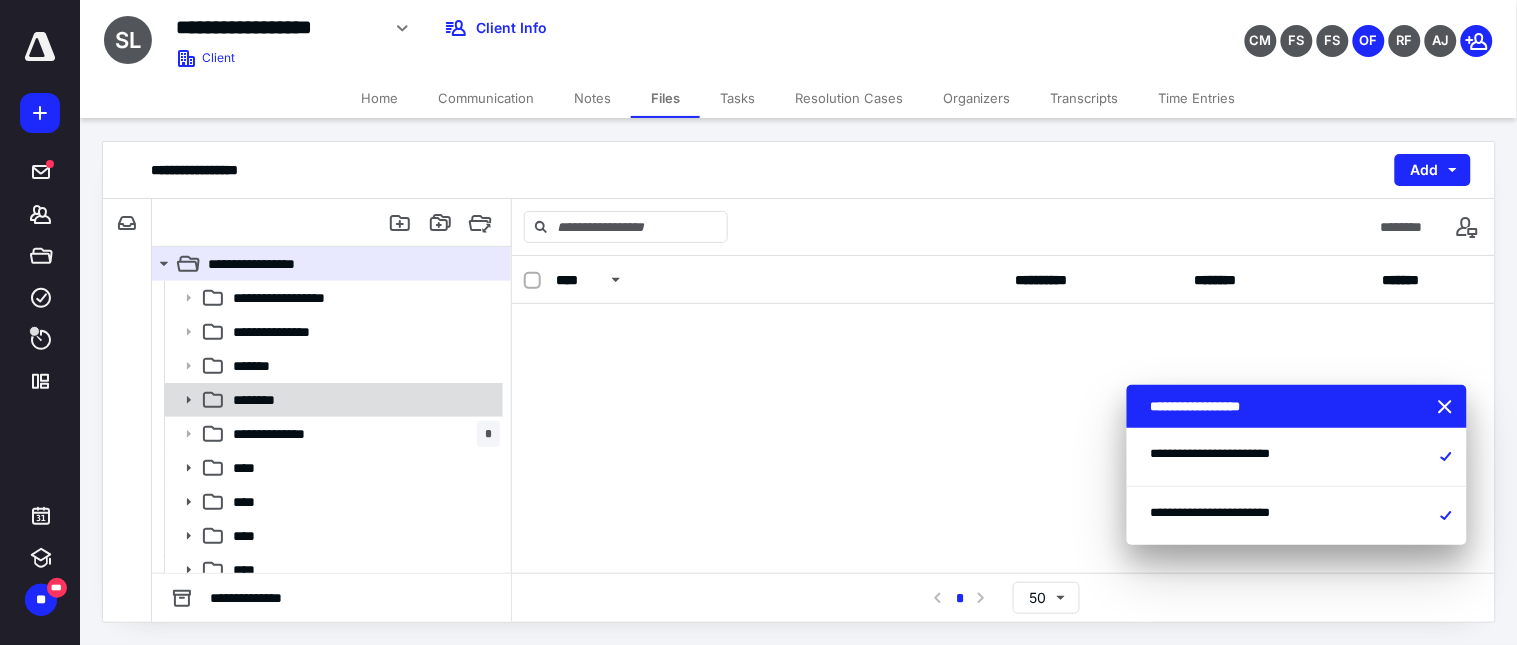 scroll, scrollTop: 401, scrollLeft: 0, axis: vertical 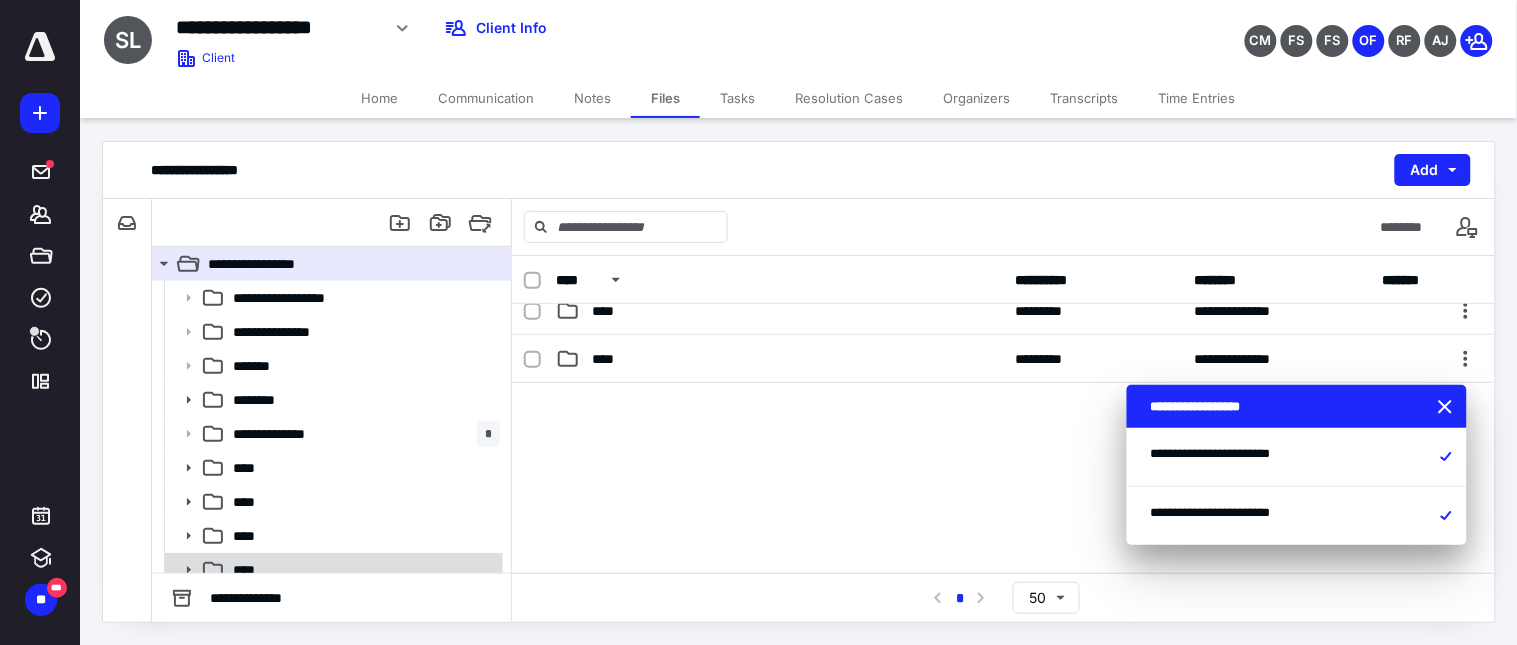 click on "****" at bounding box center [332, 570] 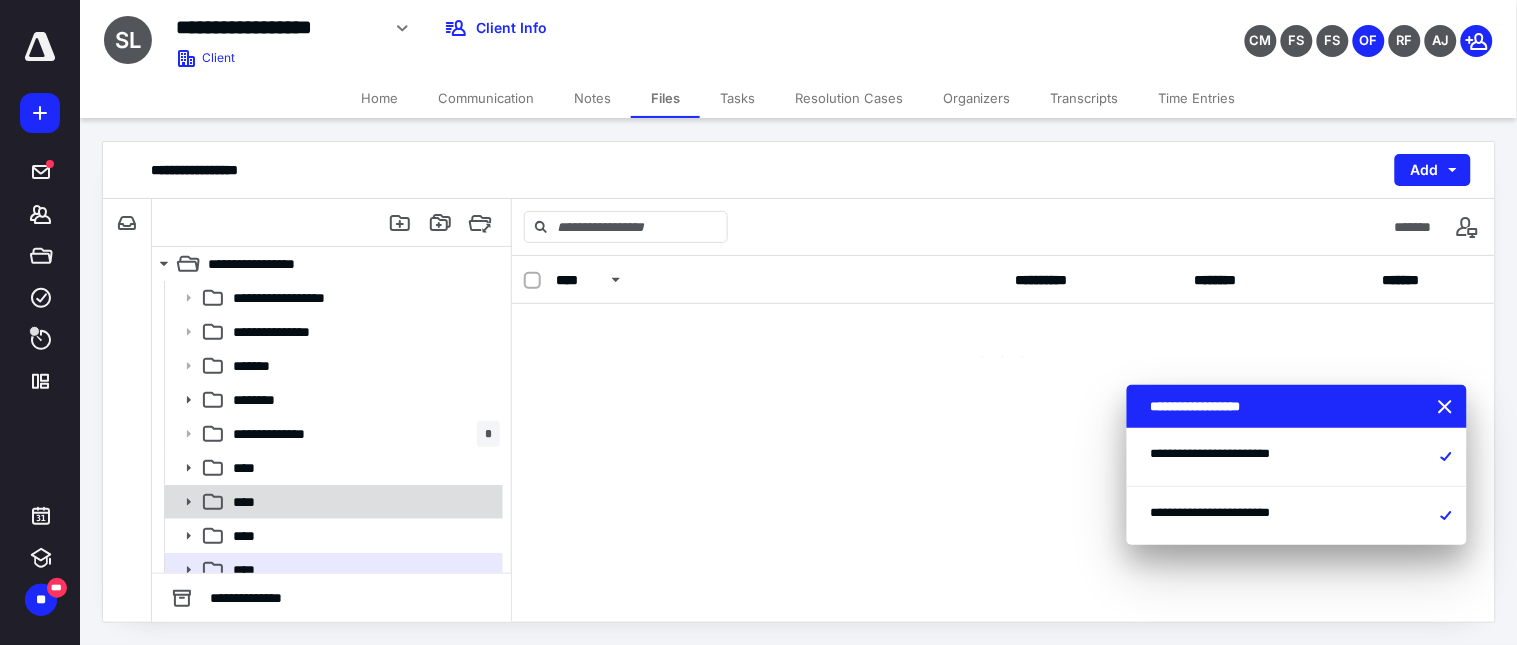 scroll, scrollTop: 0, scrollLeft: 0, axis: both 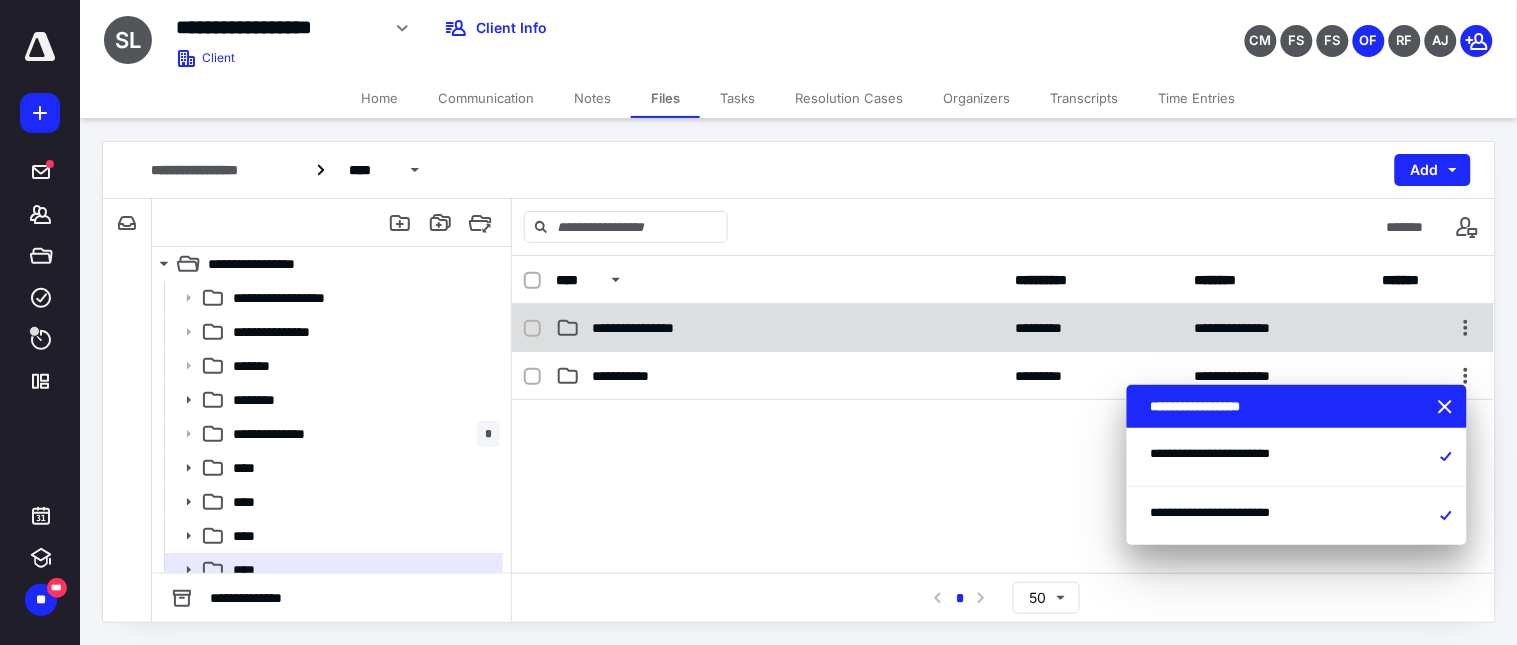 click on "**********" at bounding box center (779, 328) 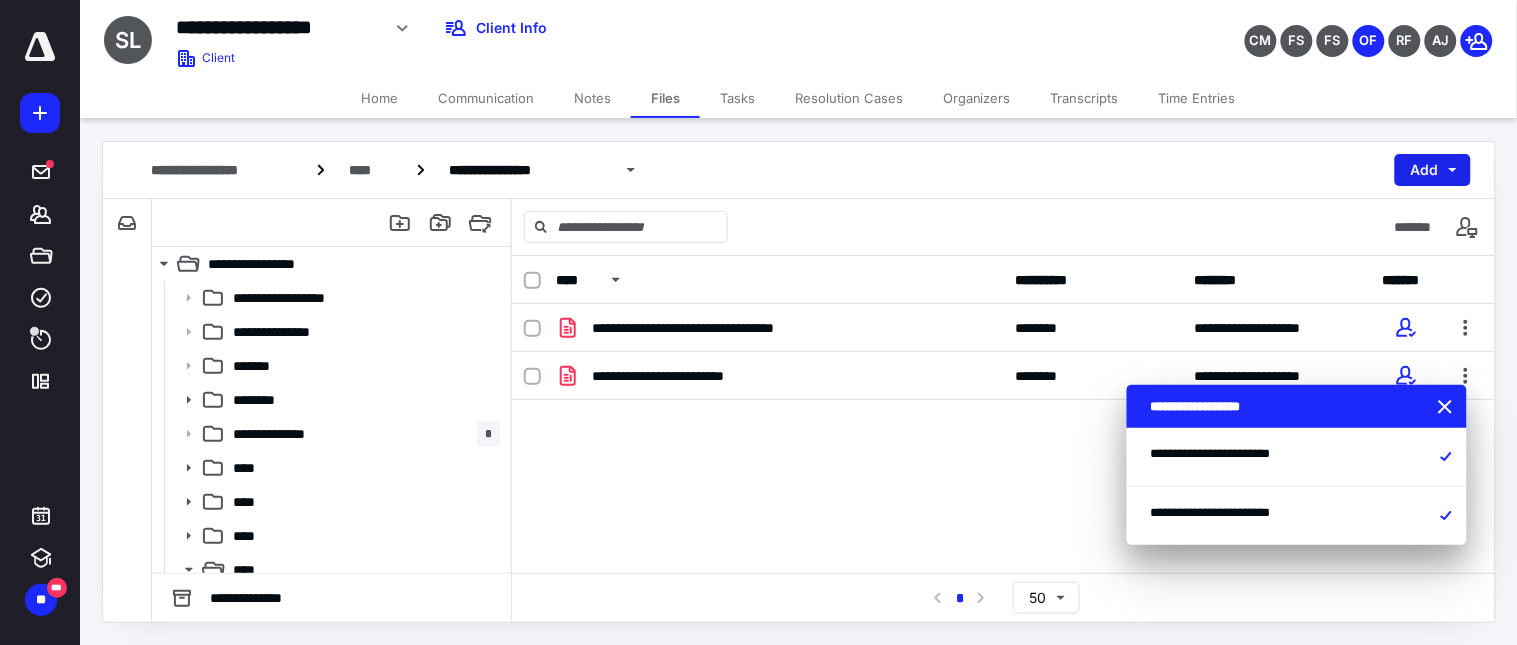 click on "Add" at bounding box center (1433, 170) 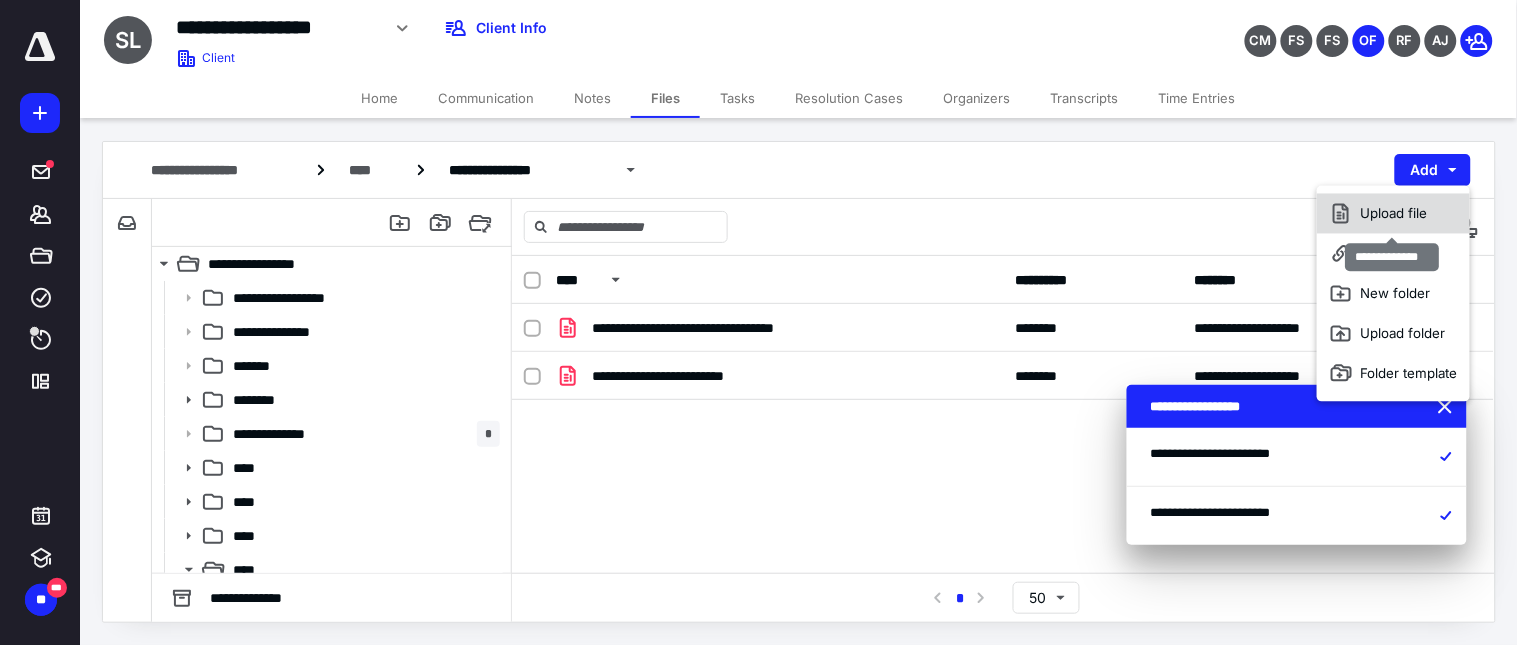 click on "Upload file" at bounding box center [1393, 214] 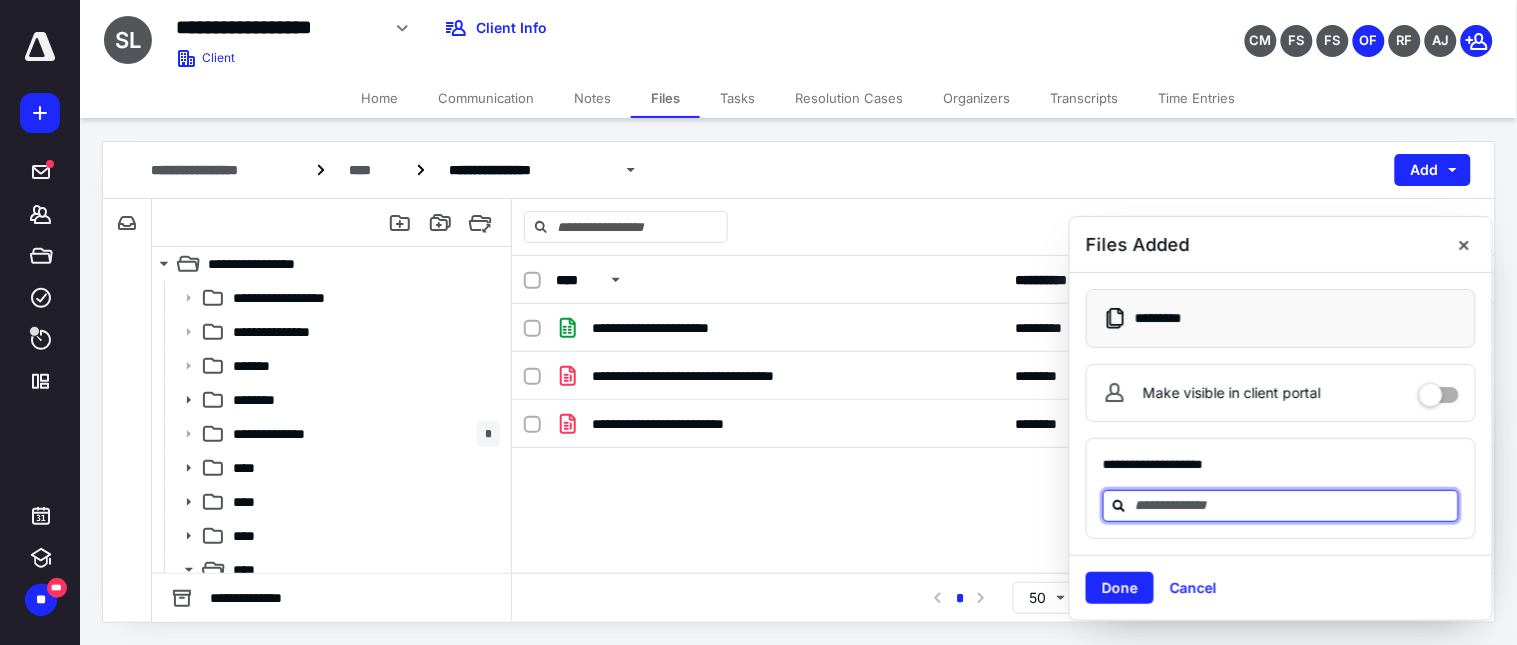 drag, startPoint x: 1212, startPoint y: 511, endPoint x: 1203, endPoint y: 503, distance: 12.0415945 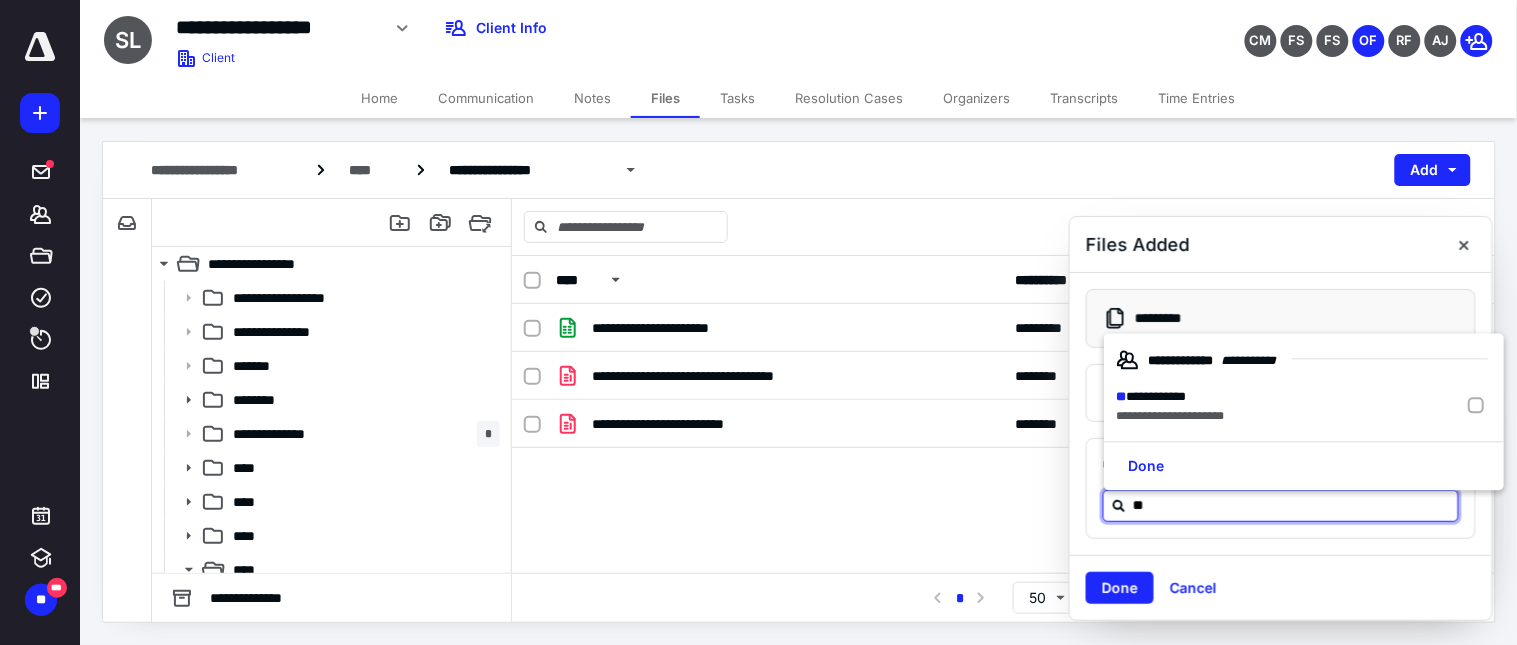 type on "***" 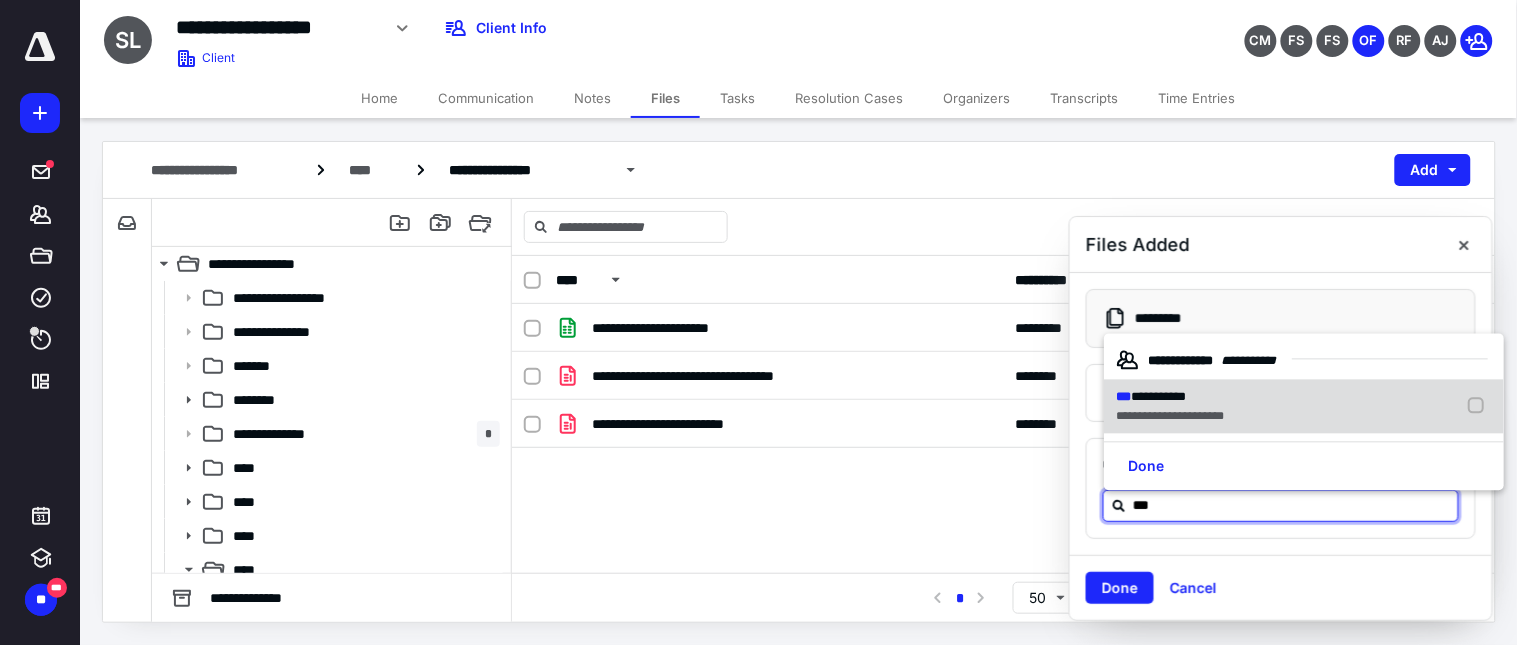 click at bounding box center [1480, 407] 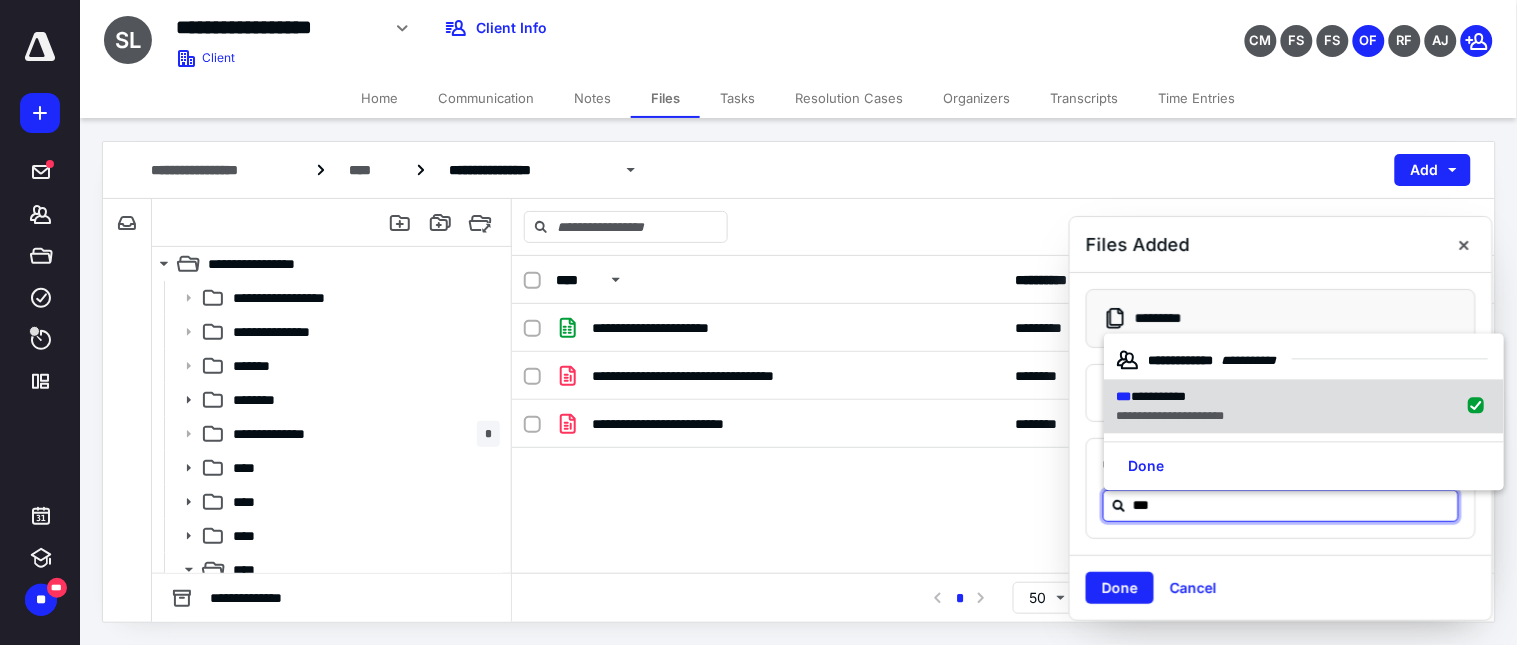 checkbox on "true" 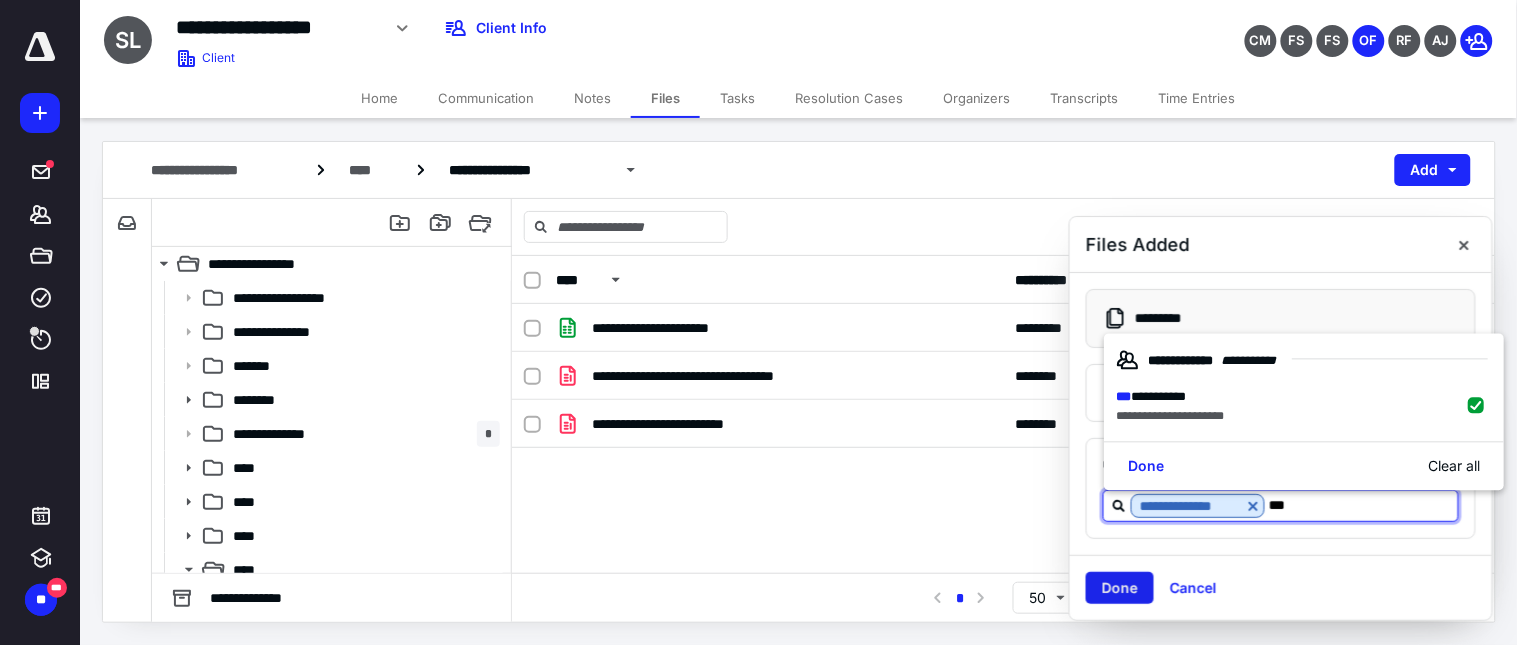 type on "***" 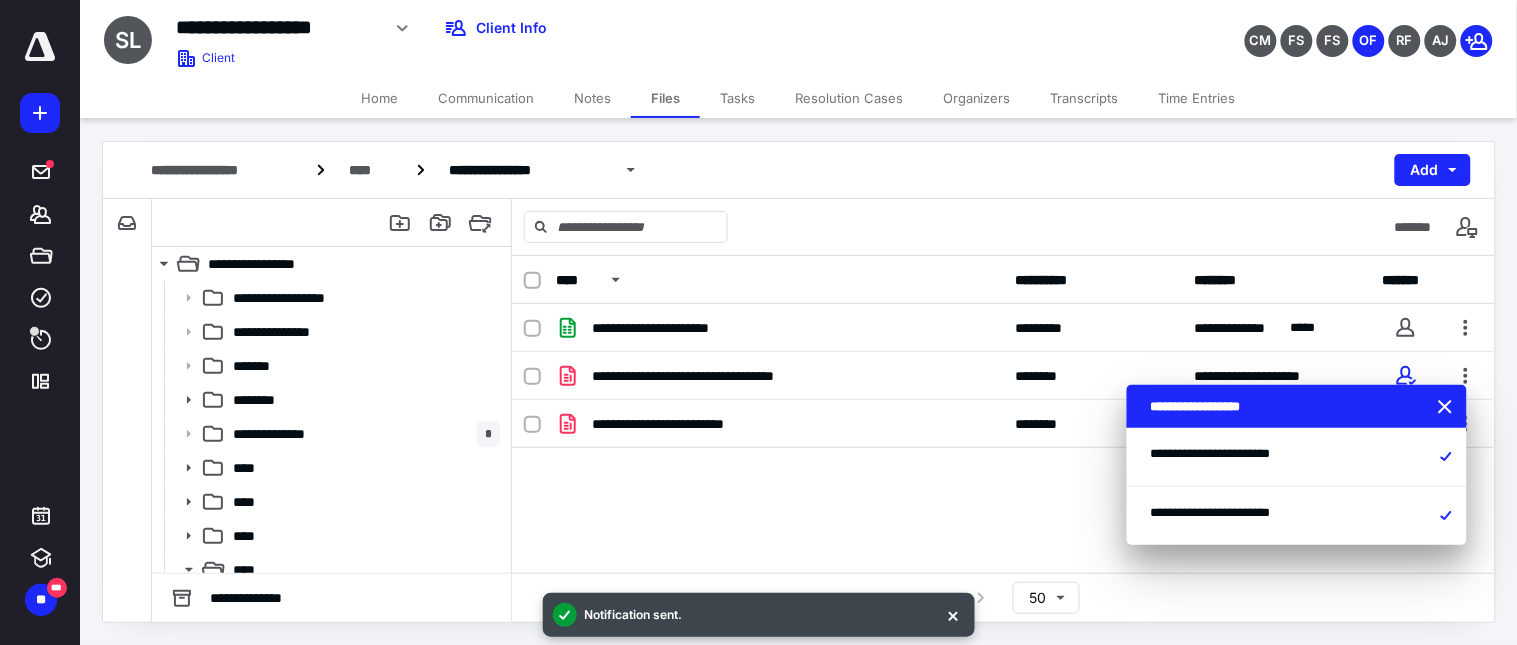 click on "Time Entries" at bounding box center (1197, 98) 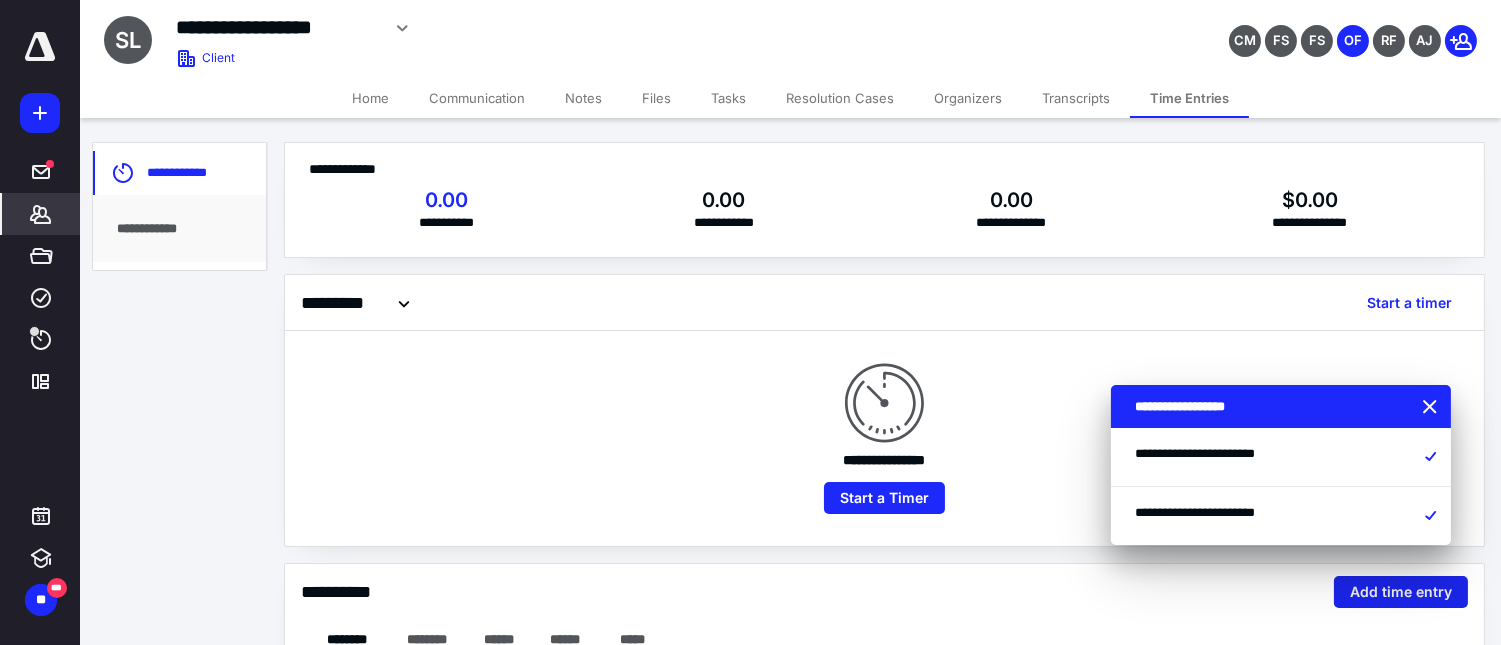 click on "Add time entry" at bounding box center [1401, 592] 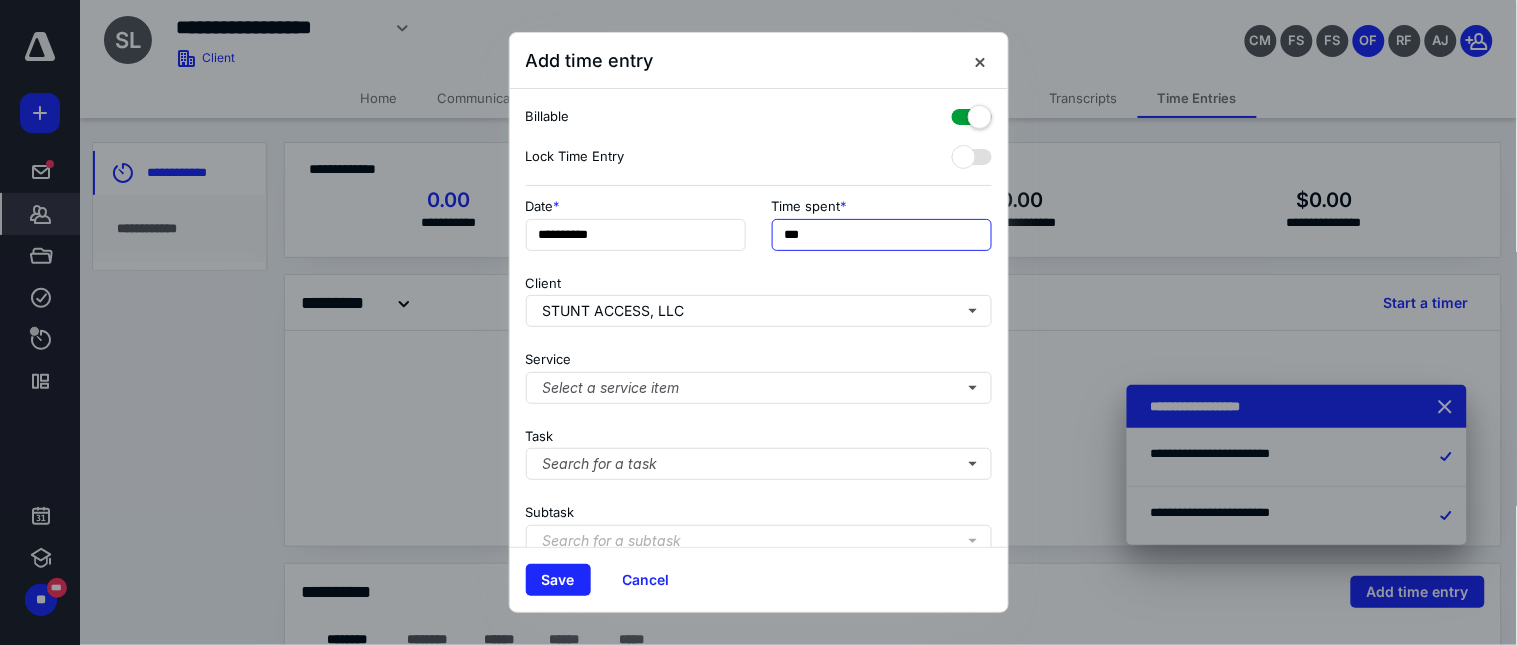 drag, startPoint x: 800, startPoint y: 228, endPoint x: 364, endPoint y: 237, distance: 436.09286 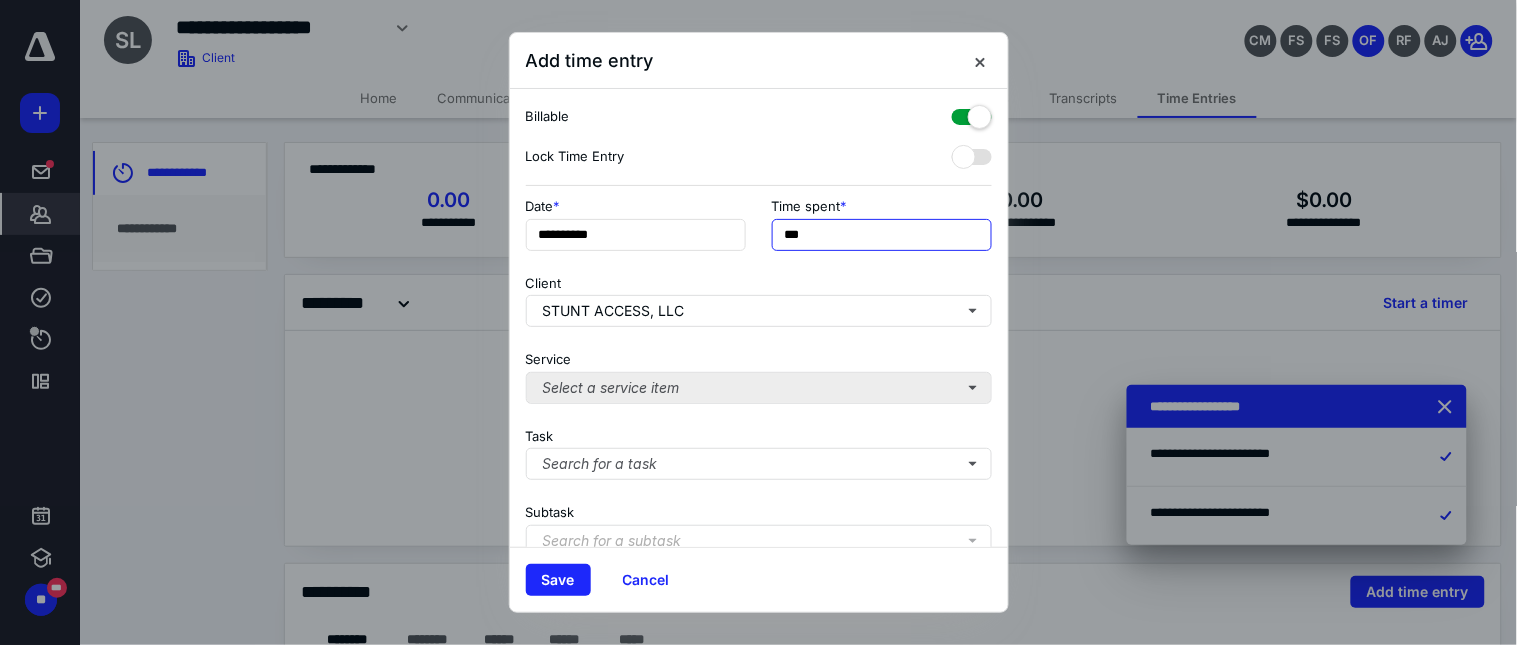 type on "***" 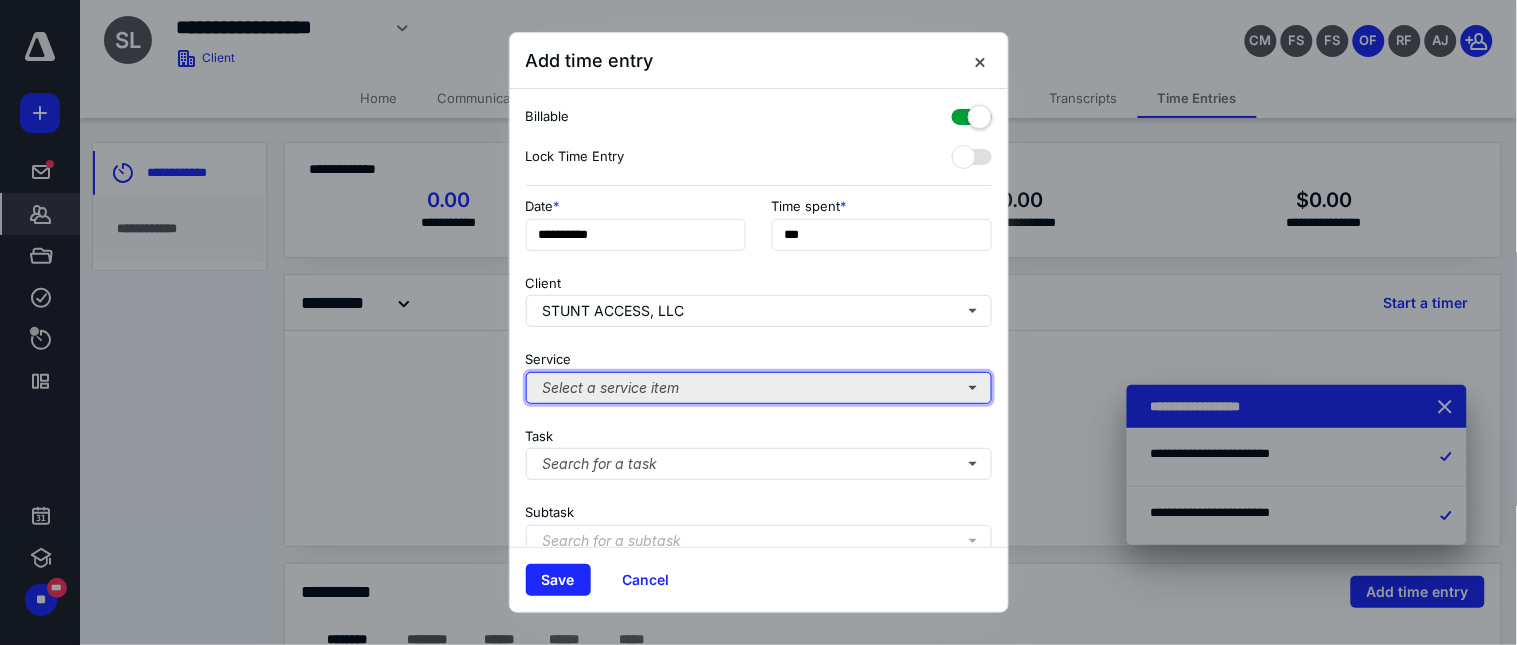 click on "Select a service item" at bounding box center [759, 388] 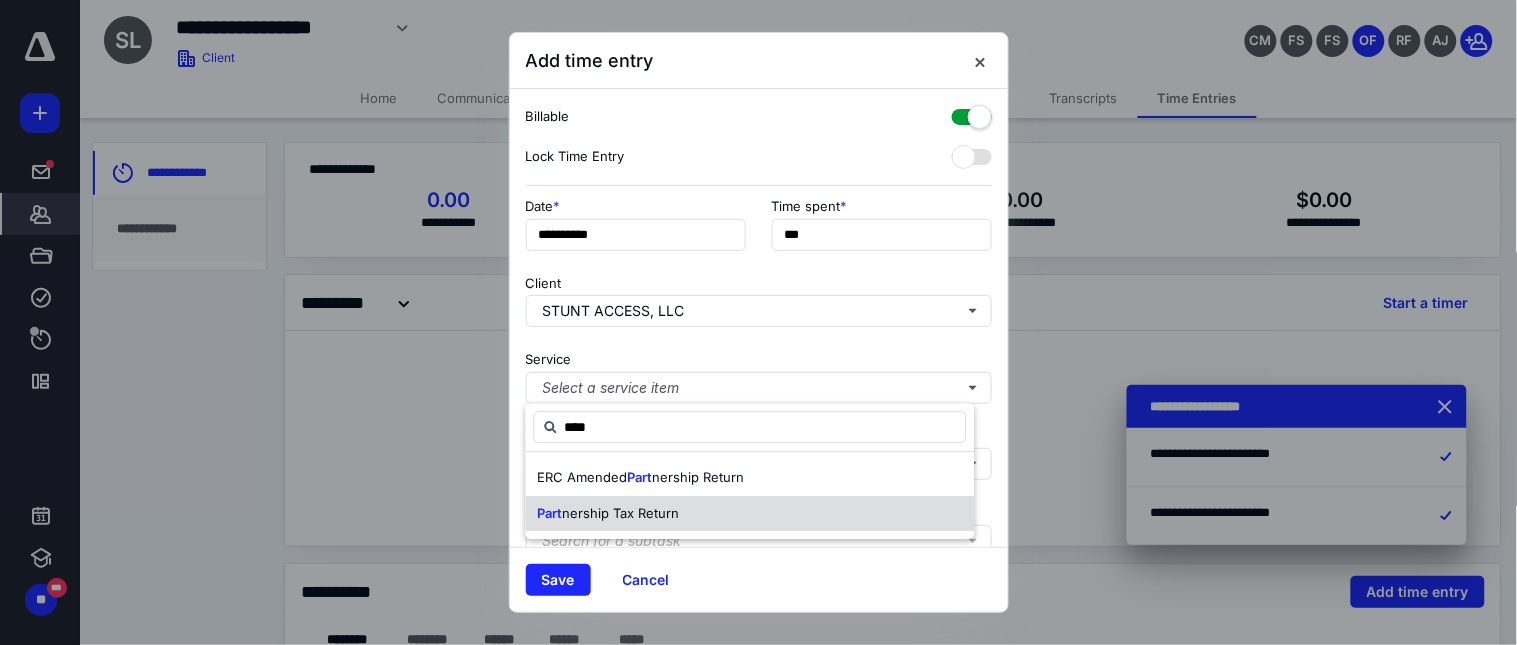 click on "nership Tax Return" at bounding box center (621, 513) 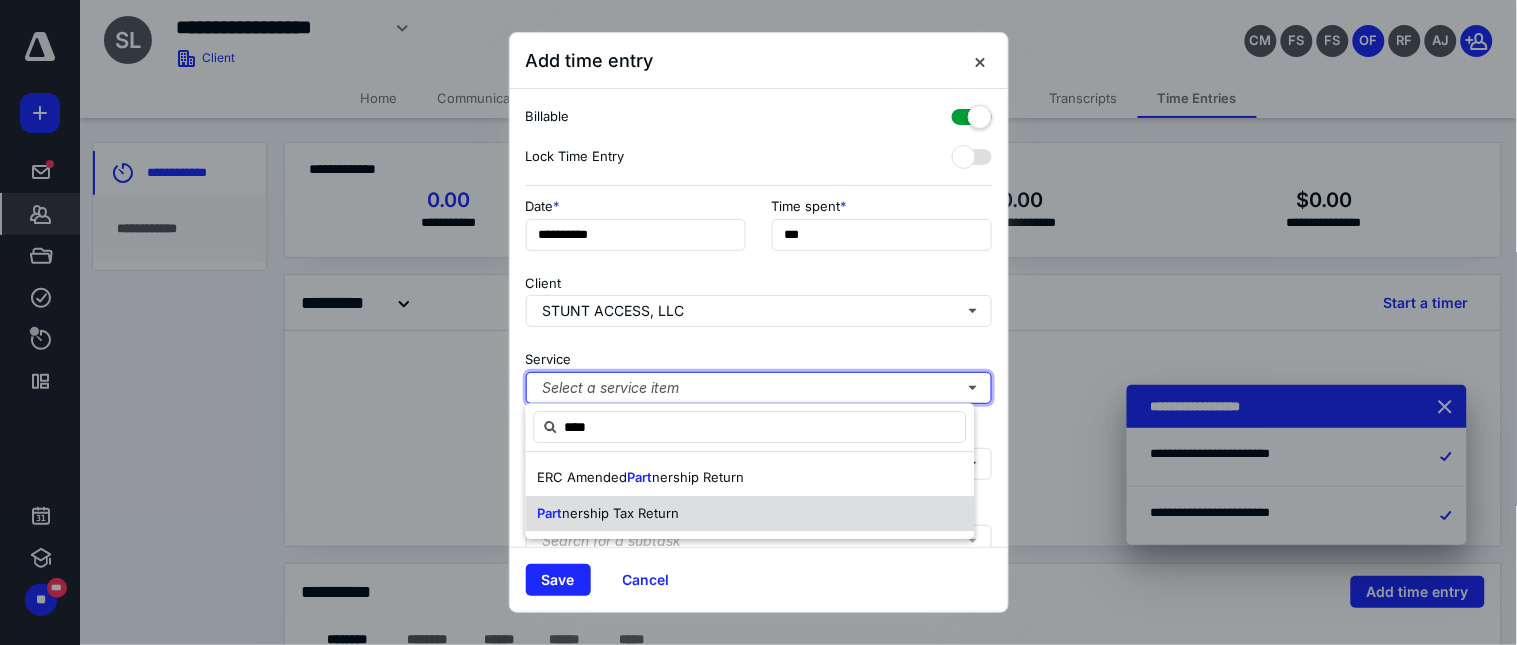 type 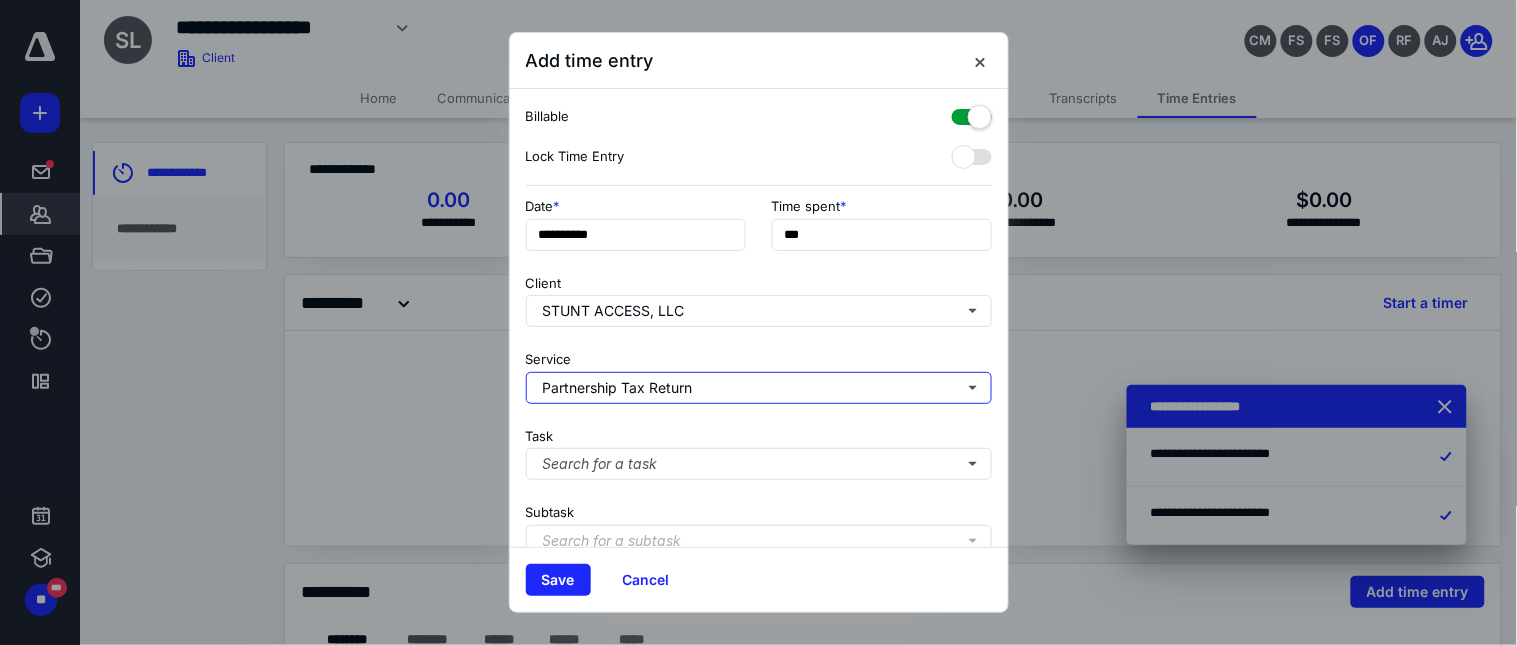 scroll, scrollTop: 222, scrollLeft: 0, axis: vertical 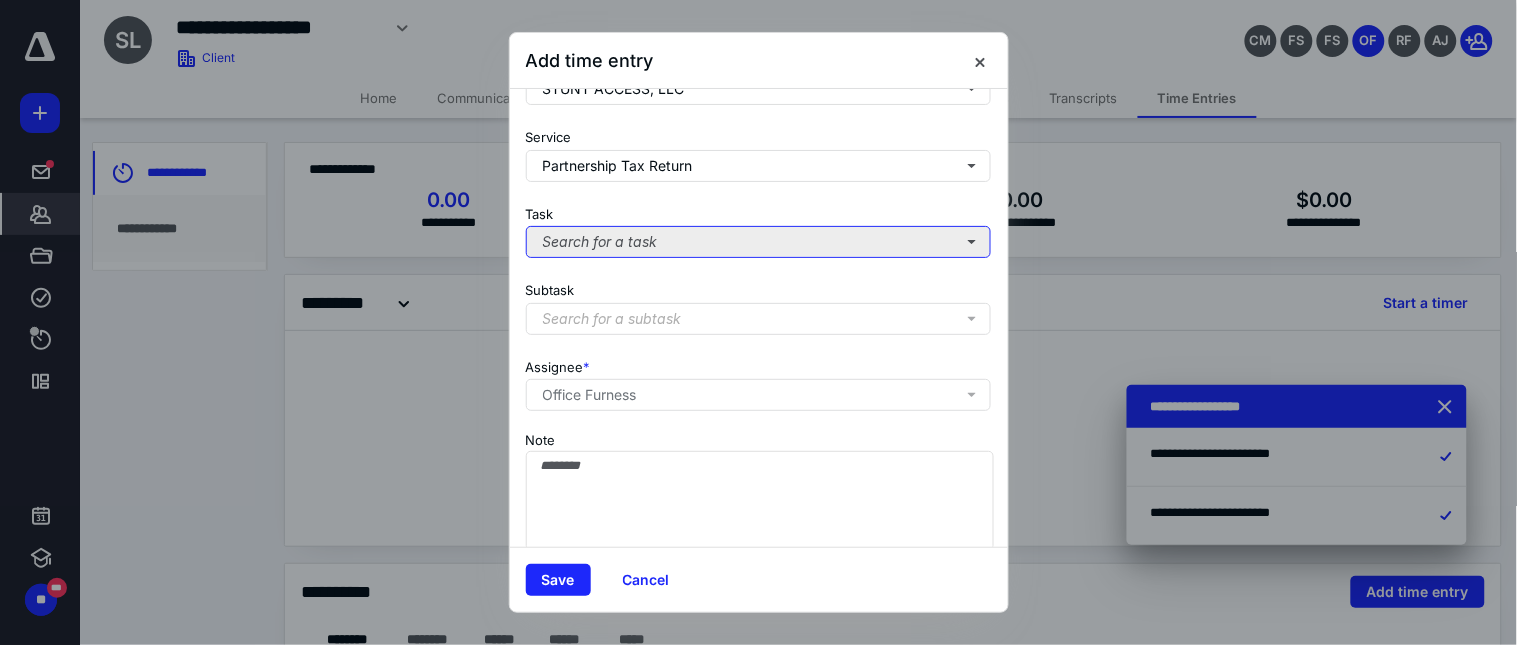 click on "Search for a task" at bounding box center [759, 242] 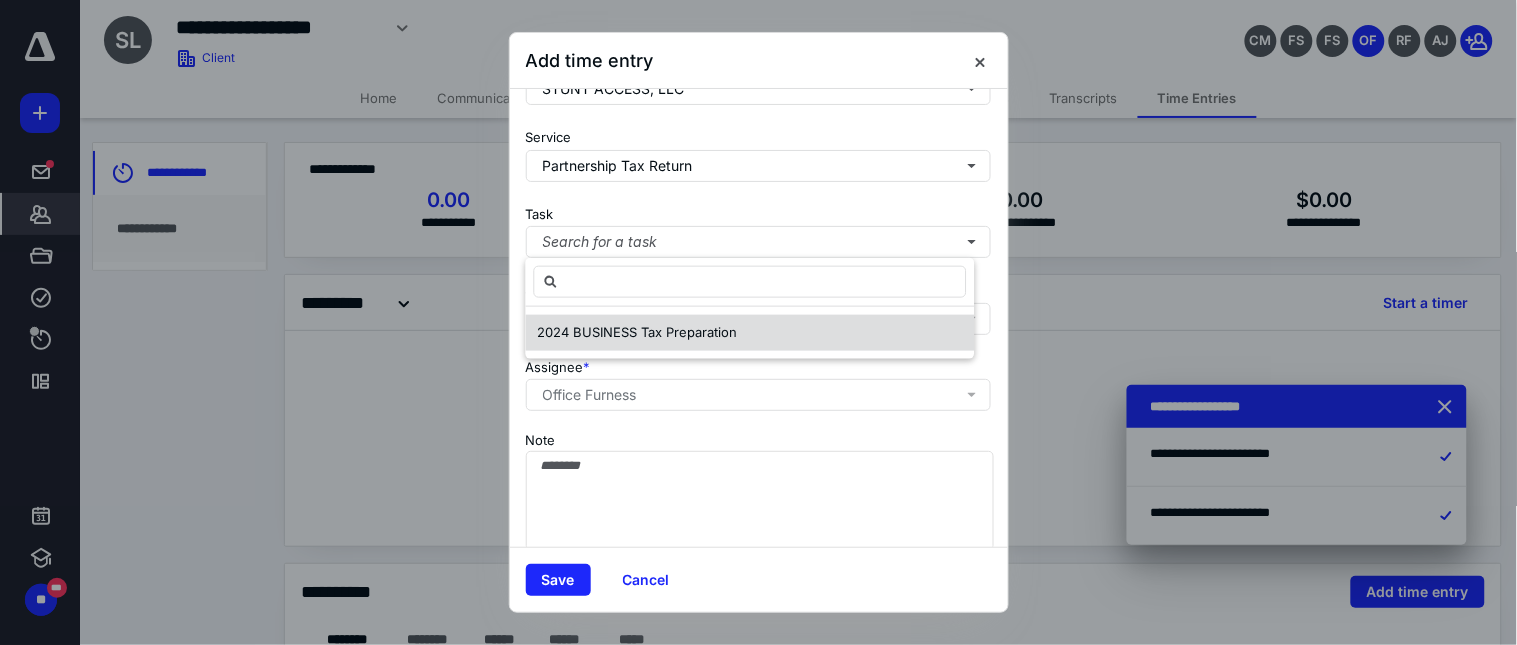 click on "2024 BUSINESS Tax Preparation" at bounding box center [638, 332] 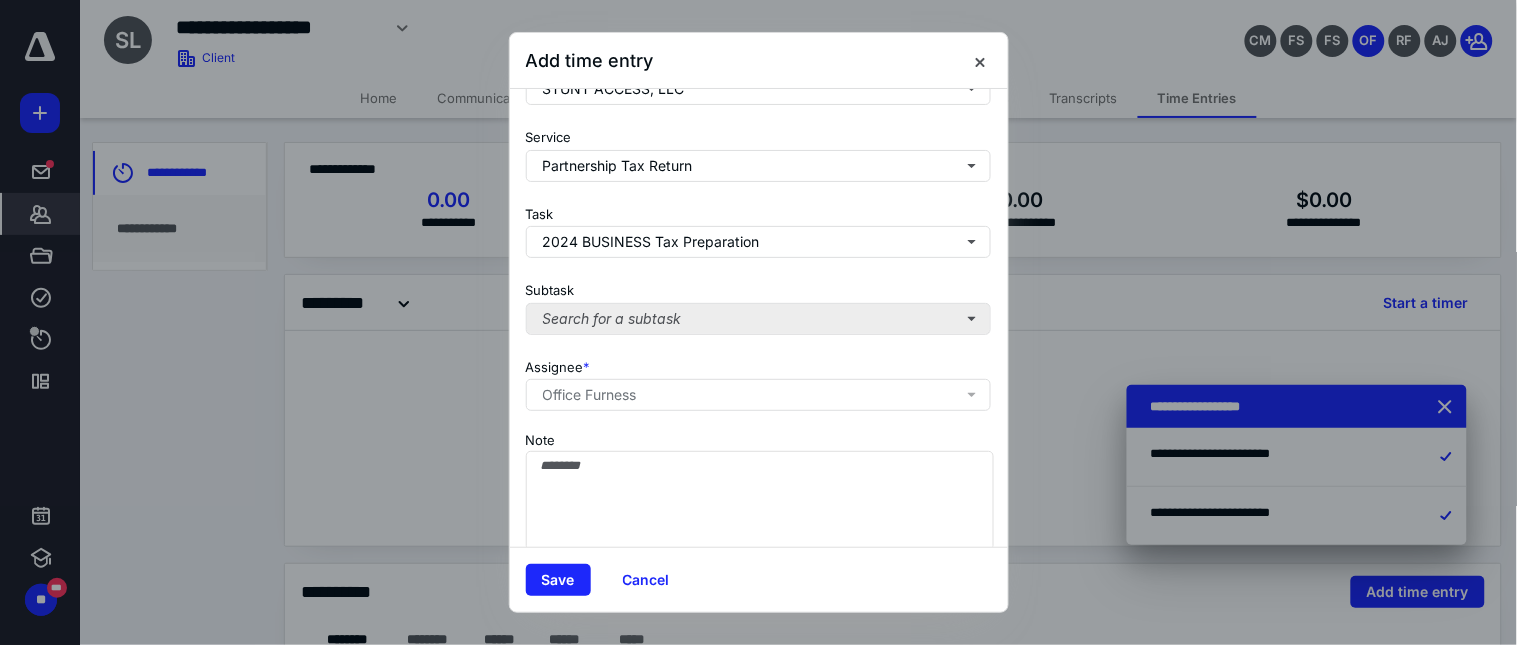 click on "**********" at bounding box center [759, 318] 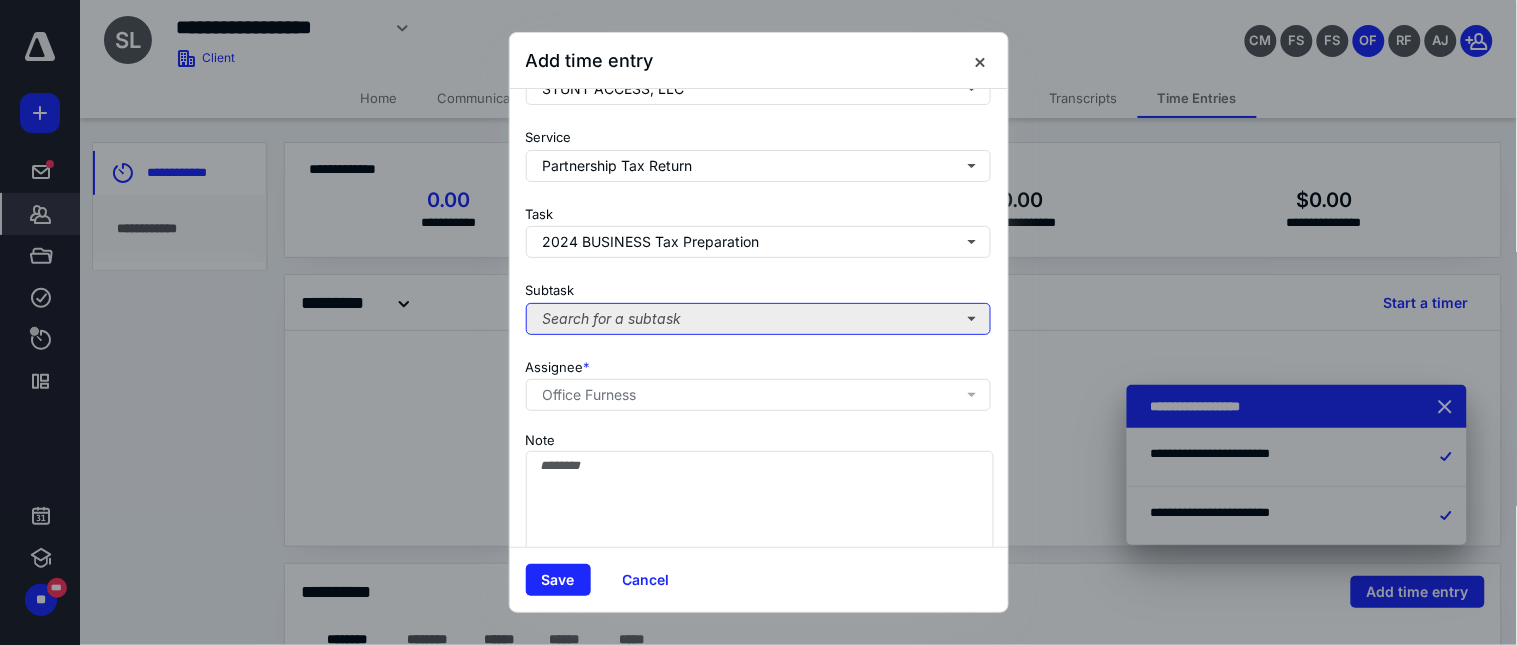 click on "Search for a subtask" at bounding box center (759, 319) 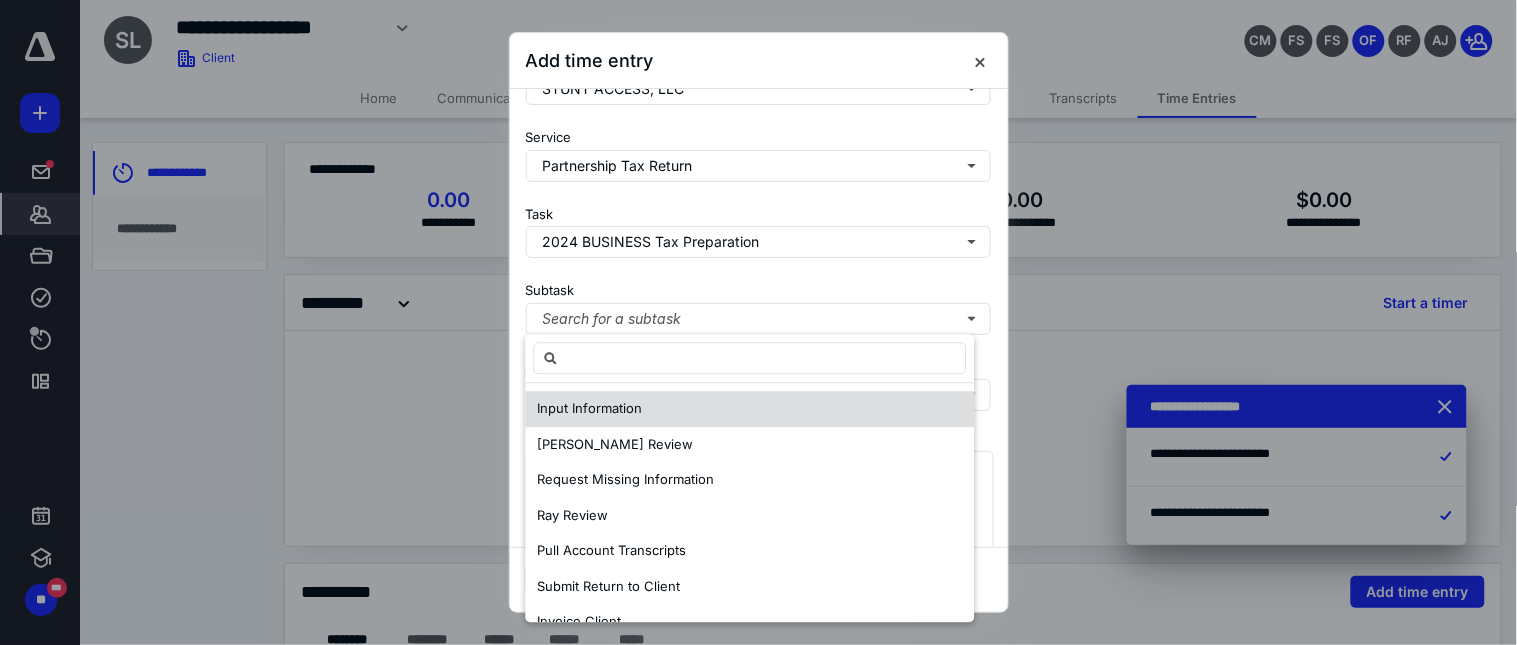 click on "Input Information" at bounding box center (590, 408) 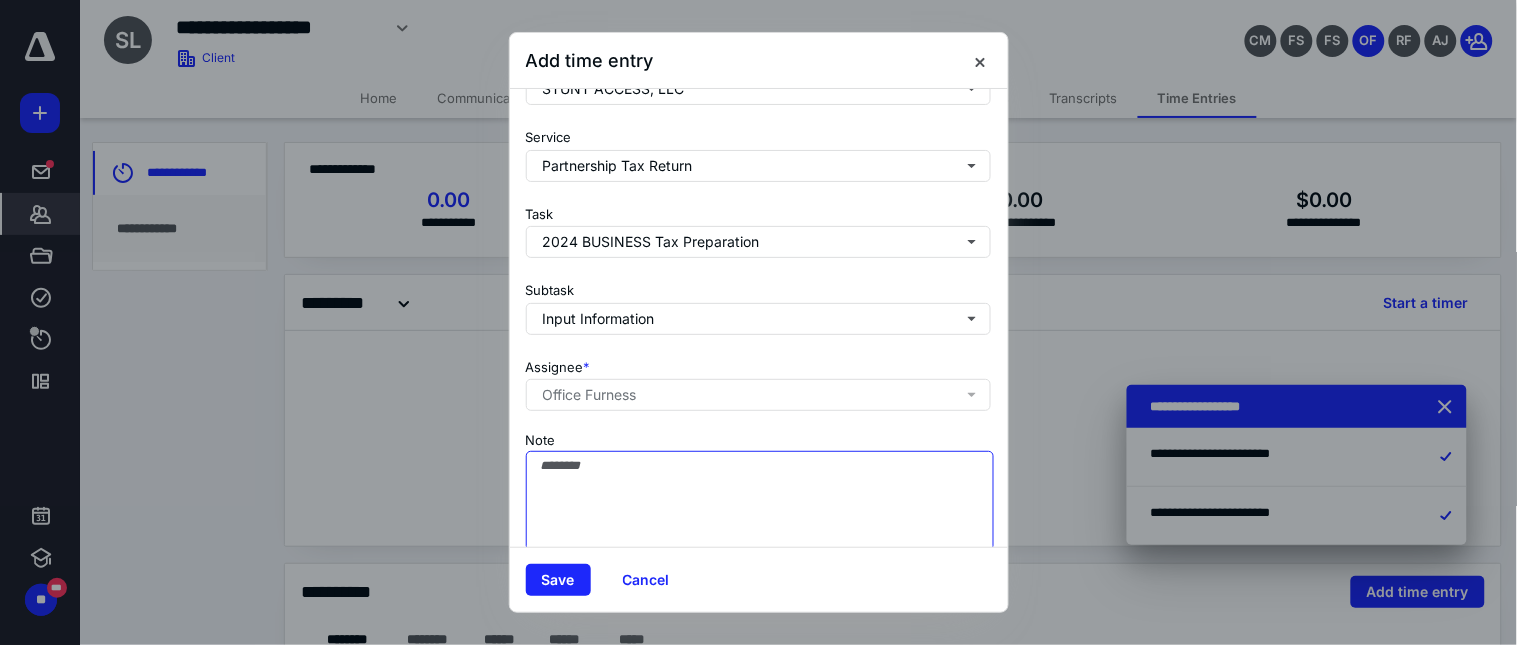 click on "Note" at bounding box center [760, 501] 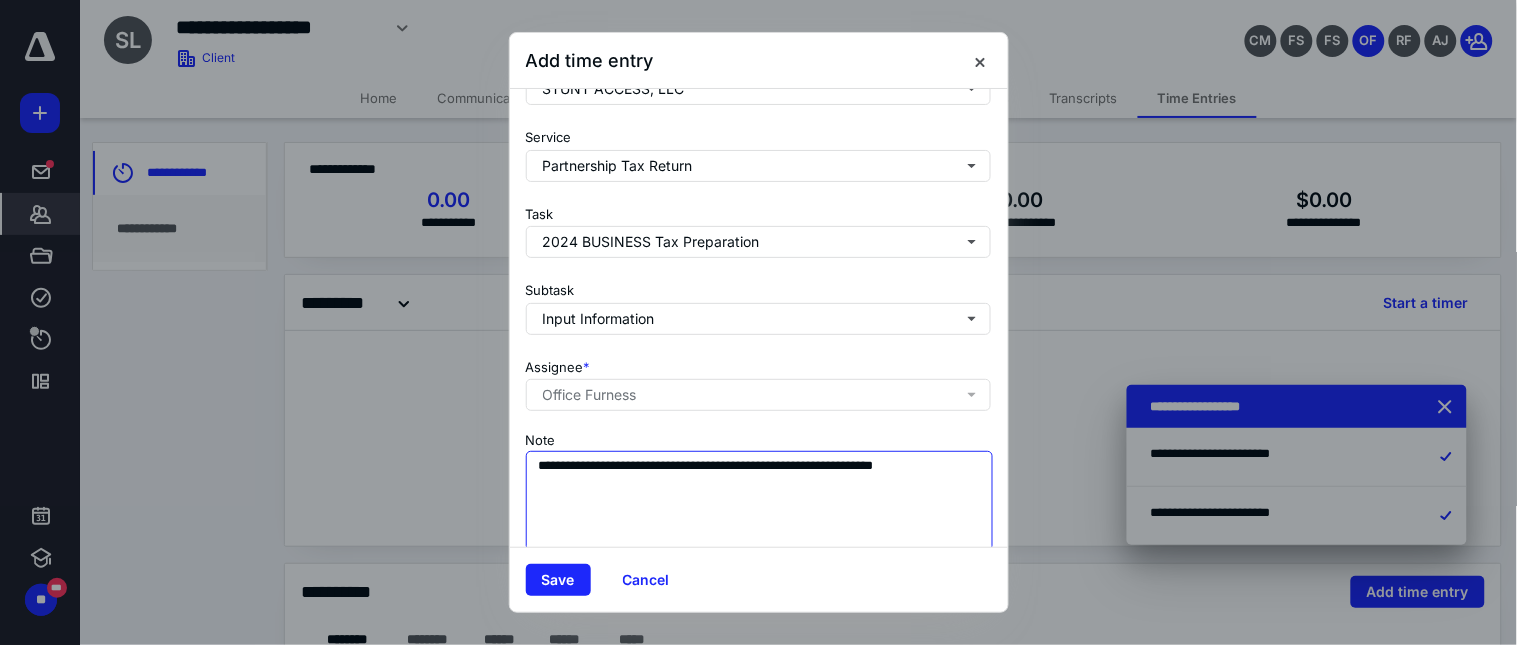 click on "**********" at bounding box center [760, 501] 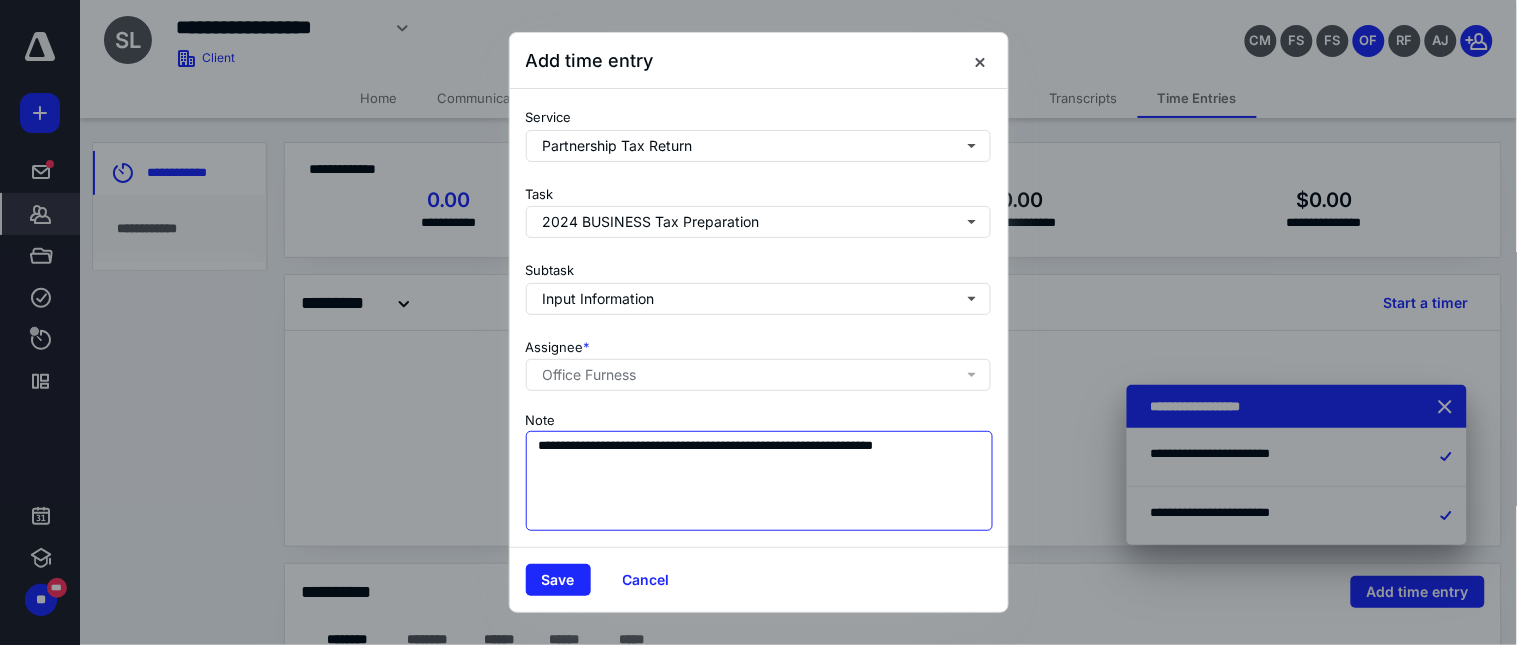click on "**********" at bounding box center (760, 481) 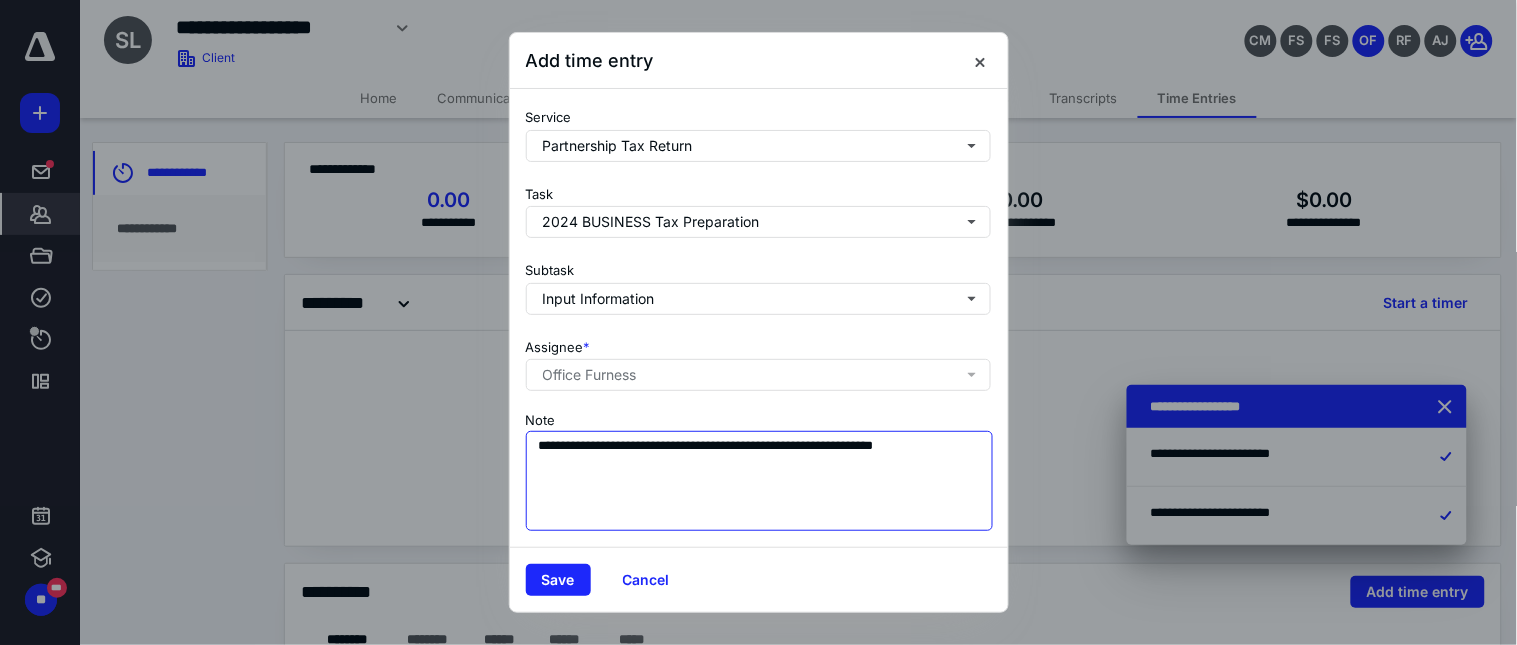 click on "**********" at bounding box center [760, 481] 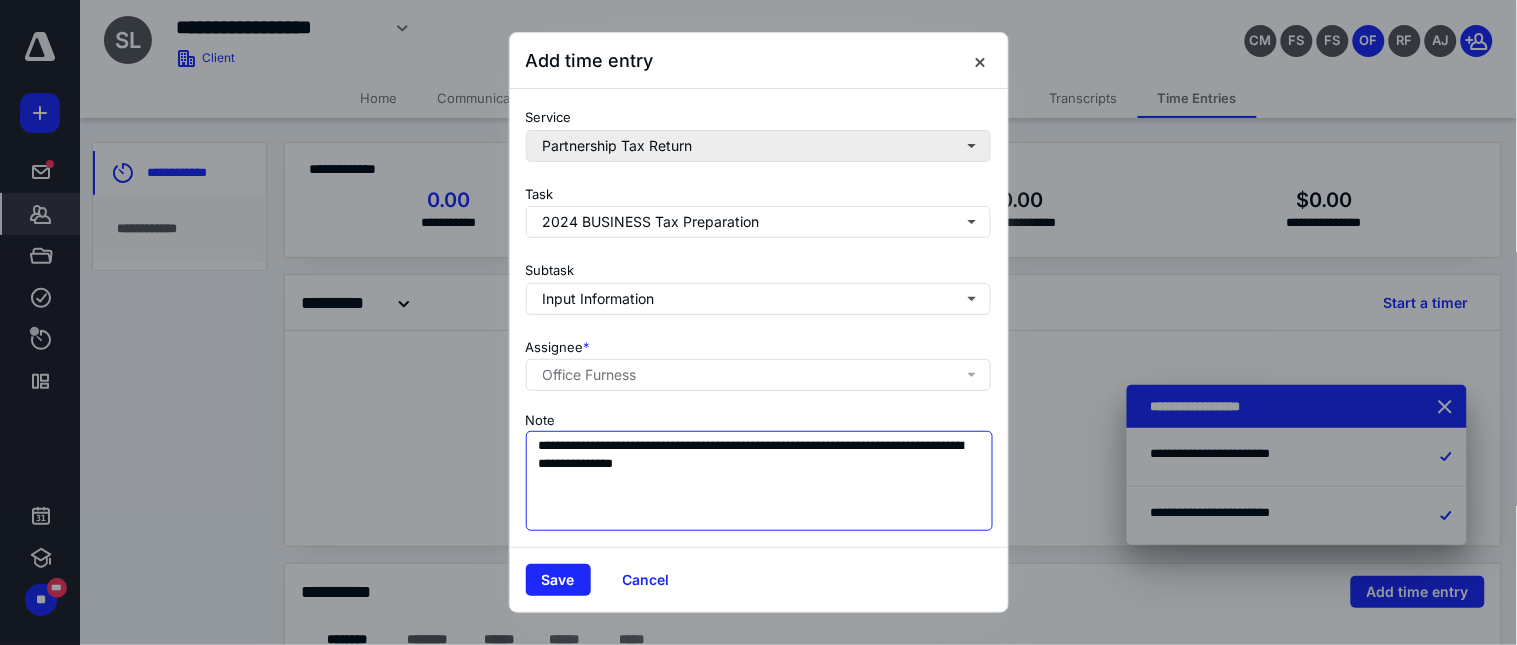 scroll, scrollTop: 0, scrollLeft: 0, axis: both 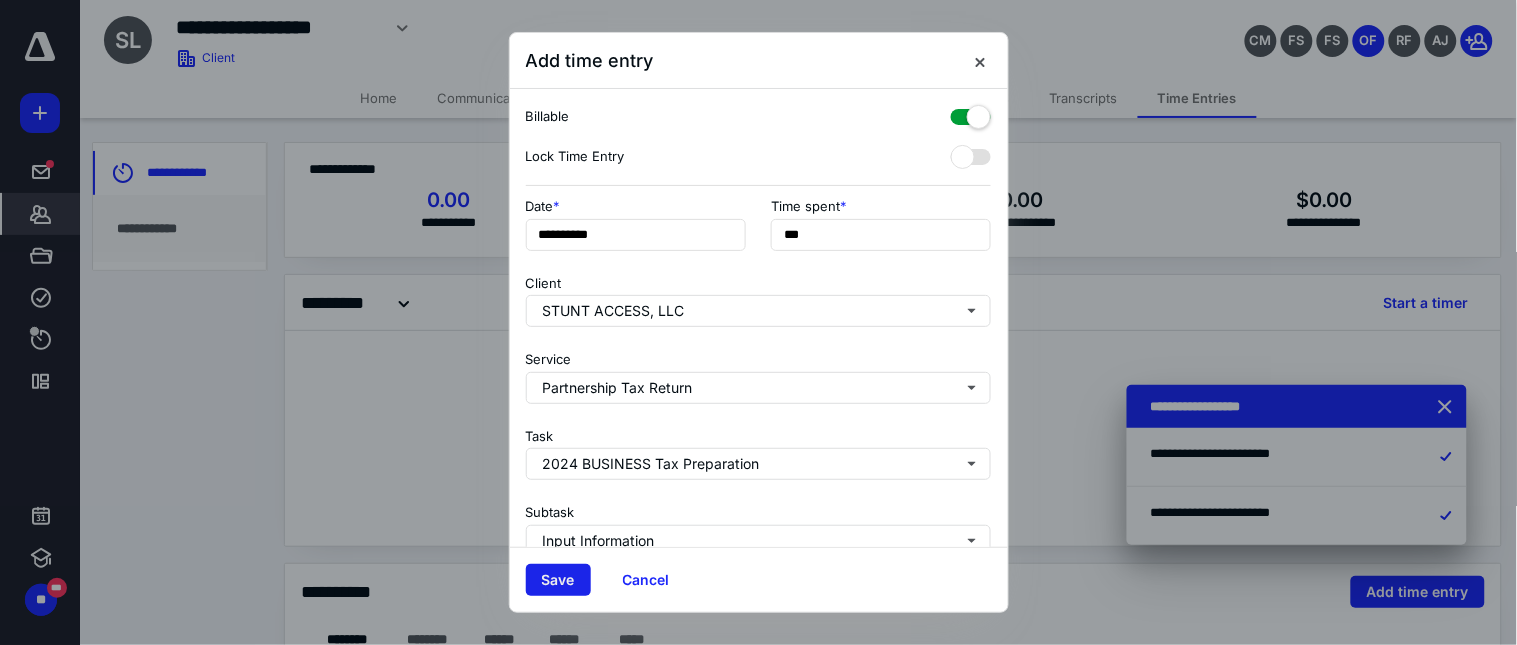 type on "**********" 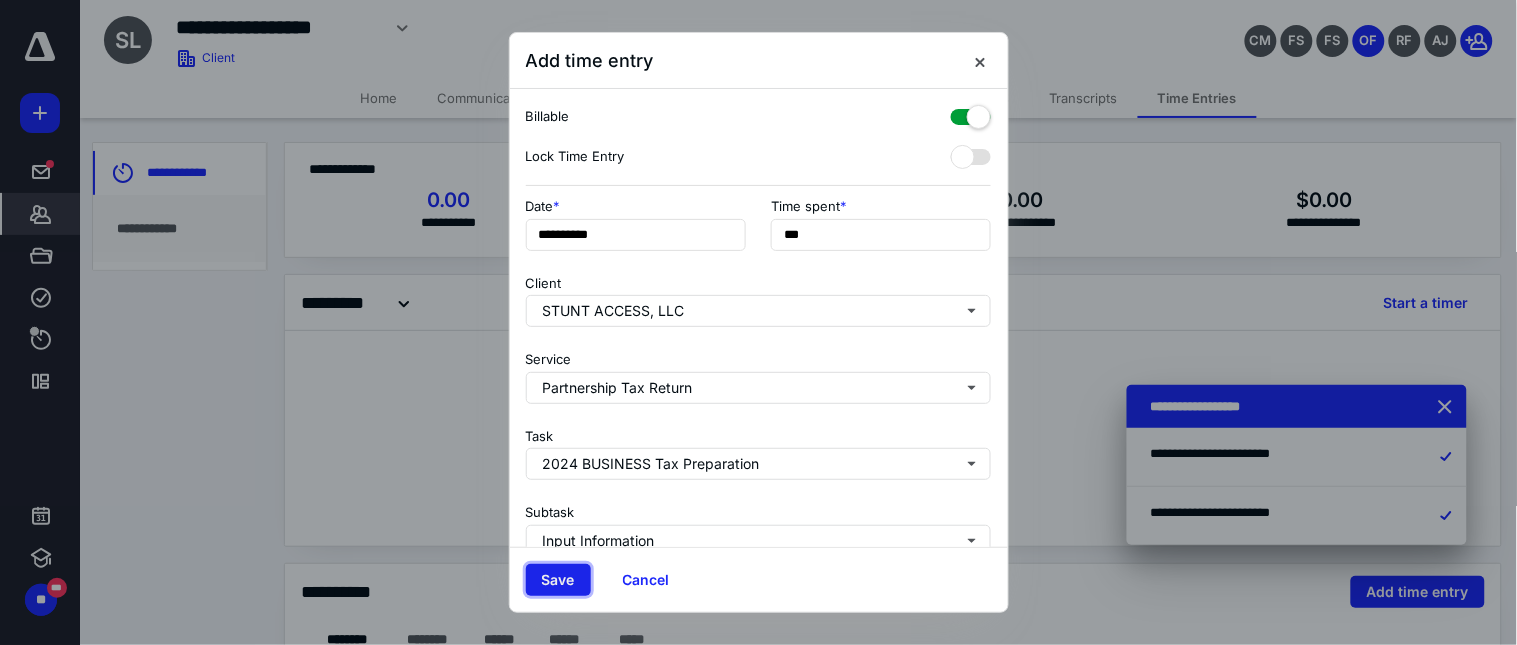 click on "Save" at bounding box center (558, 580) 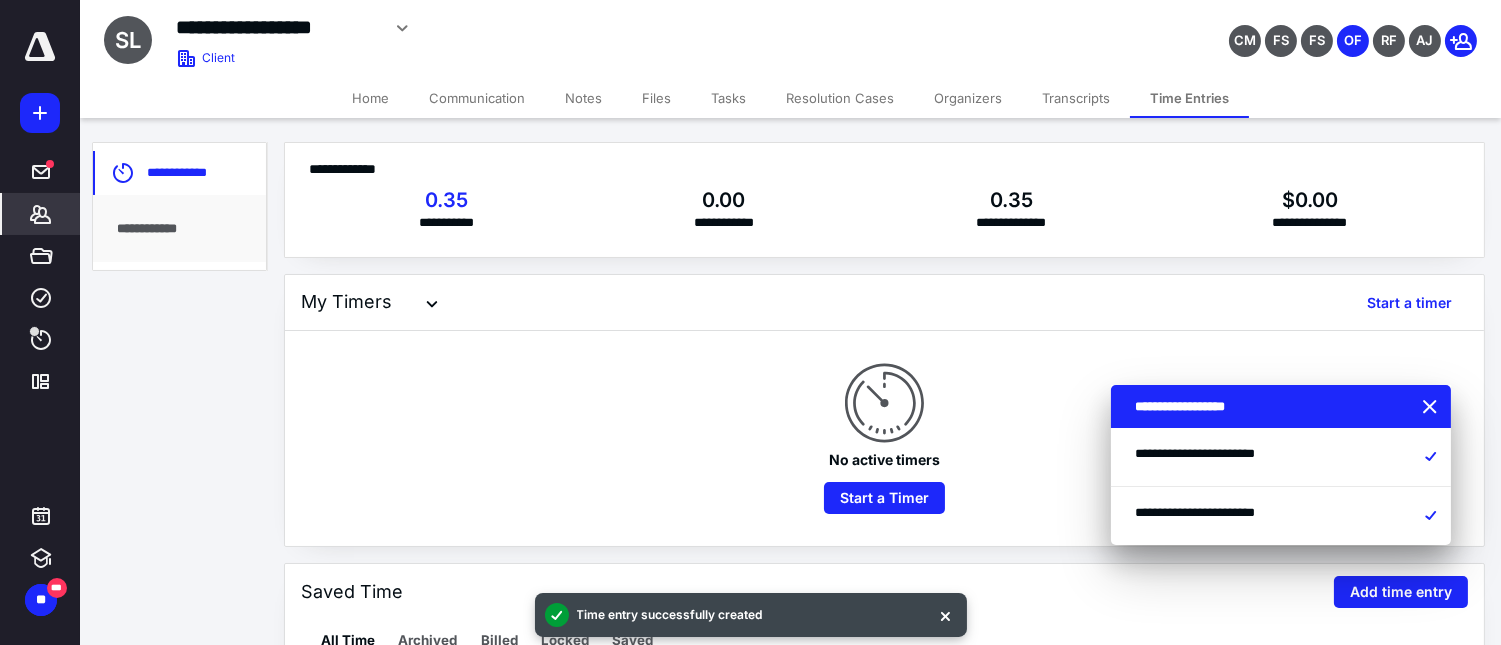 click on "Files" at bounding box center (656, 98) 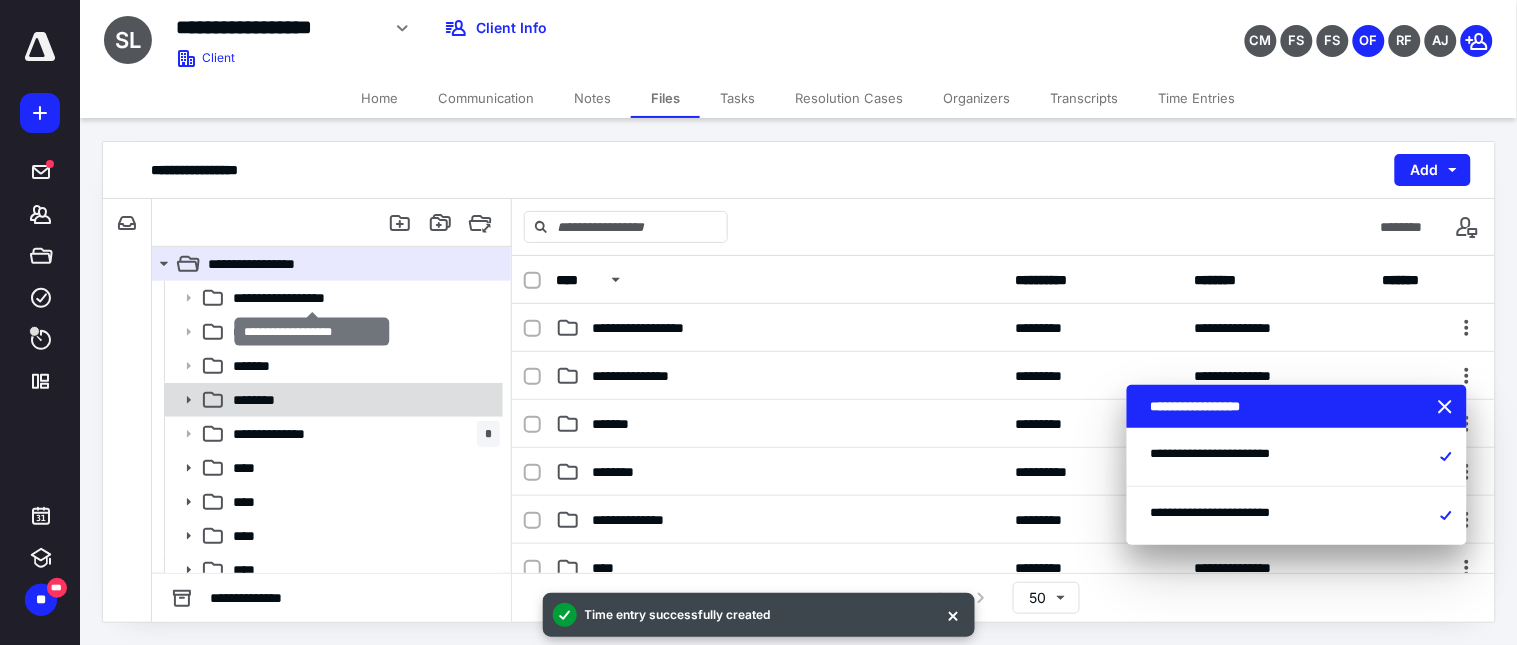 scroll, scrollTop: 47, scrollLeft: 0, axis: vertical 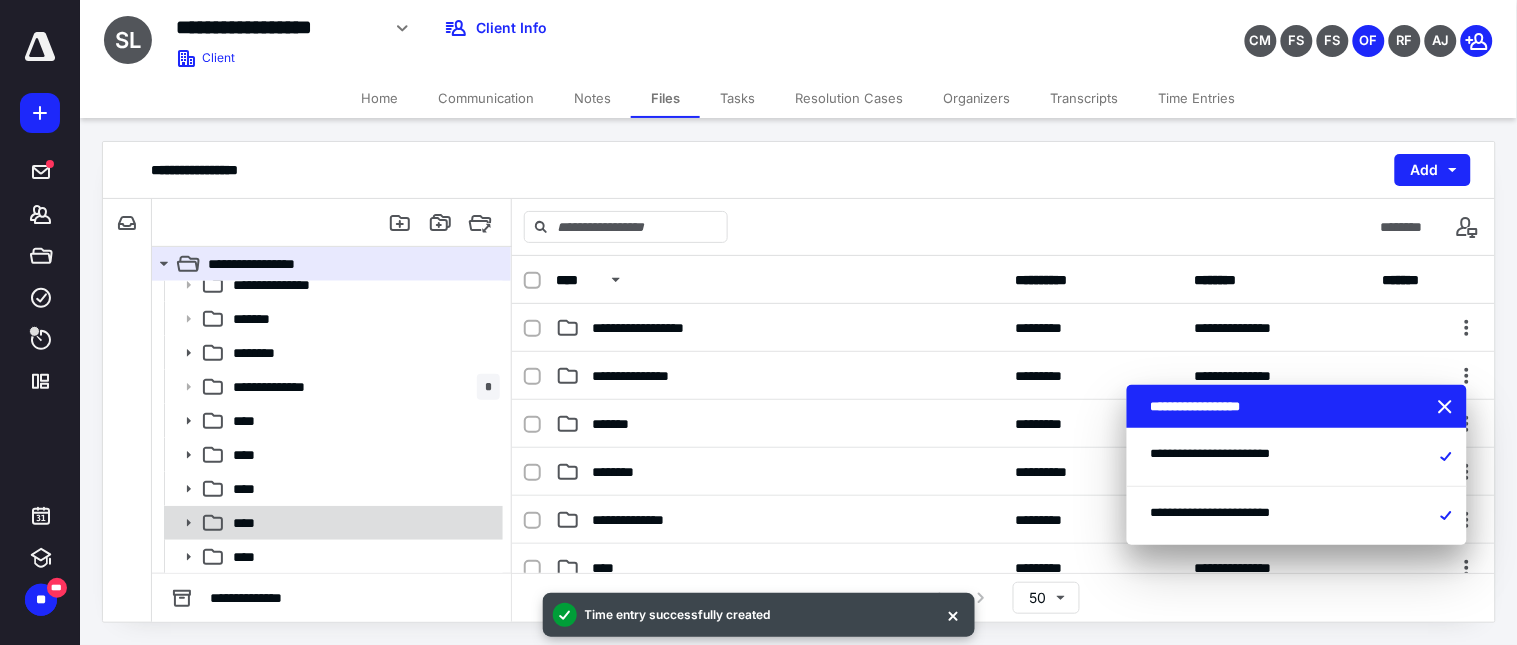 click on "****" at bounding box center (251, 523) 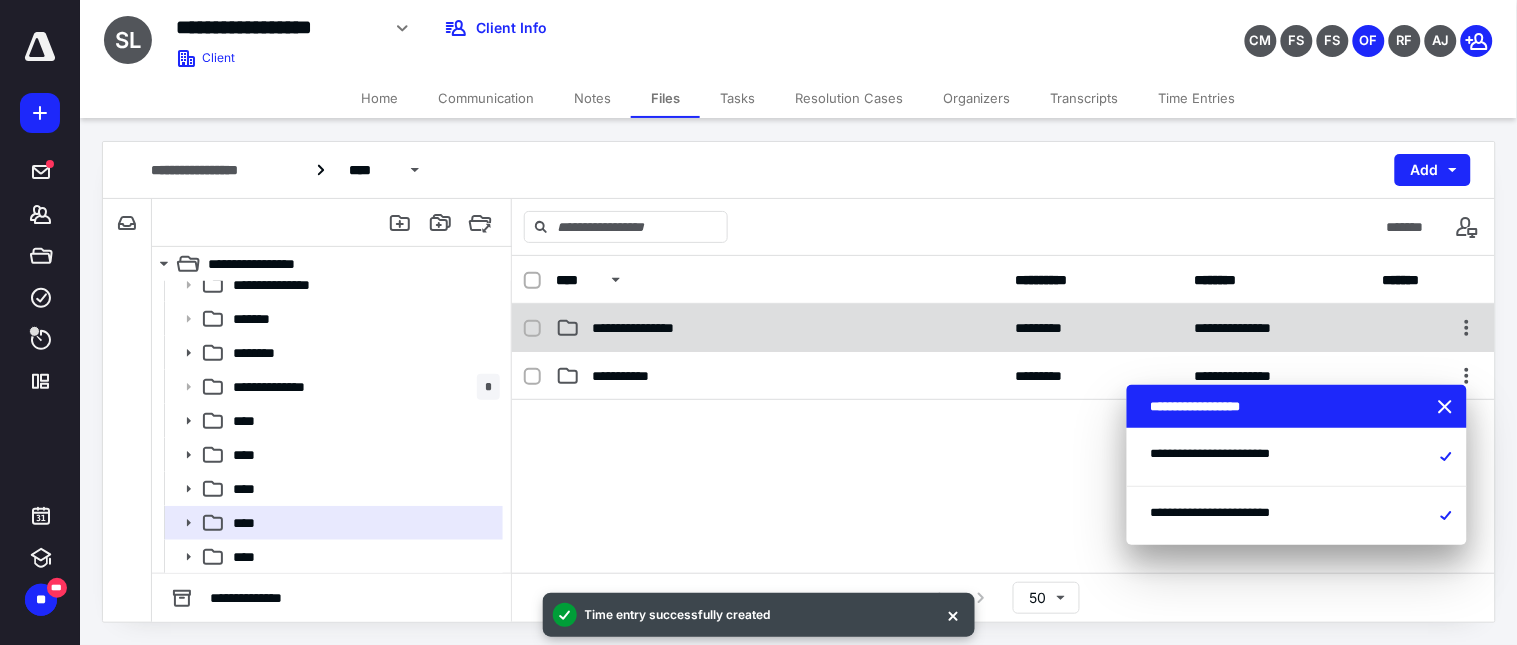 click on "**********" at bounding box center [779, 328] 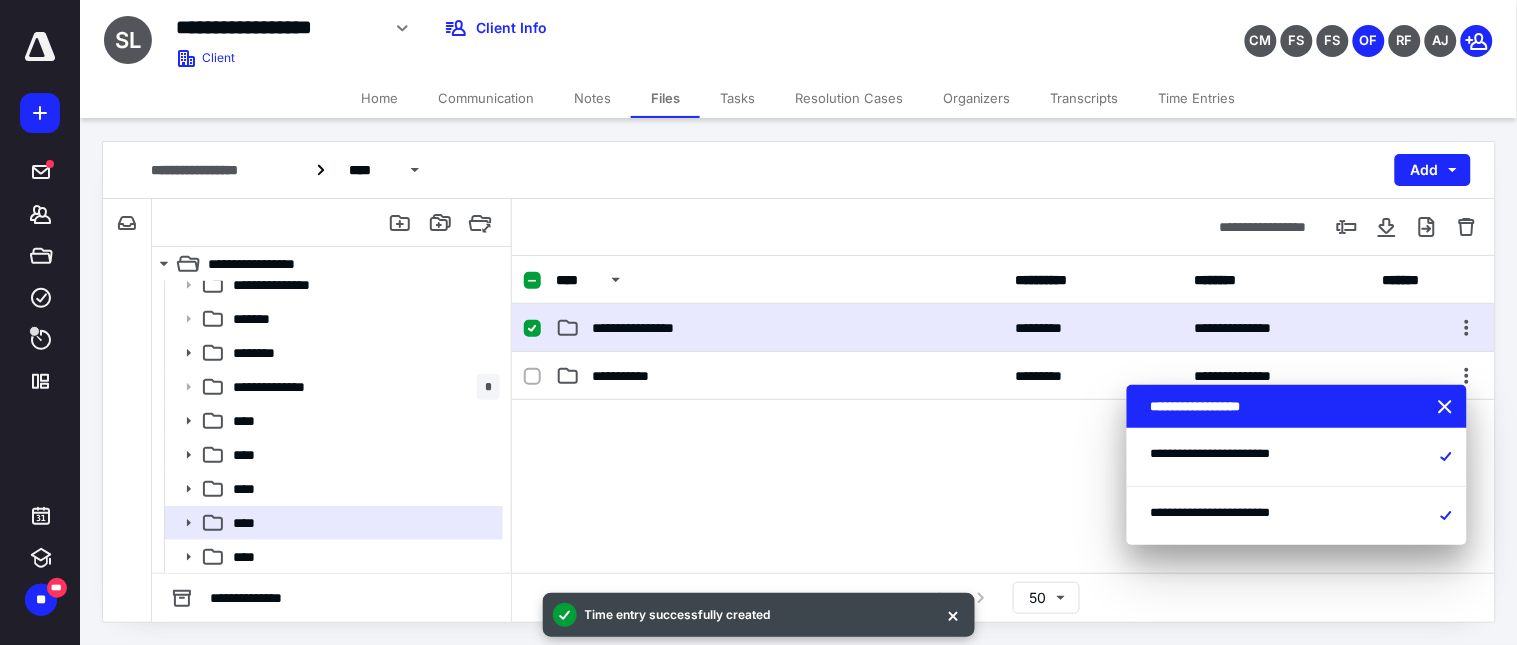 click on "**********" at bounding box center (779, 328) 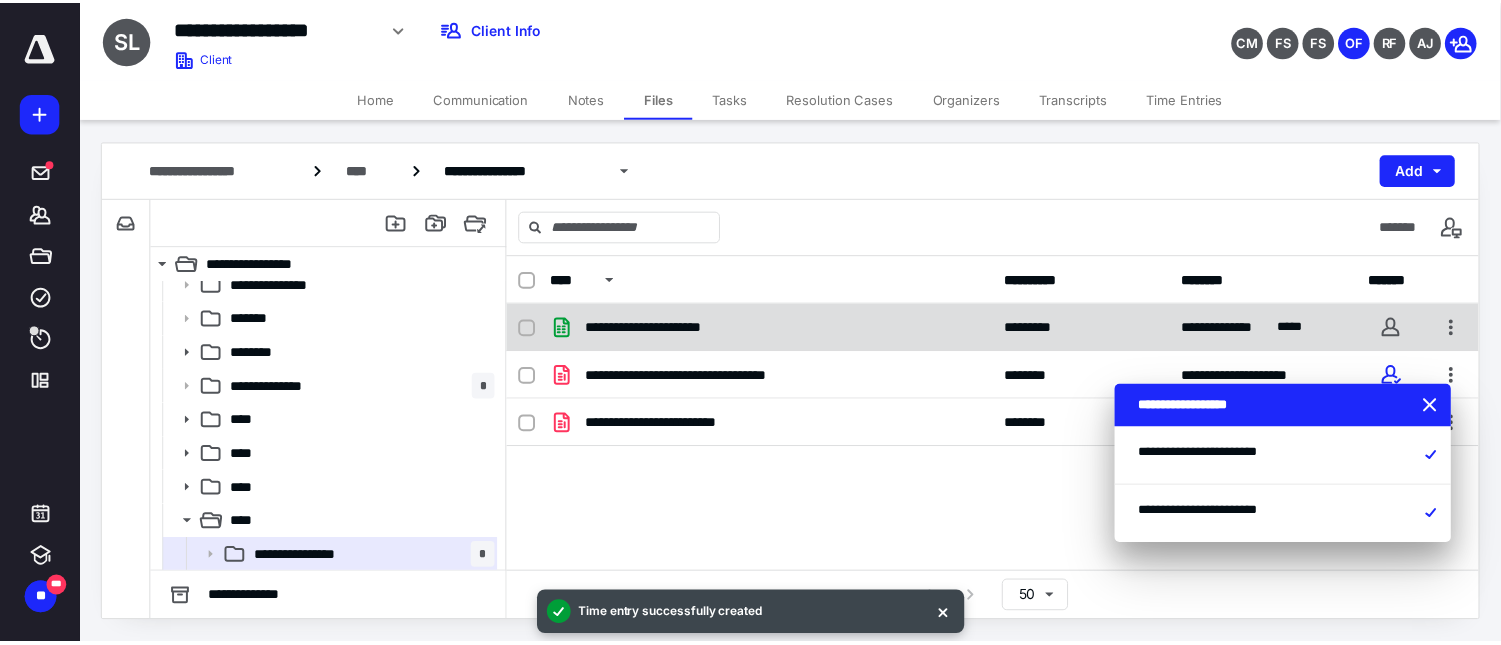 scroll, scrollTop: 31, scrollLeft: 0, axis: vertical 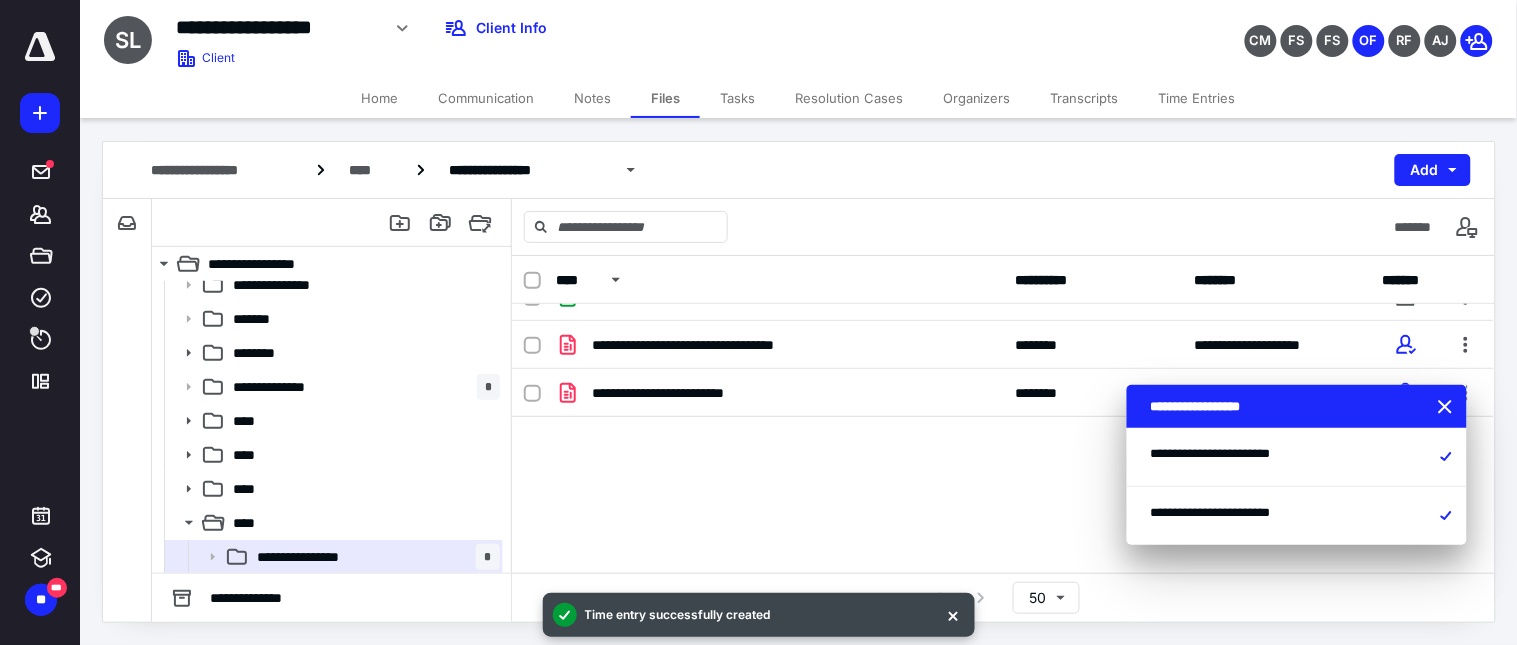 click on "Home" at bounding box center (379, 98) 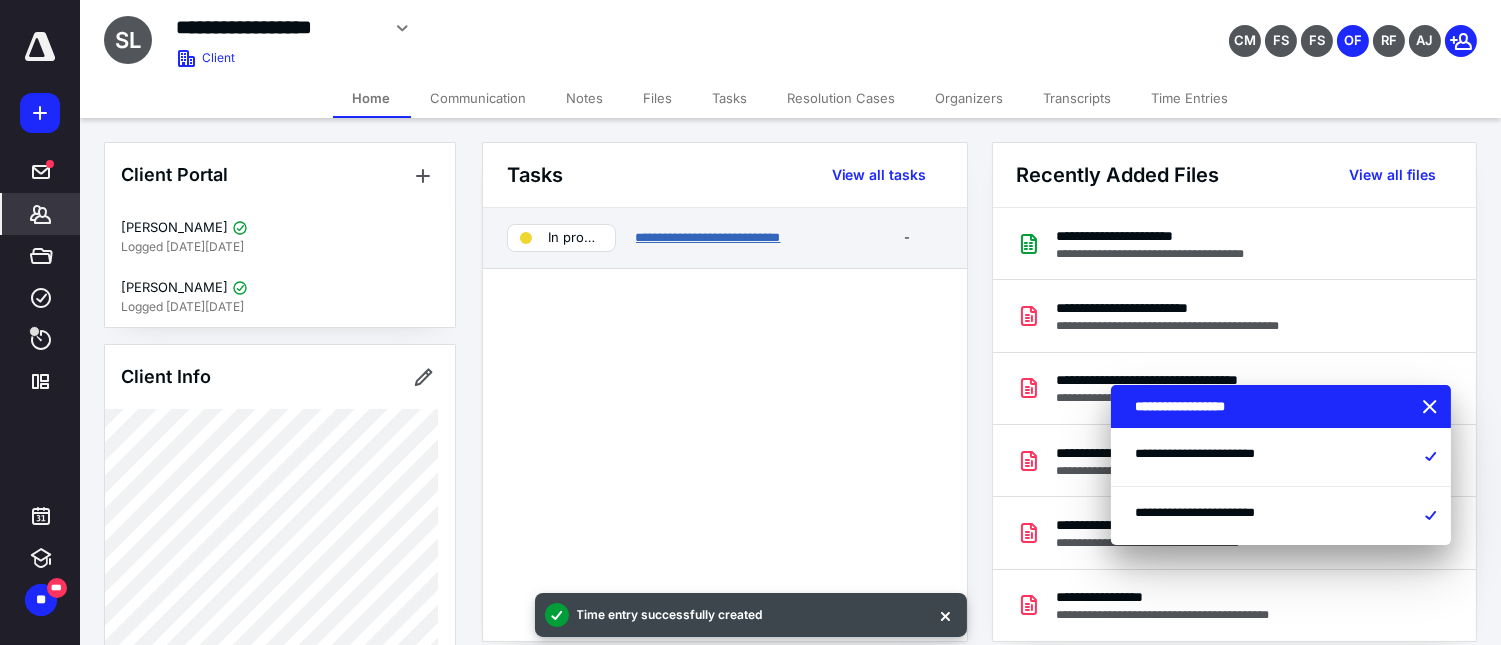 click on "**********" at bounding box center (708, 237) 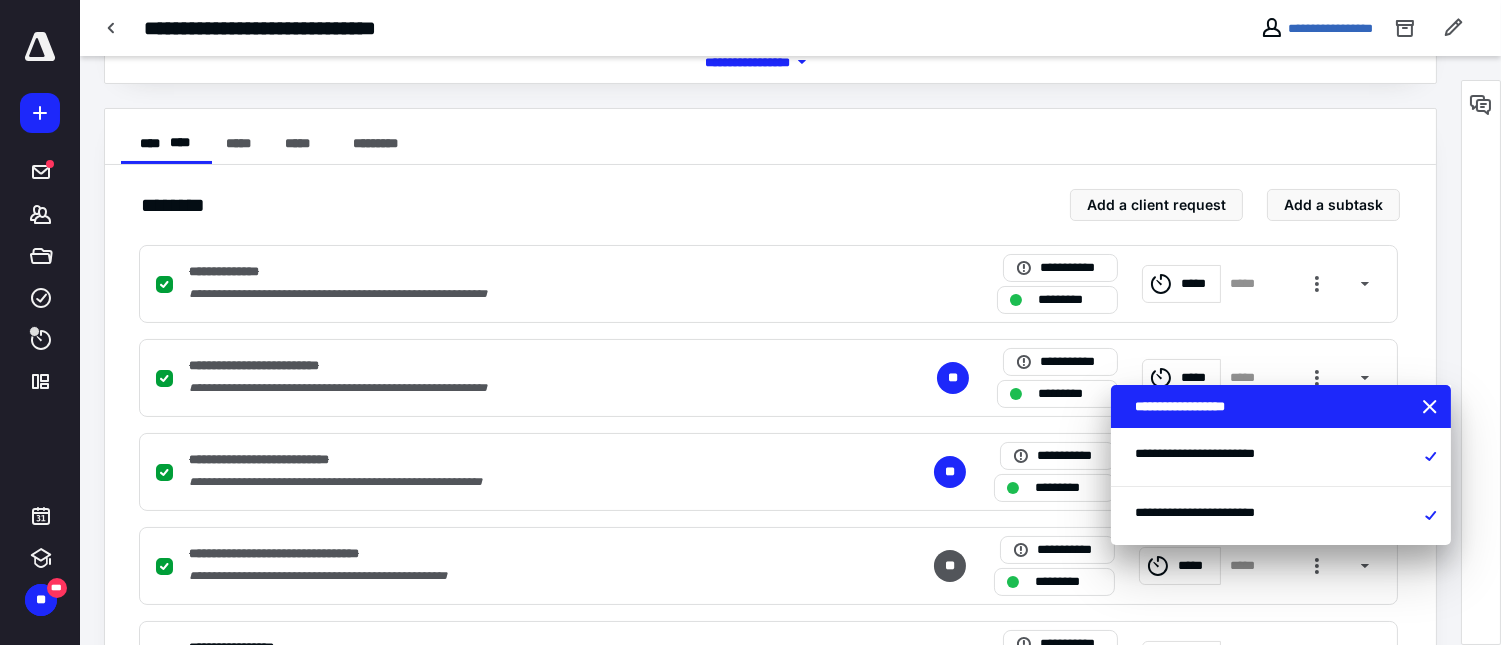 scroll, scrollTop: 444, scrollLeft: 0, axis: vertical 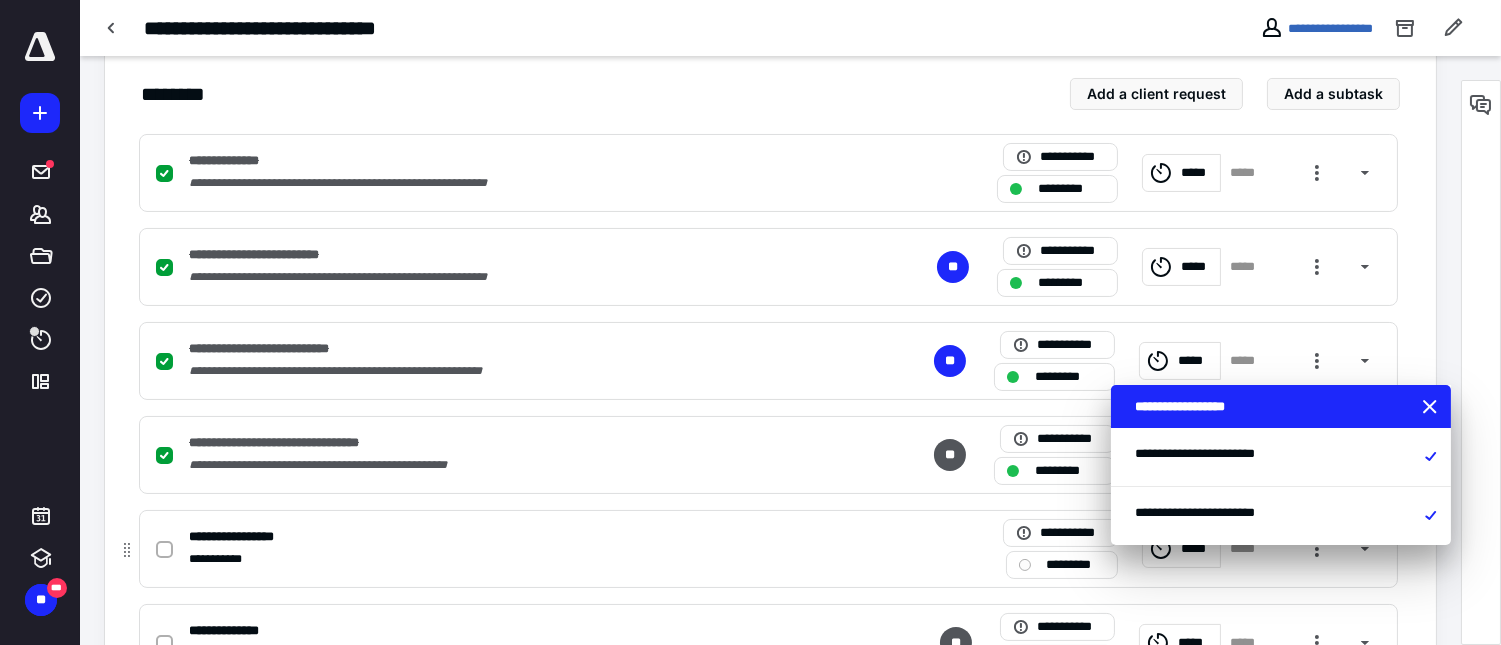 click 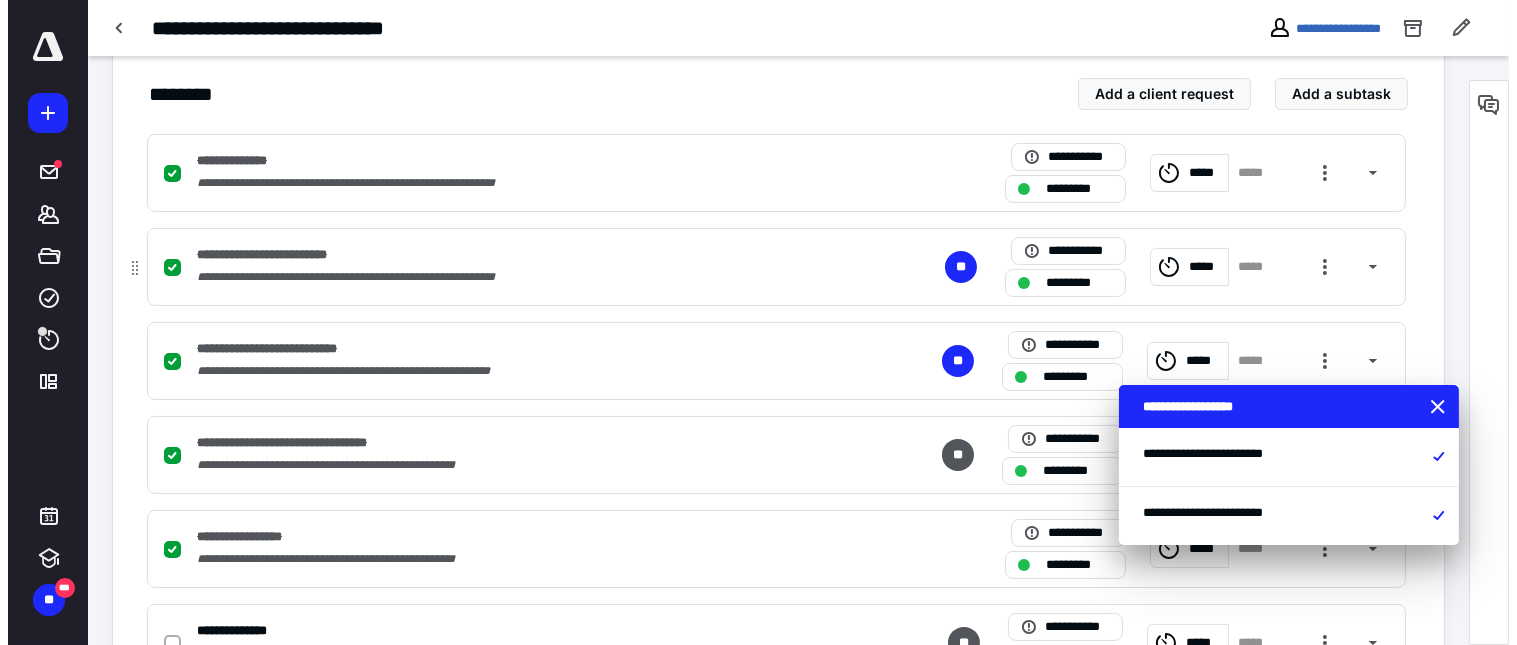 scroll, scrollTop: 0, scrollLeft: 0, axis: both 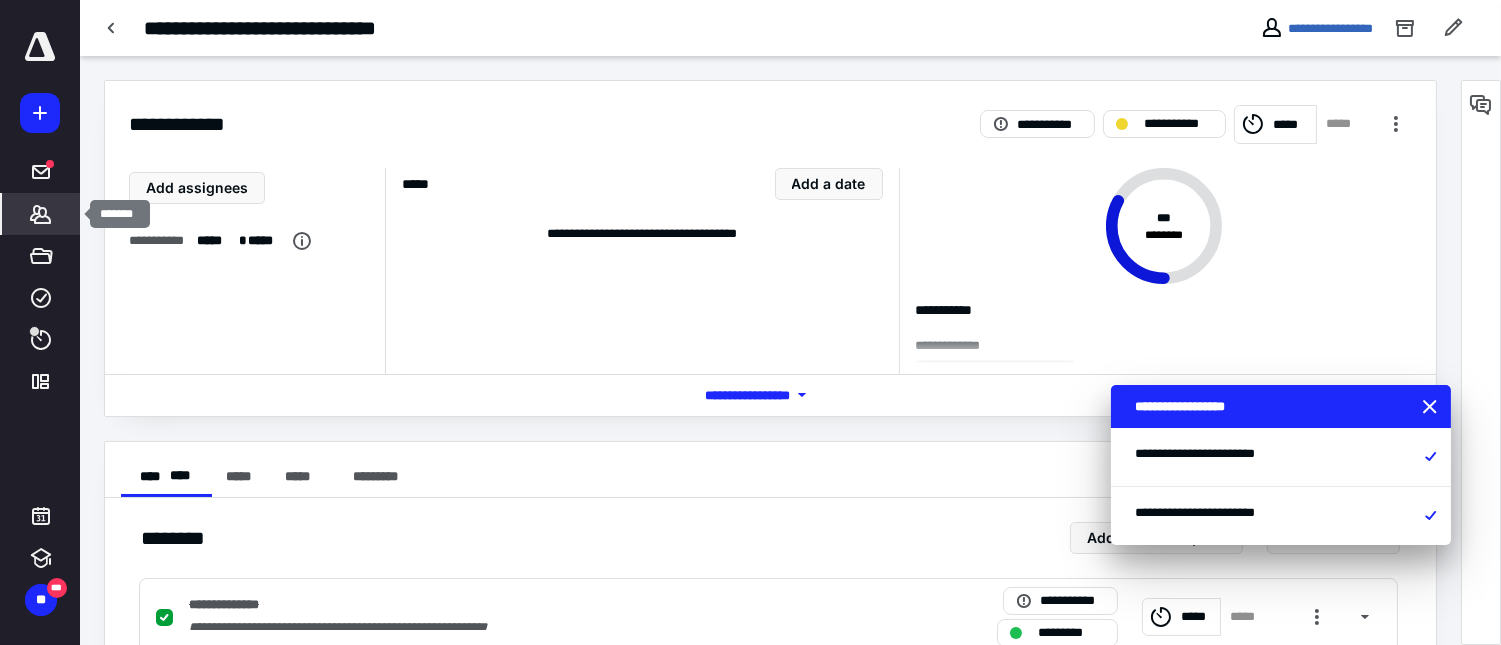 click 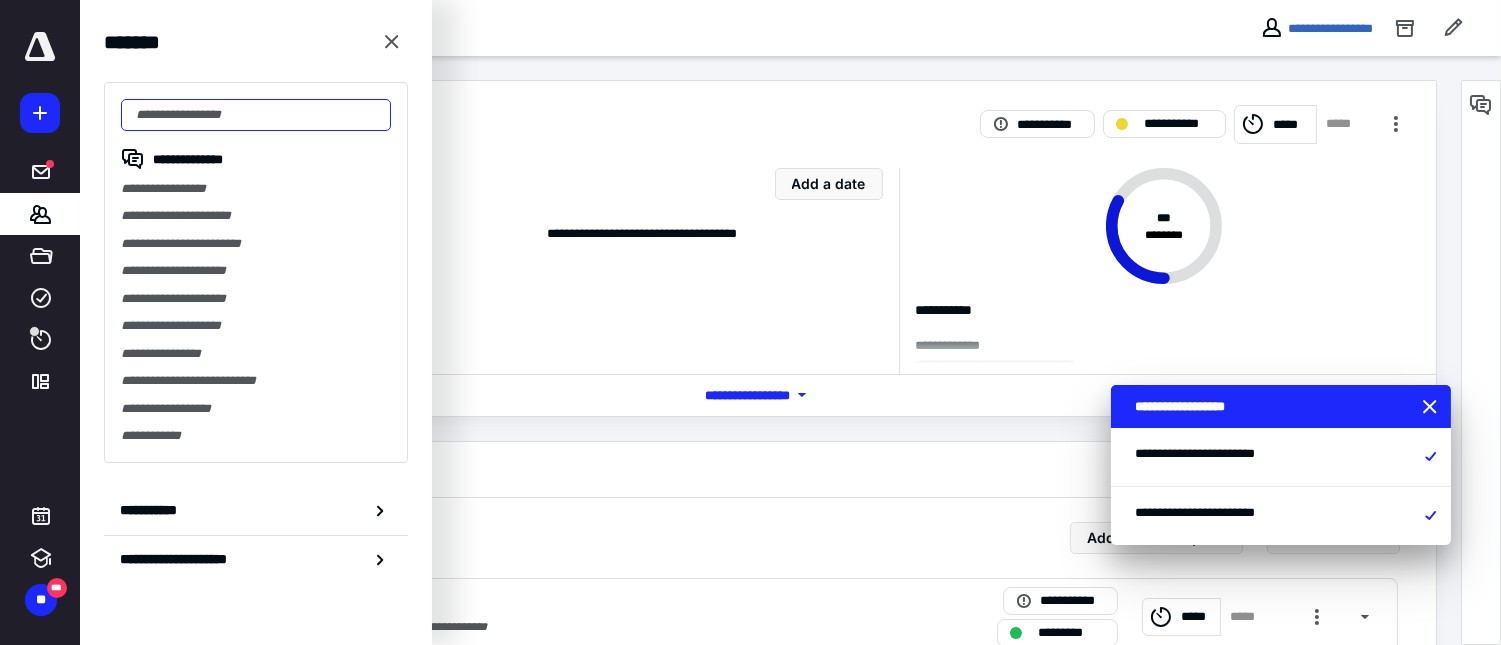 click at bounding box center (256, 115) 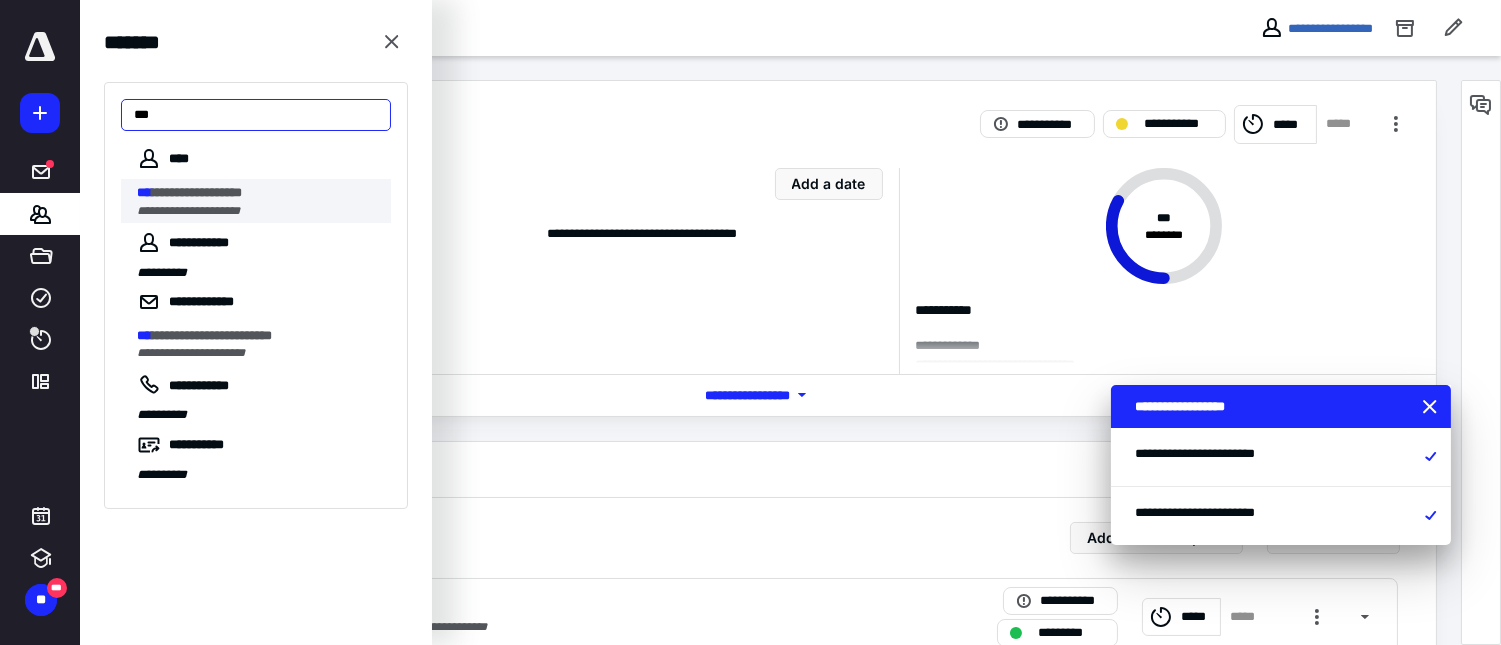 type on "***" 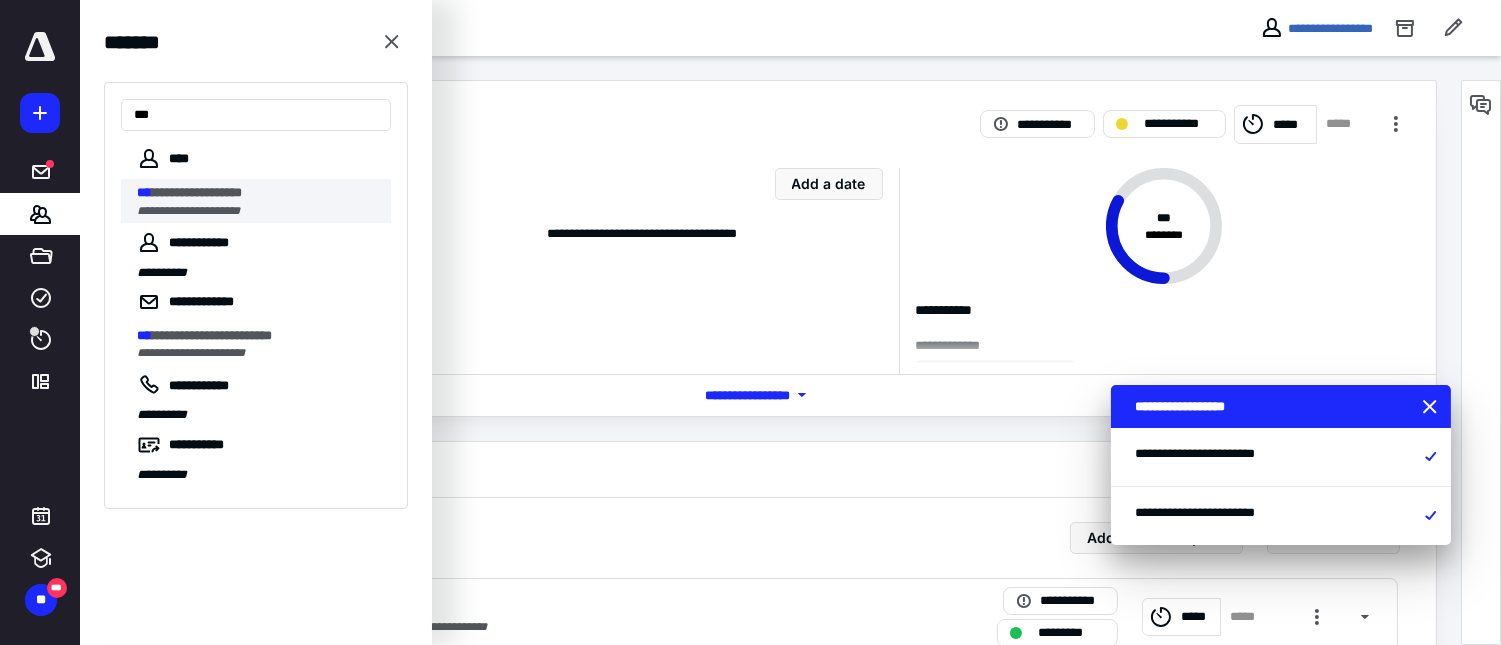 click on "**********" at bounding box center [188, 211] 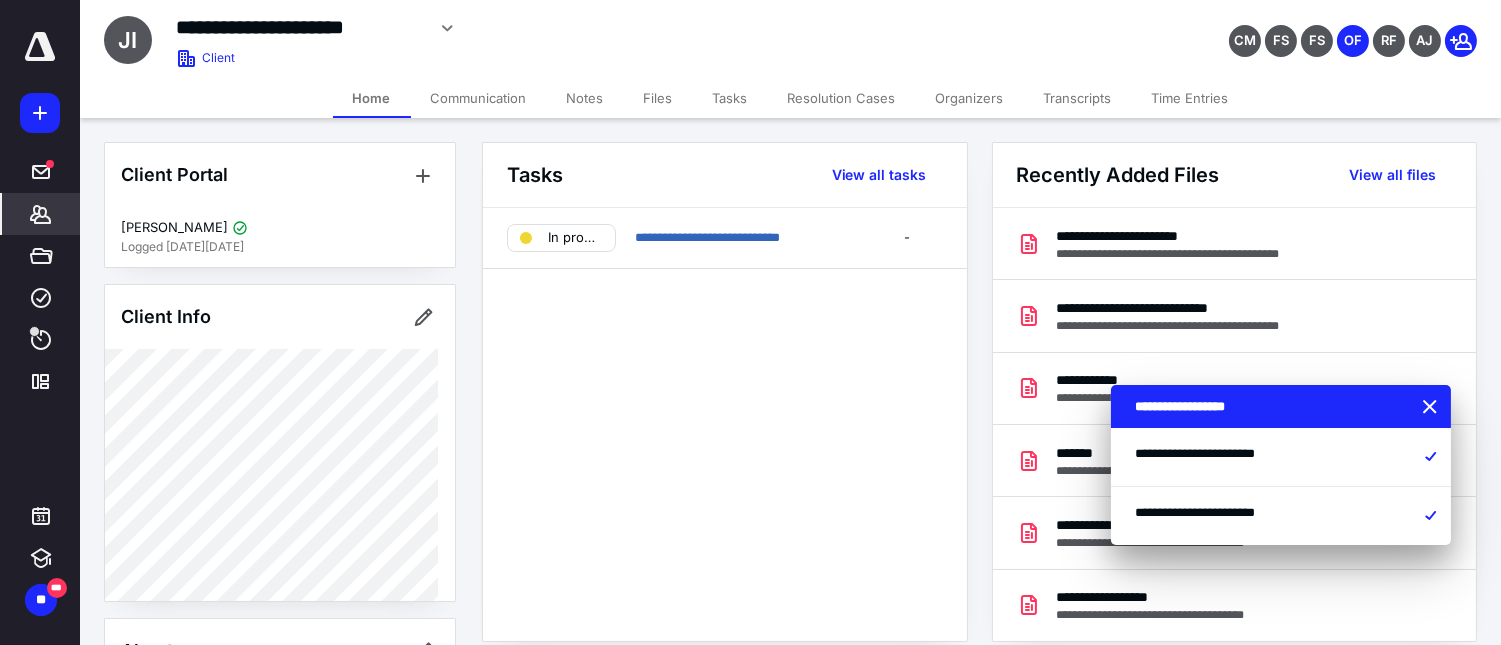 click on "Files" at bounding box center (658, 98) 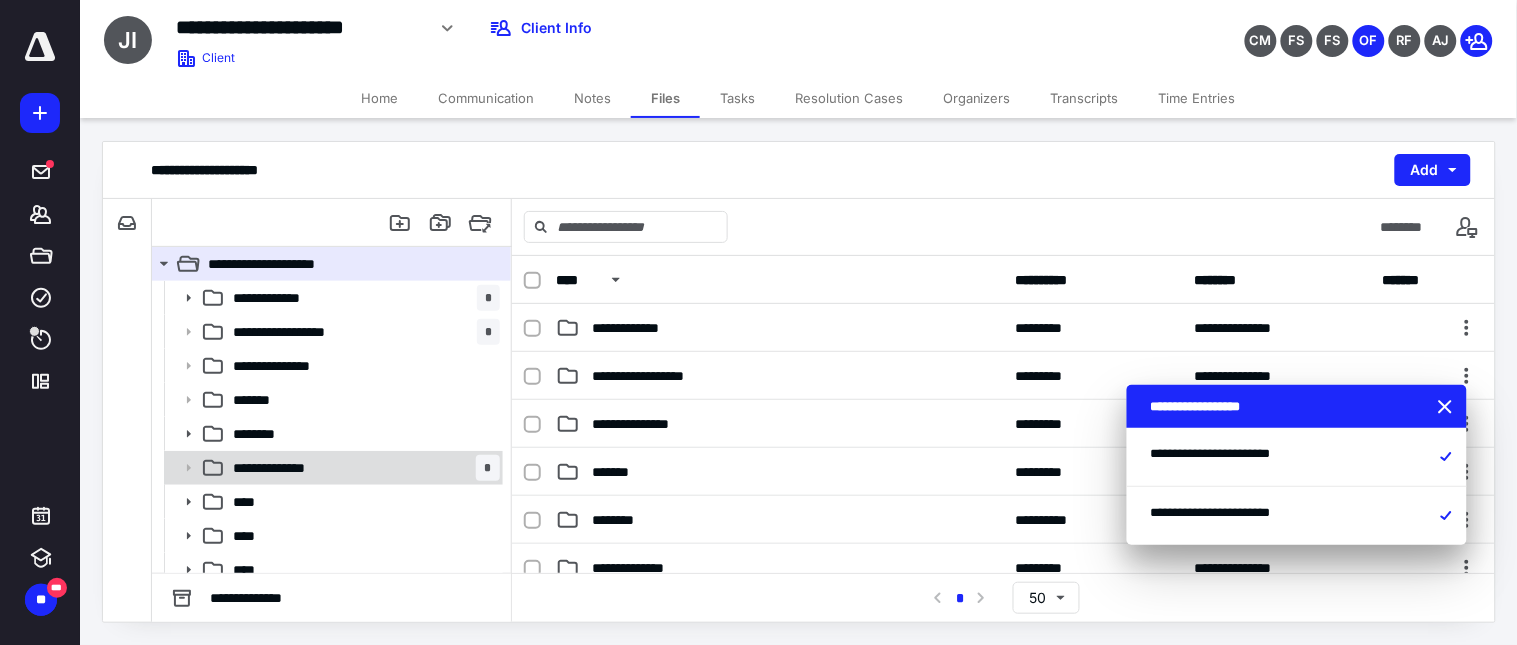 scroll, scrollTop: 115, scrollLeft: 0, axis: vertical 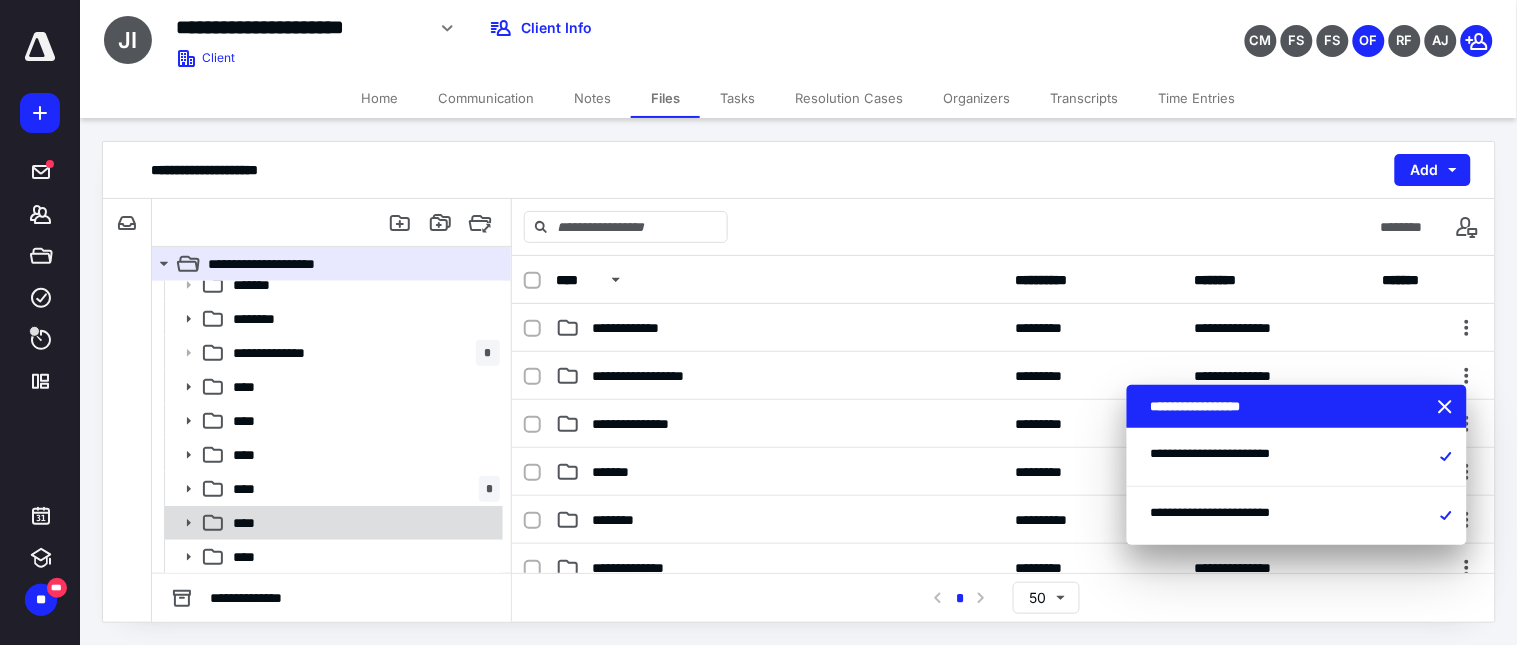 click on "****" at bounding box center [362, 523] 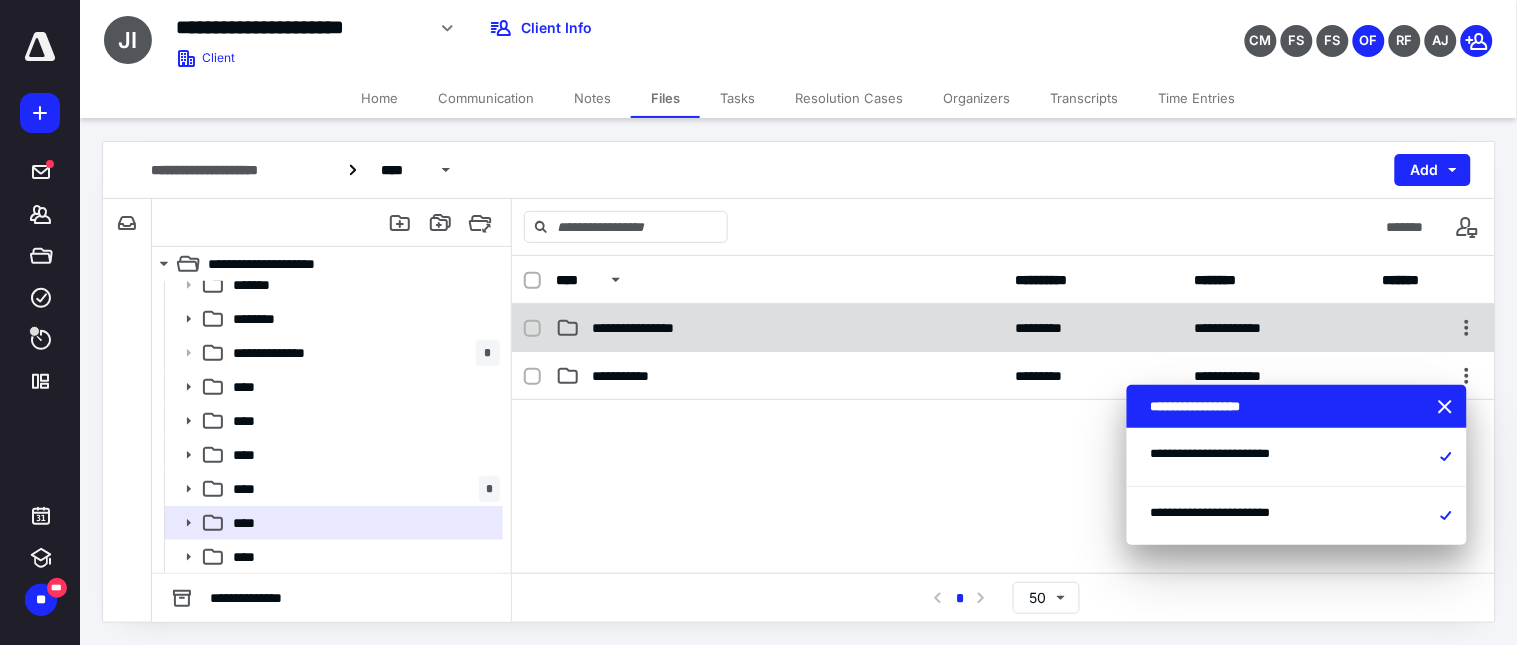 click on "**********" at bounding box center [668, 328] 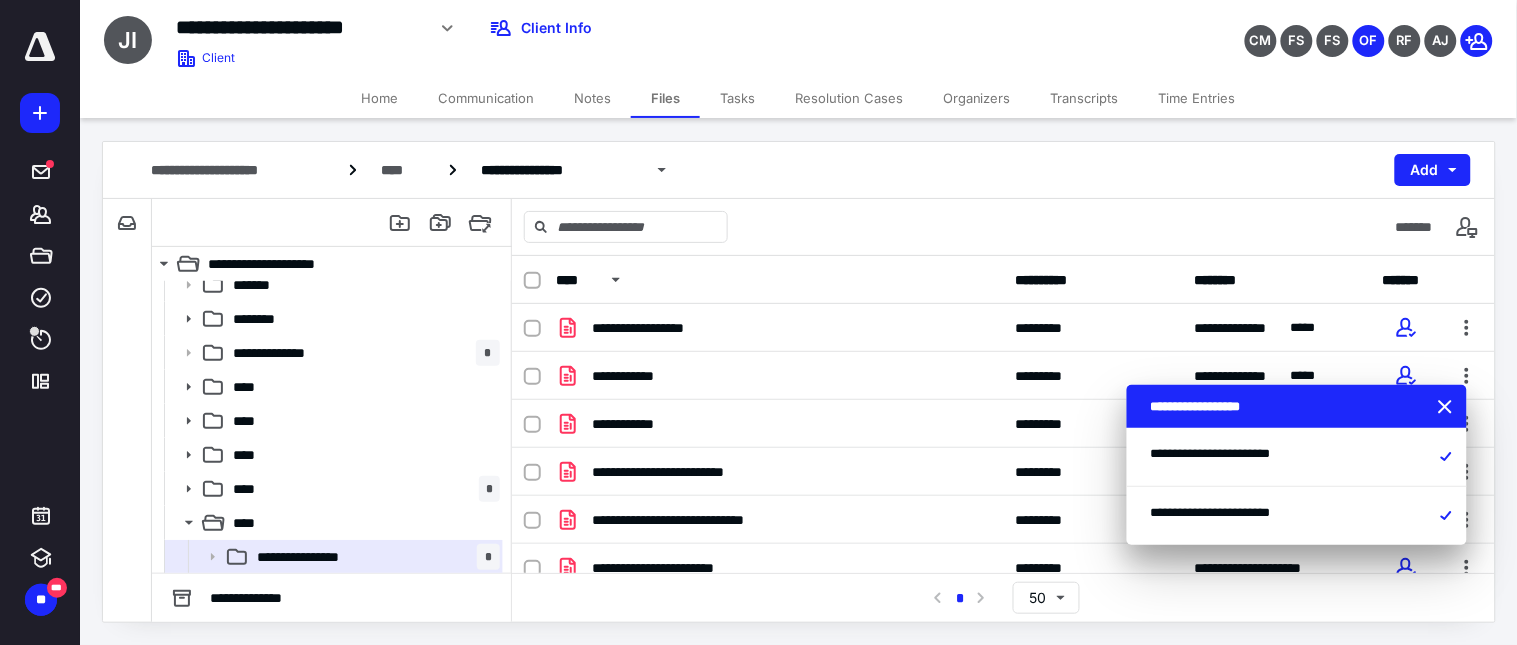 click 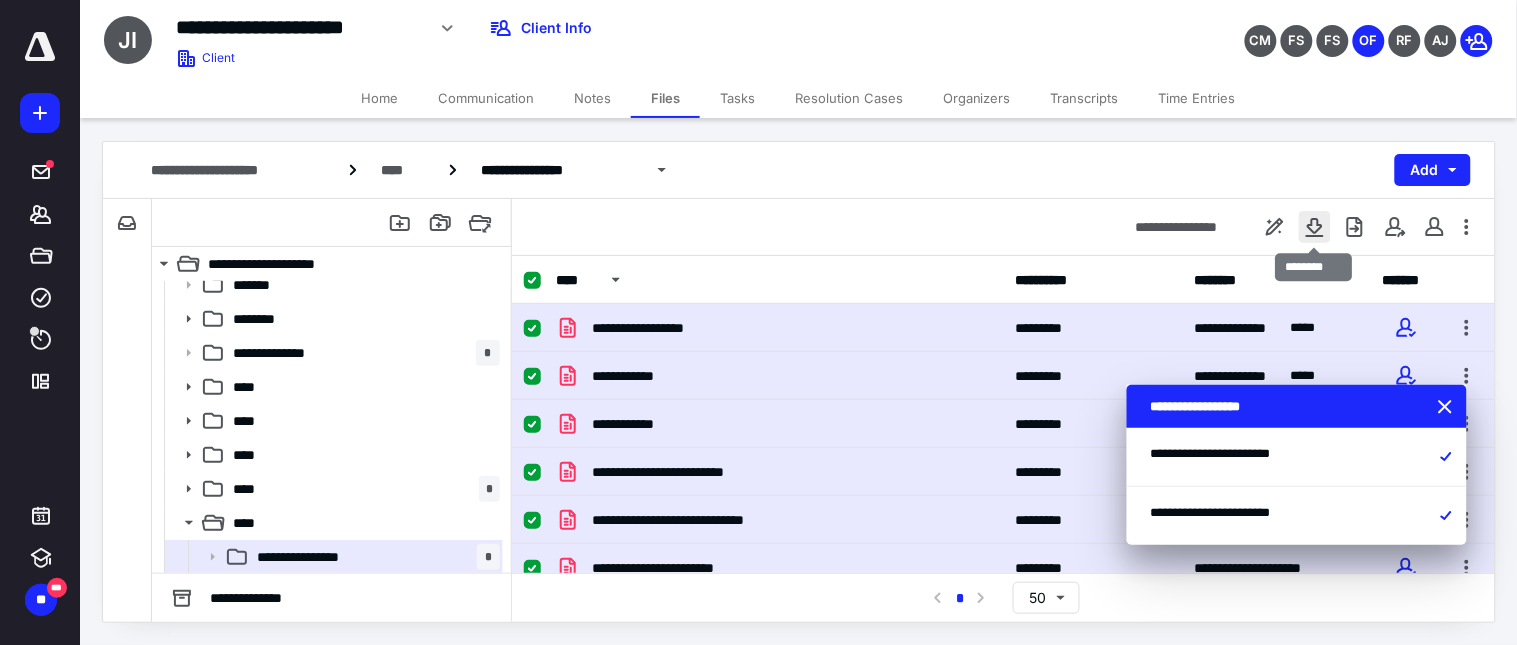 click at bounding box center (1315, 227) 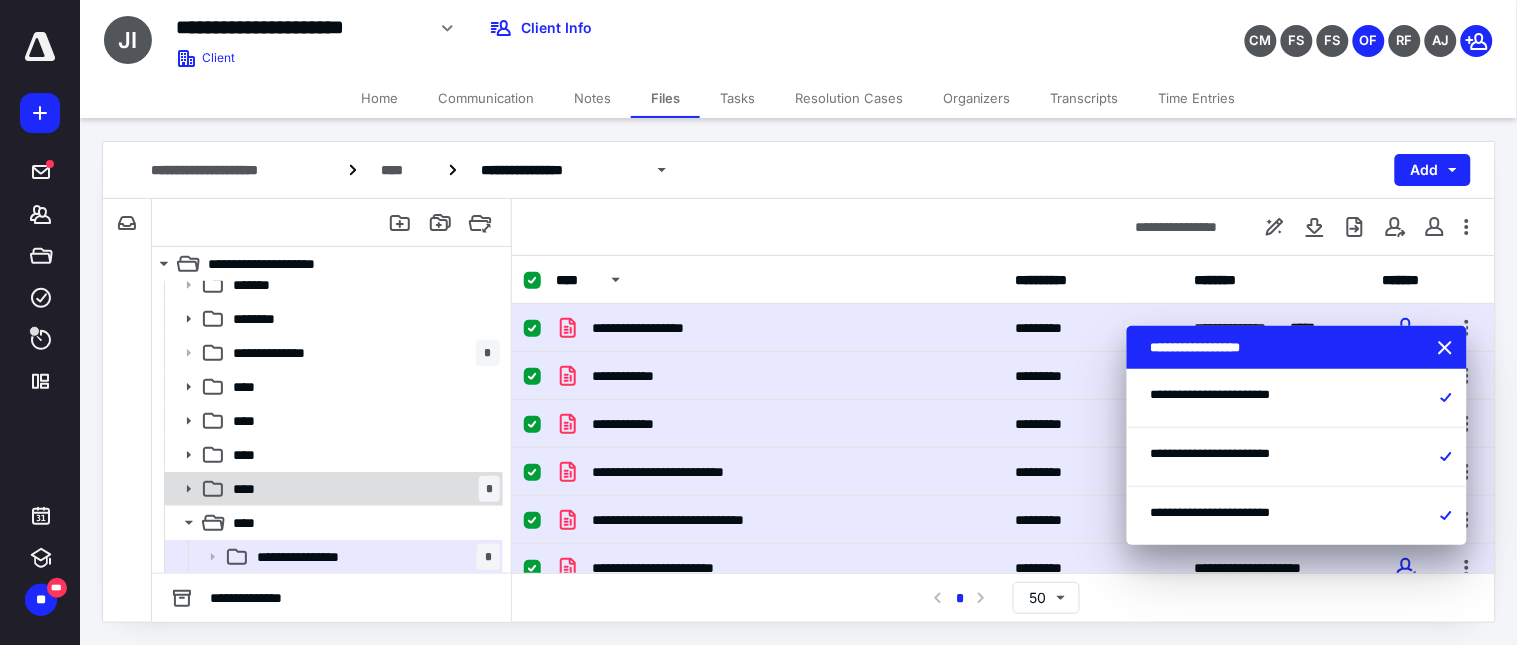 click on "**** *" at bounding box center [362, 489] 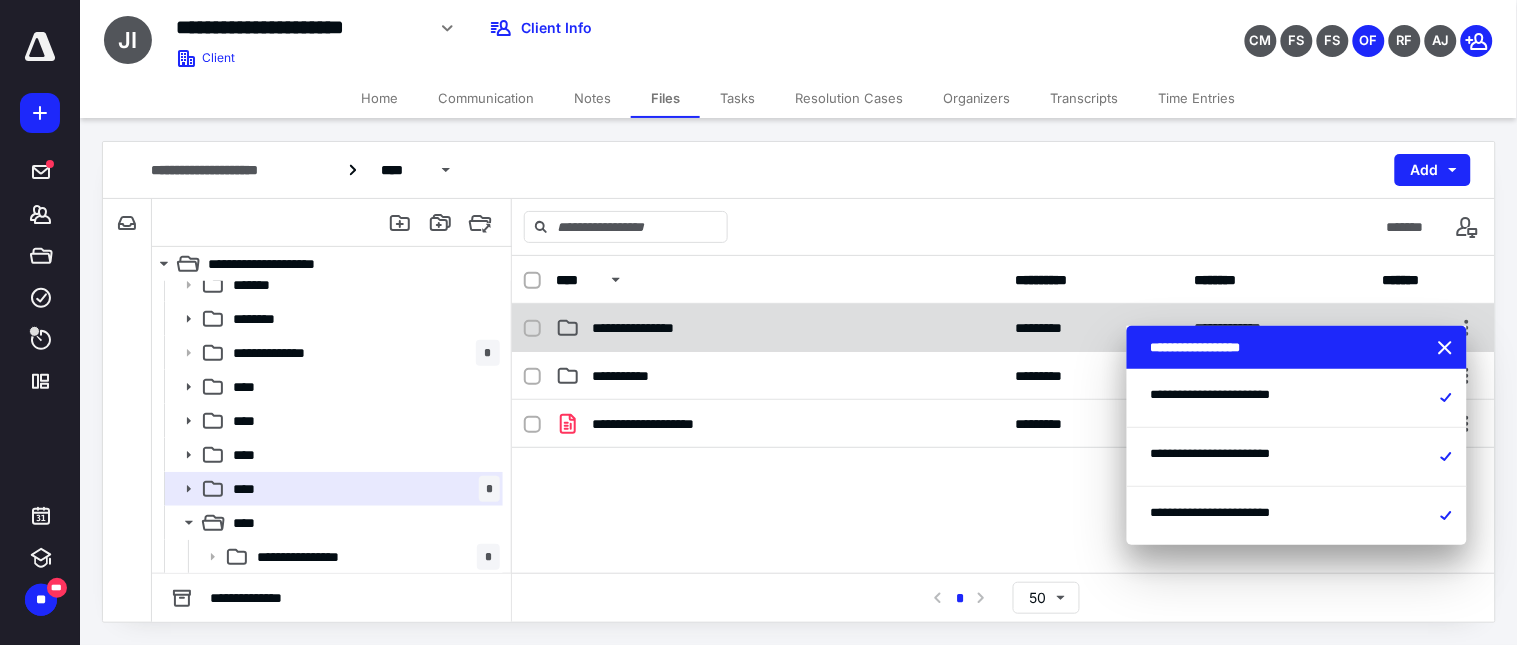 click on "**********" at bounding box center (668, 328) 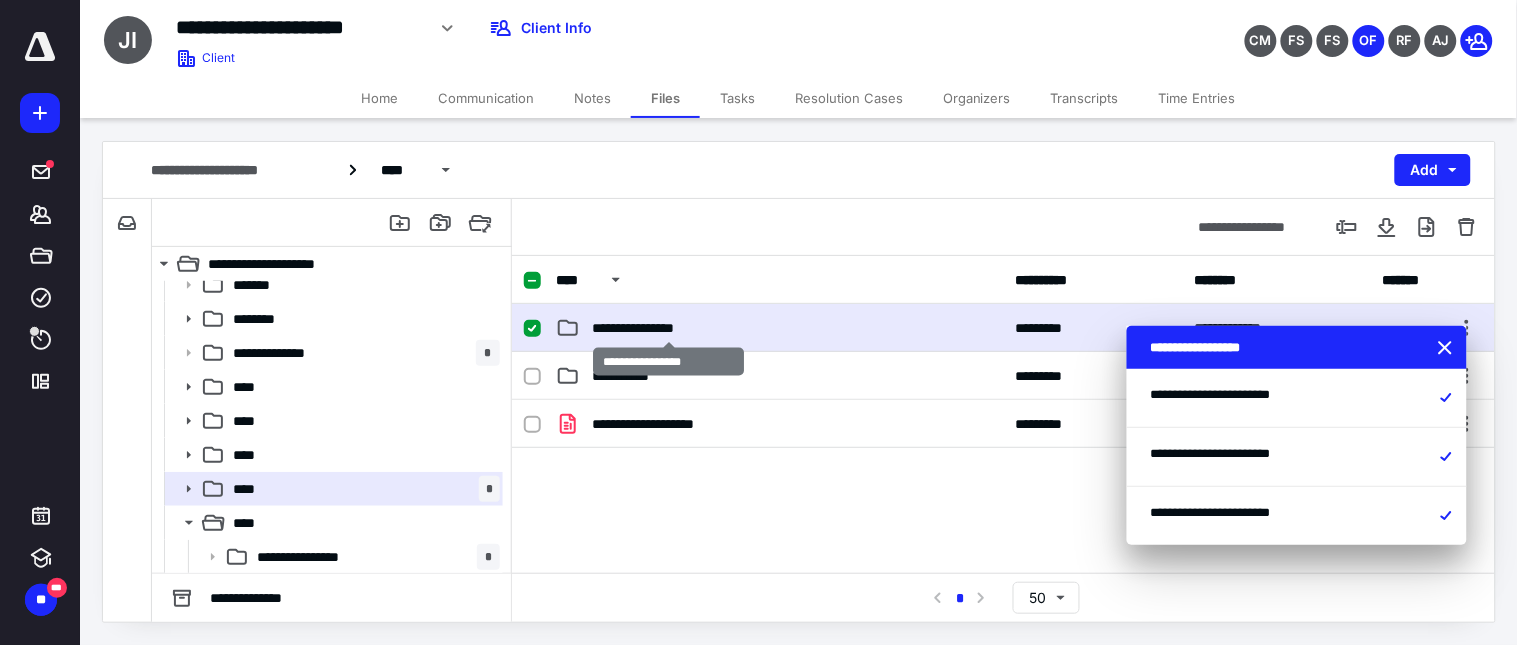 click on "**********" at bounding box center (668, 328) 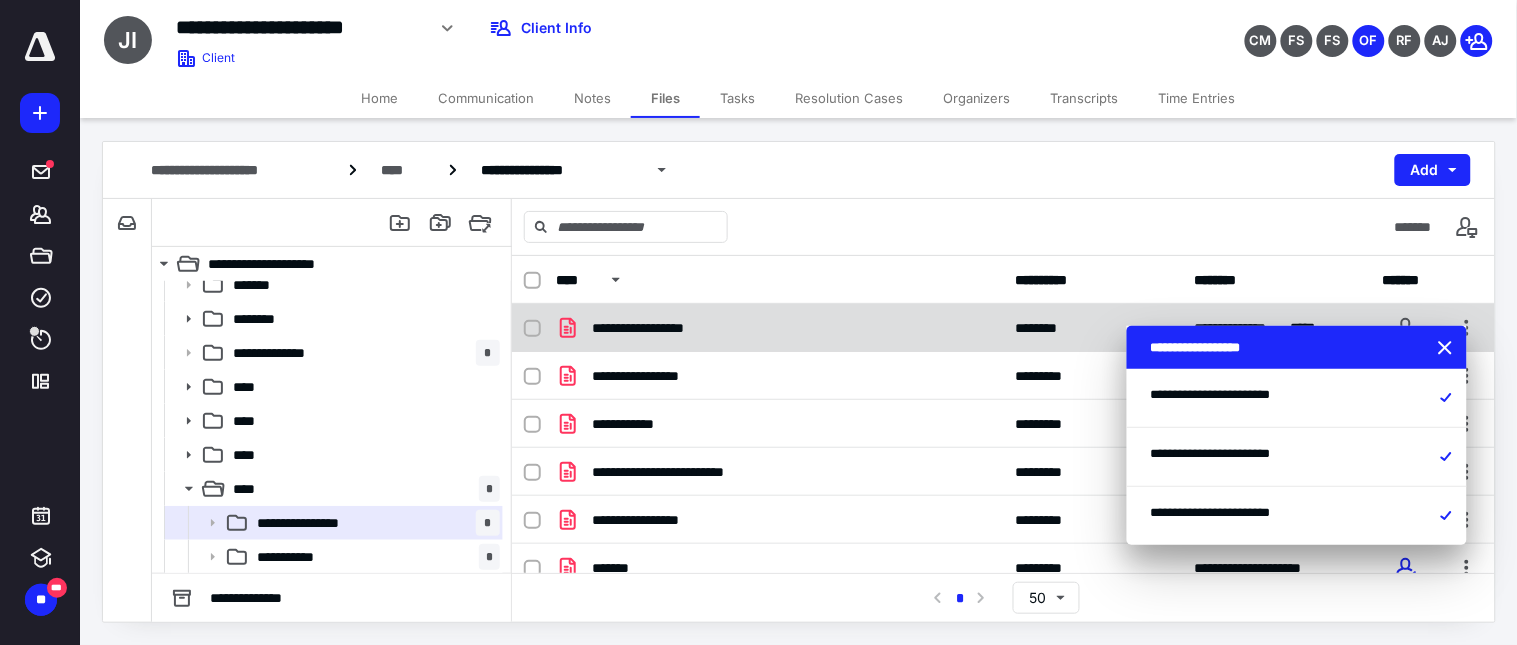 click 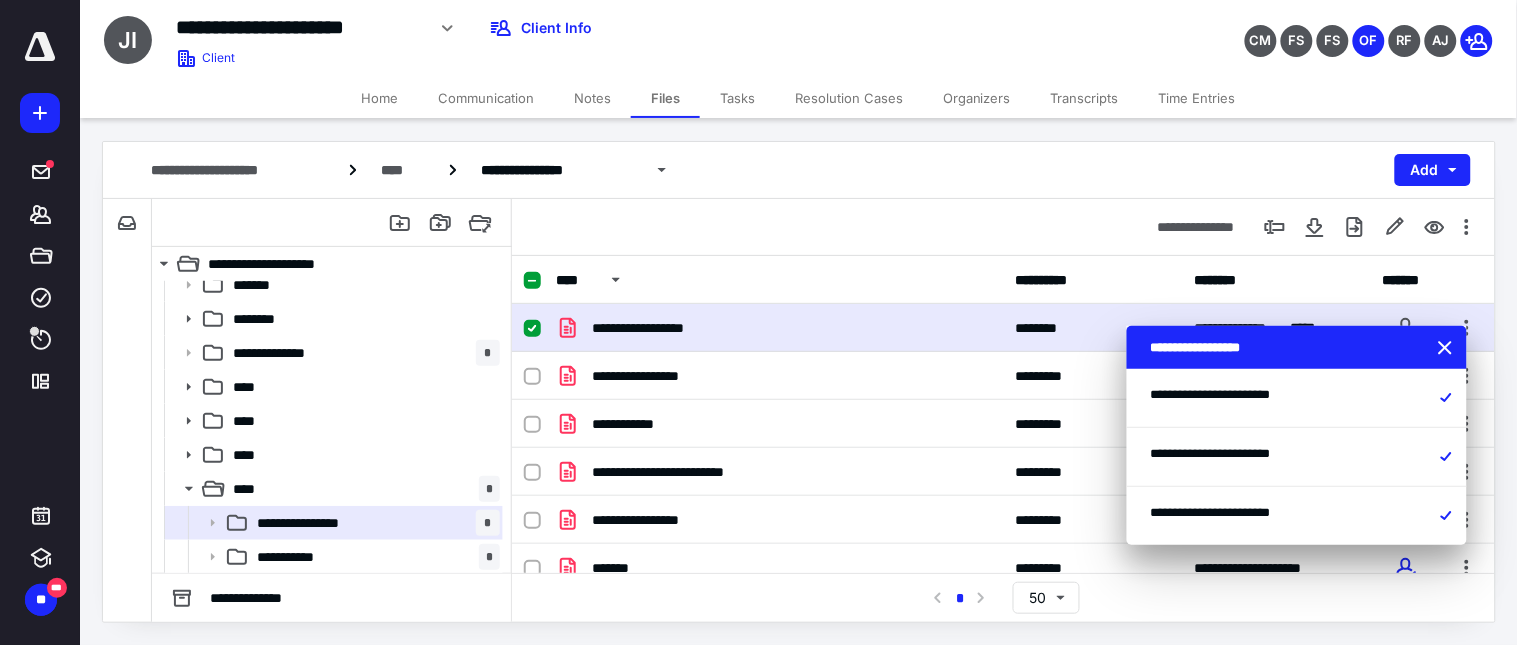 checkbox on "true" 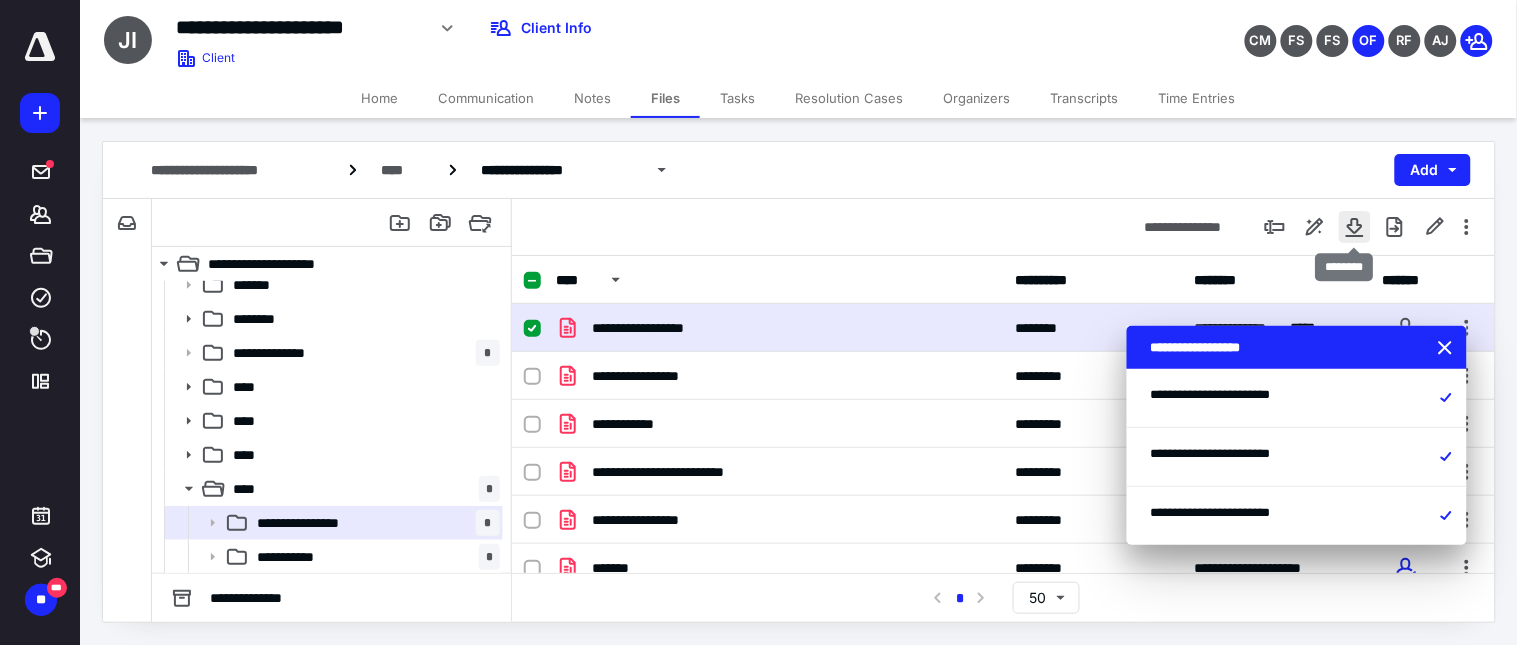 click at bounding box center (1355, 227) 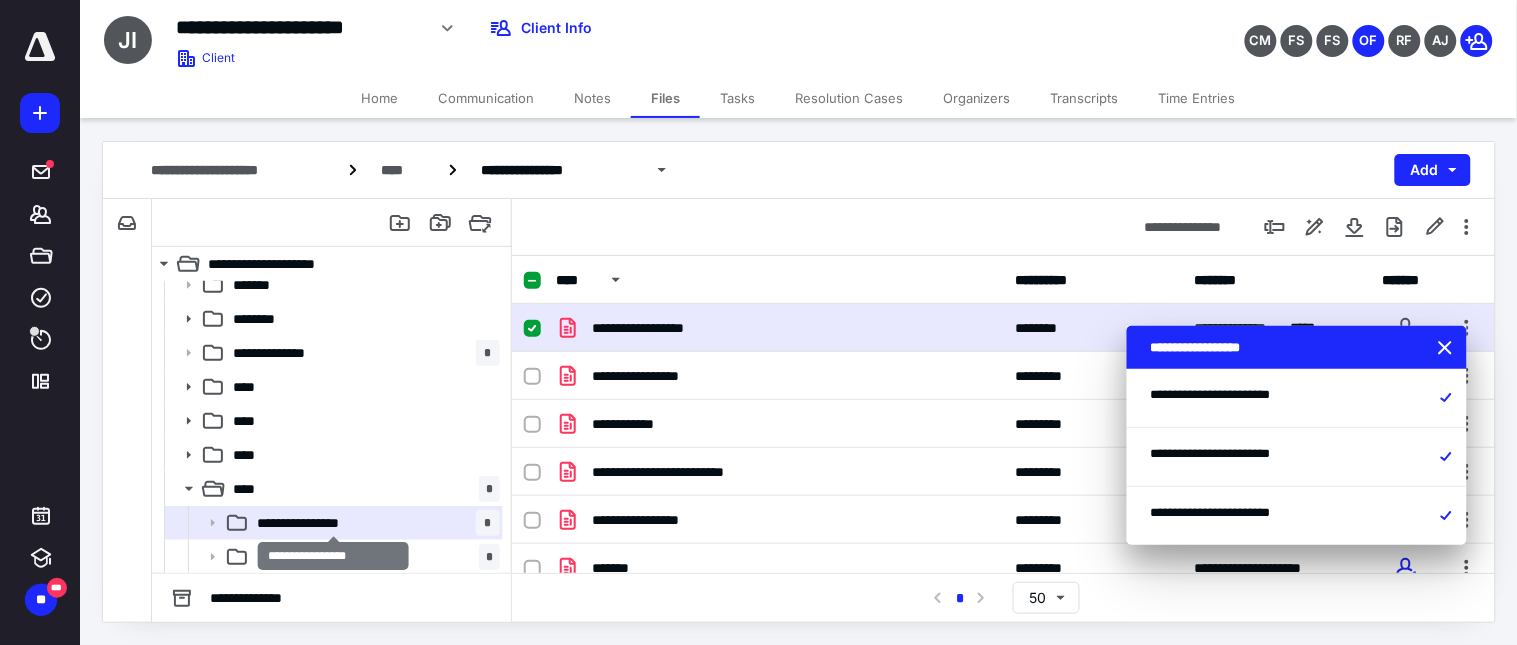 scroll, scrollTop: 252, scrollLeft: 0, axis: vertical 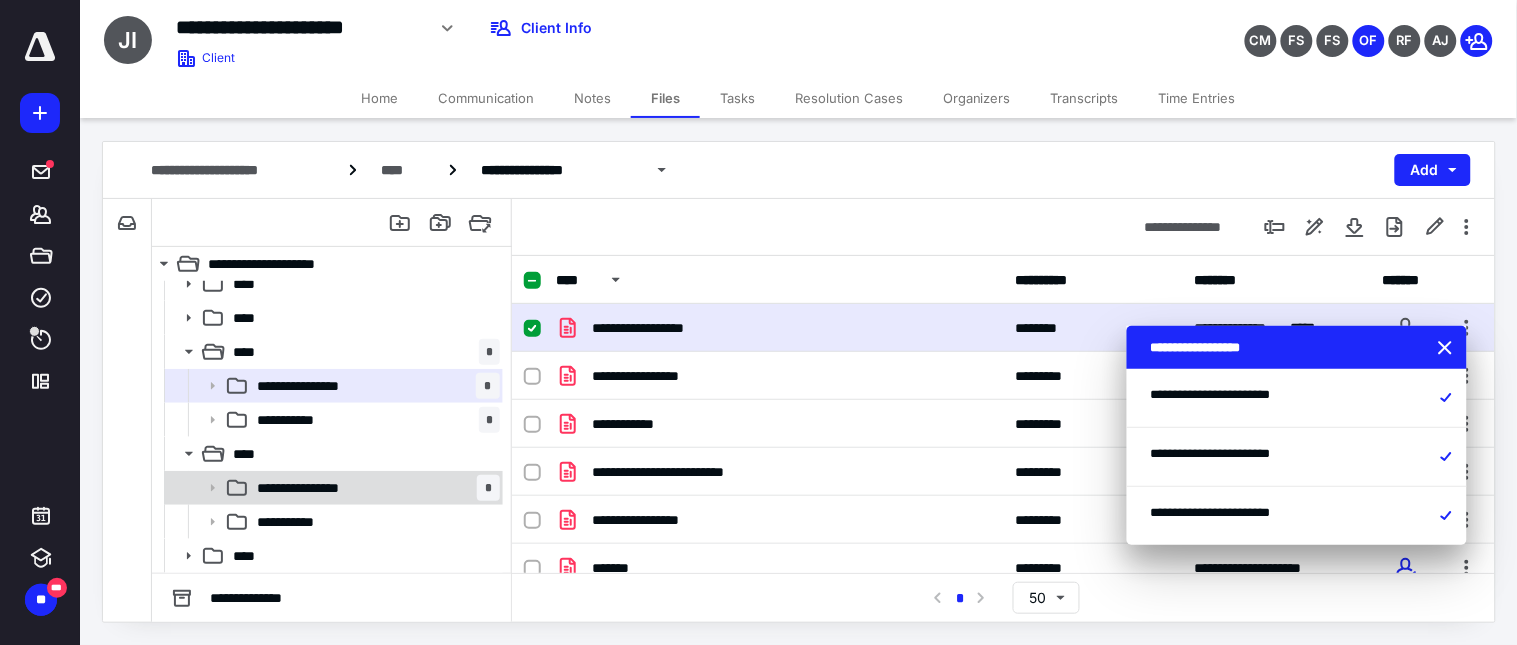 click on "**********" at bounding box center [333, 488] 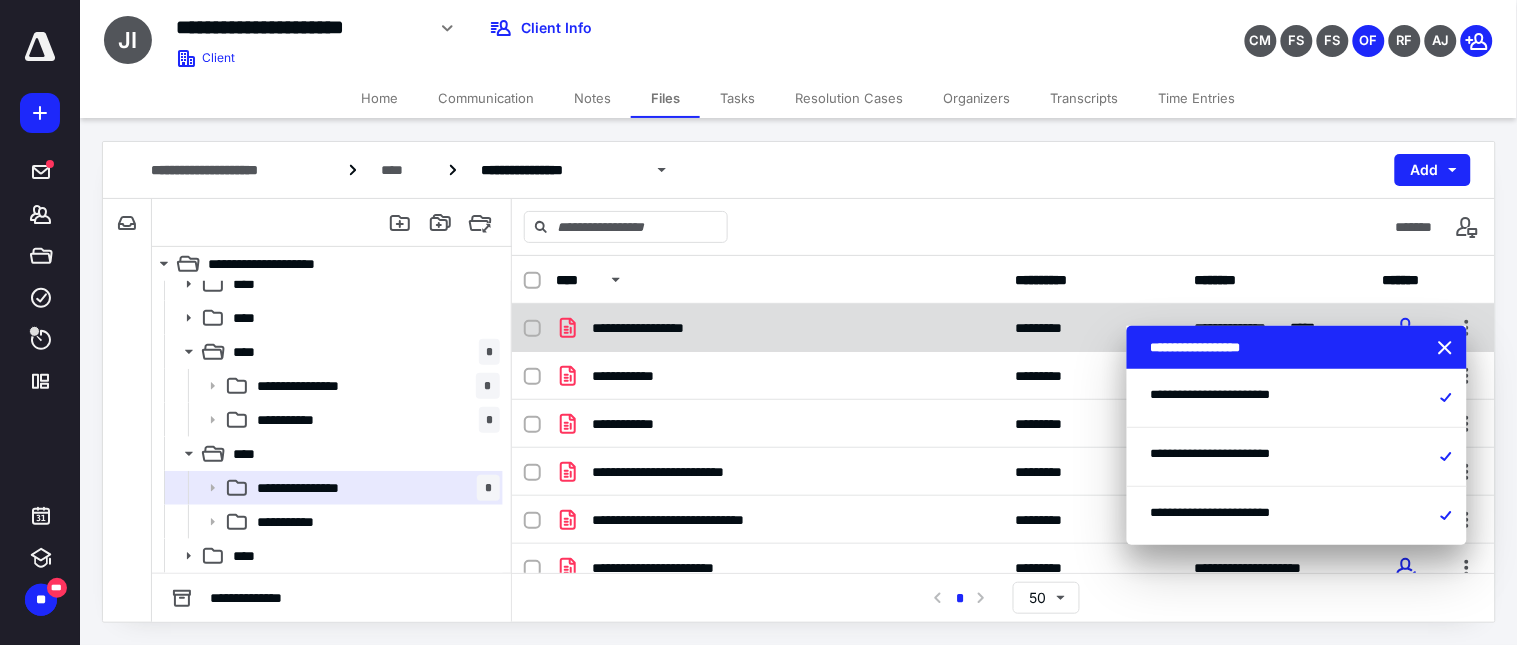 click on "**********" at bounding box center [1003, 328] 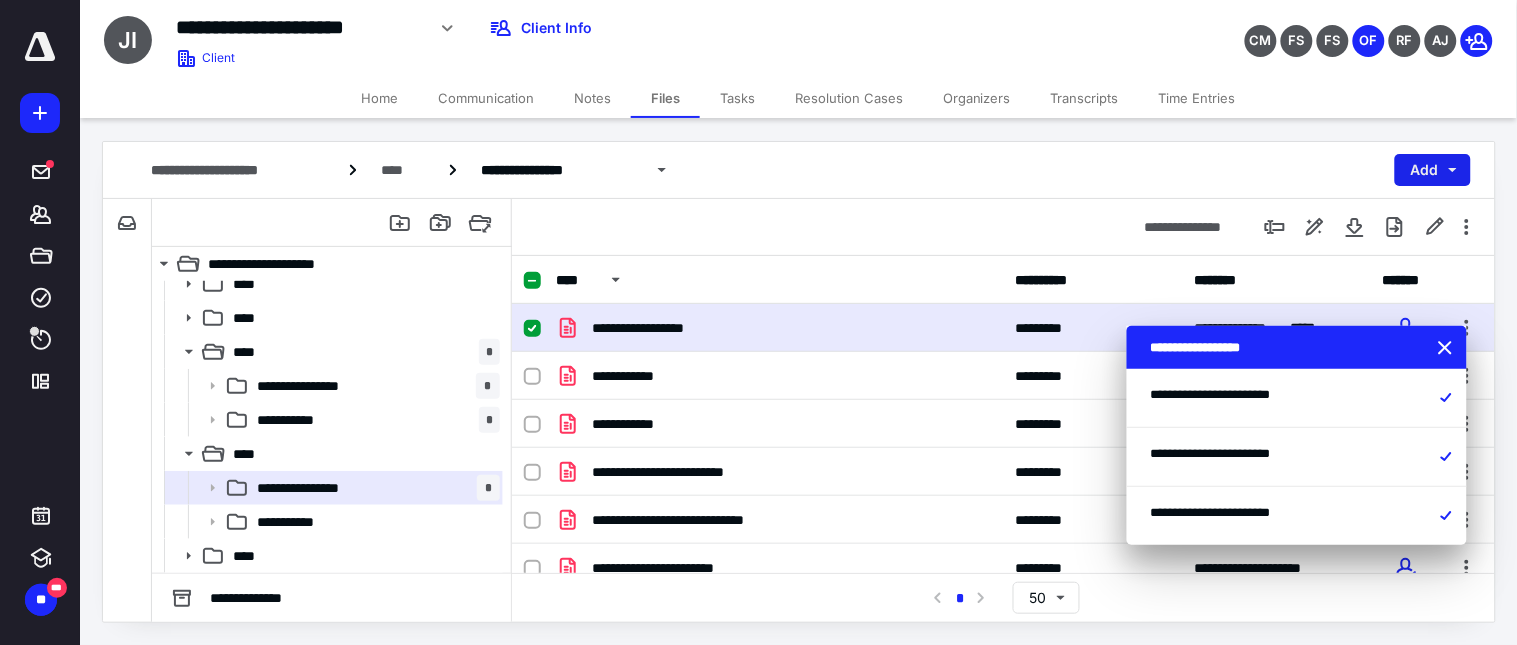 click on "Add" at bounding box center (1433, 170) 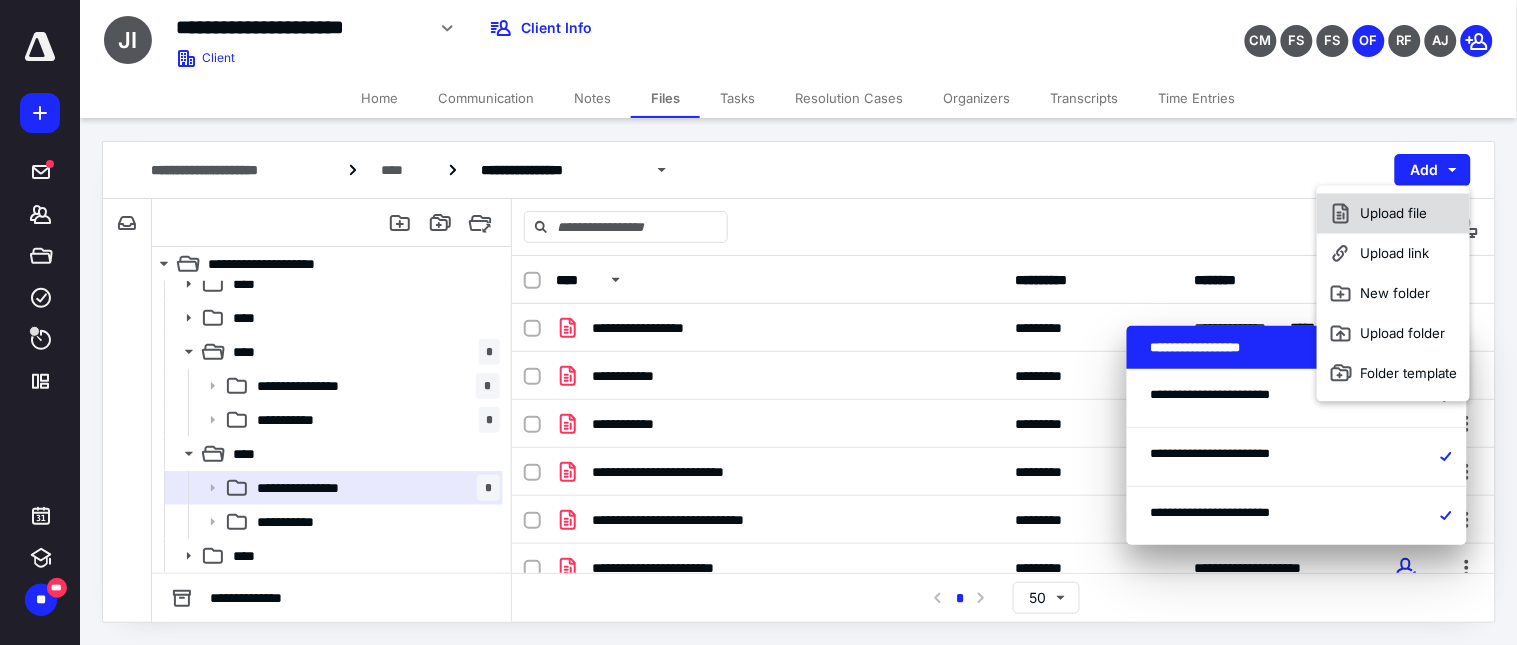 click on "Upload file" at bounding box center [1393, 214] 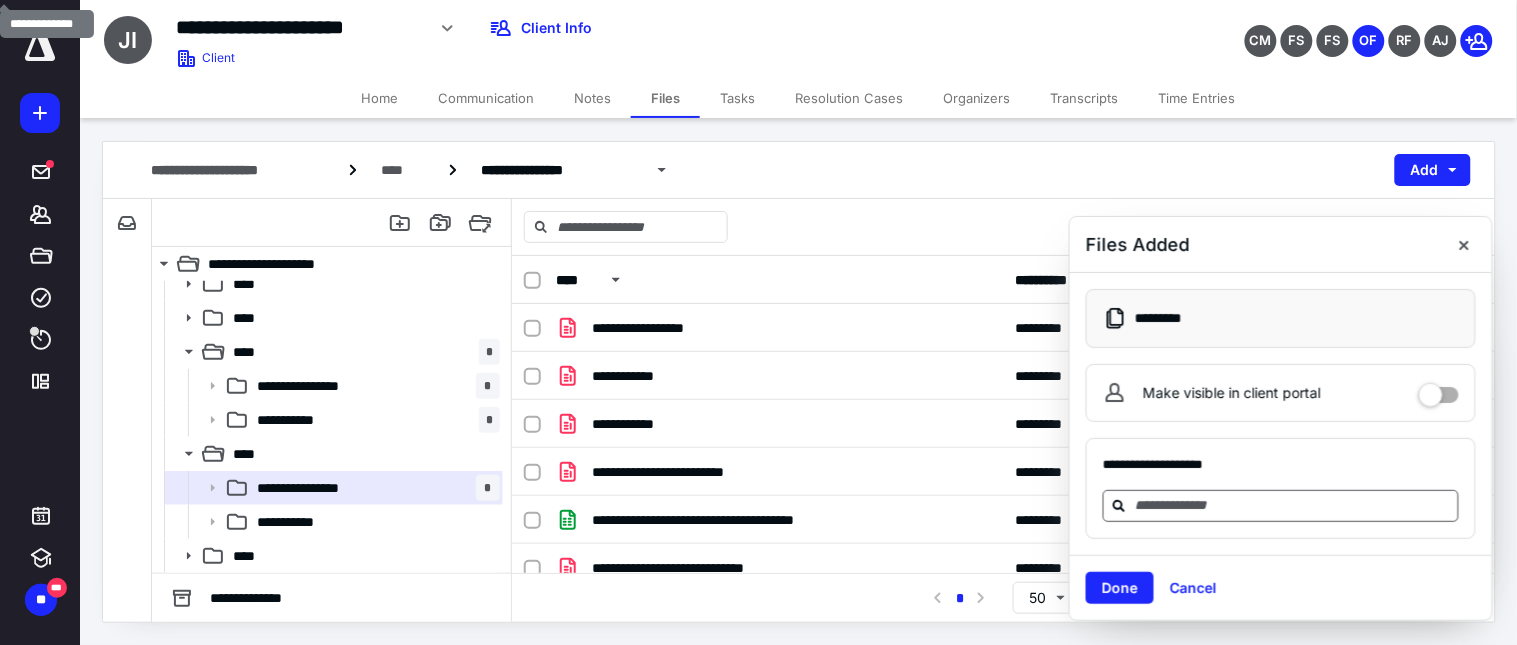 click at bounding box center (1293, 505) 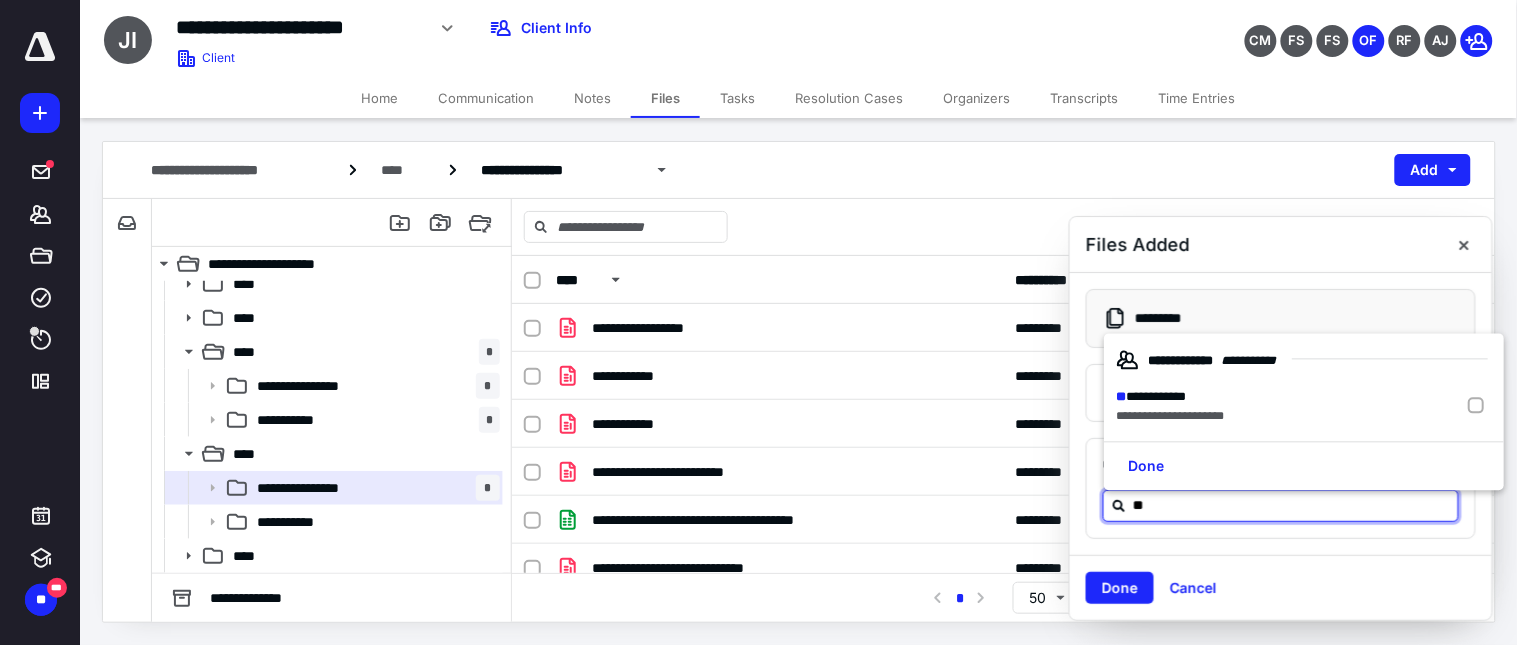 type on "***" 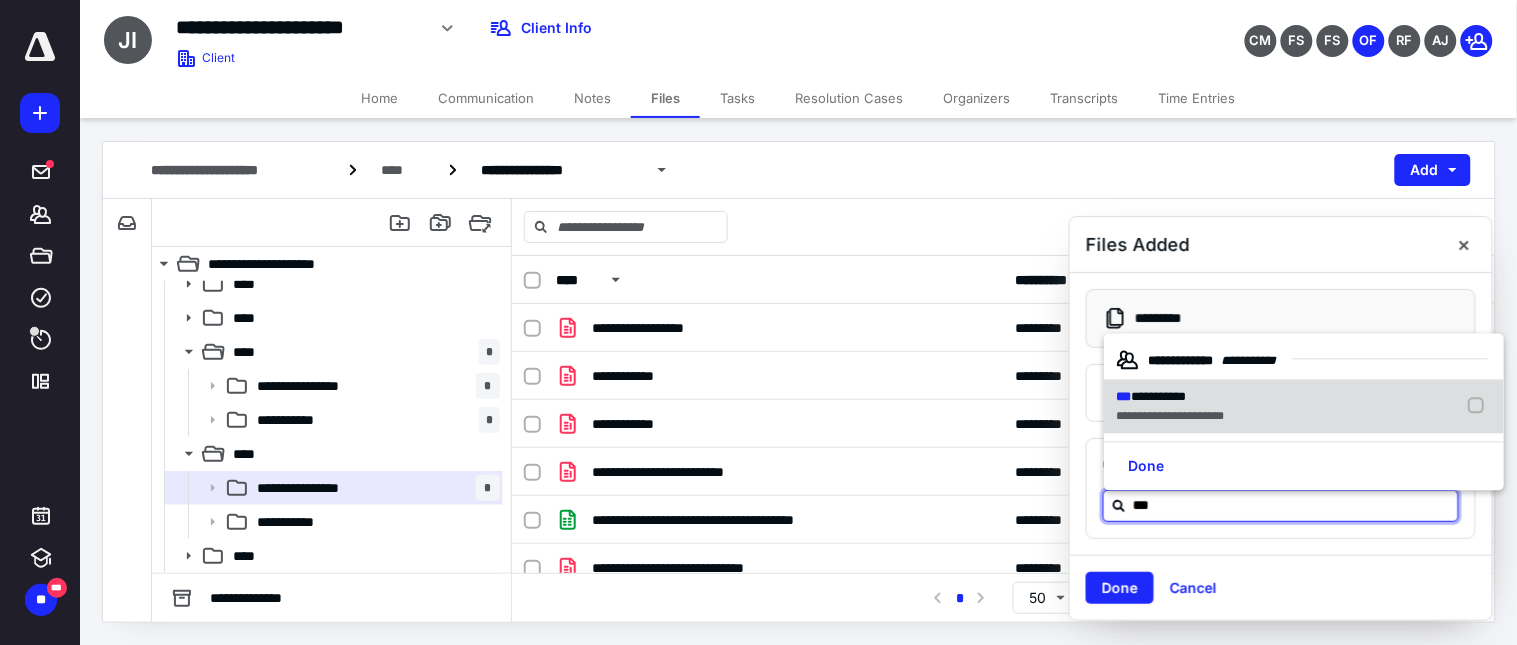 click at bounding box center [1480, 407] 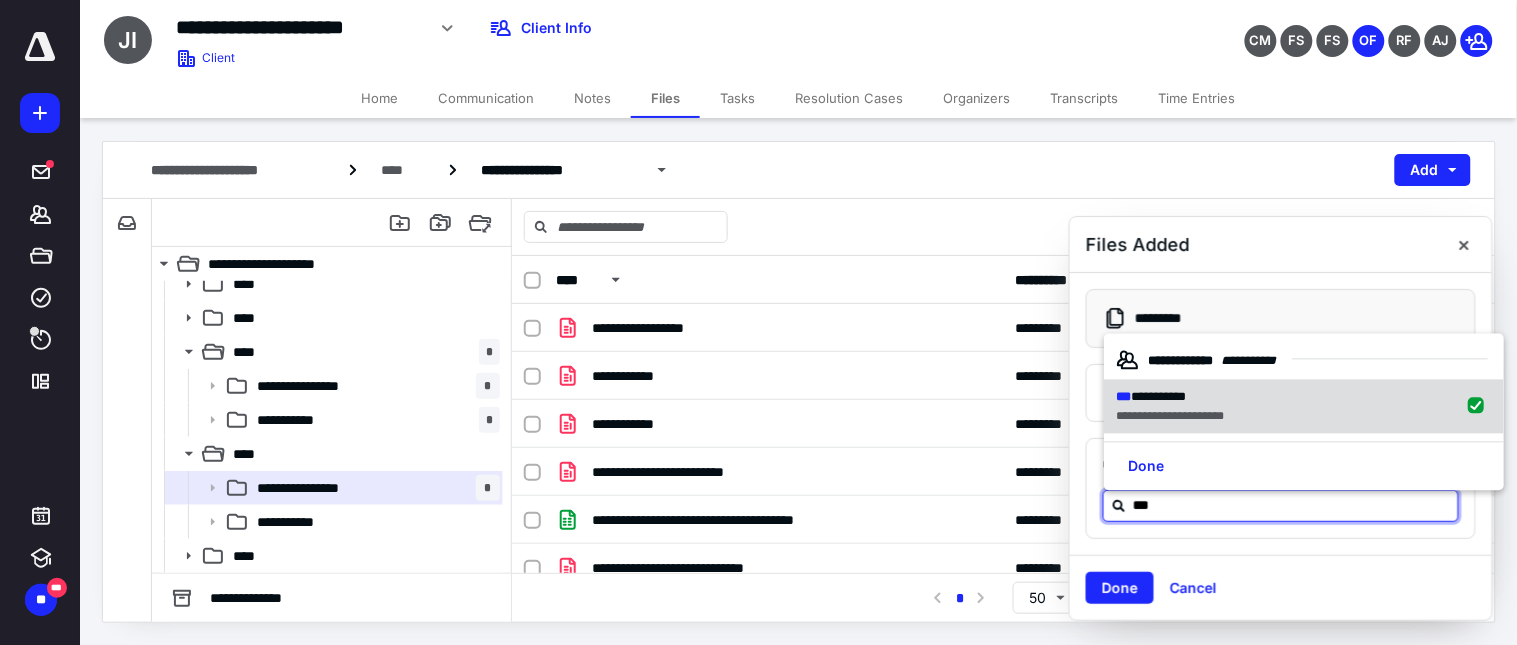 checkbox on "true" 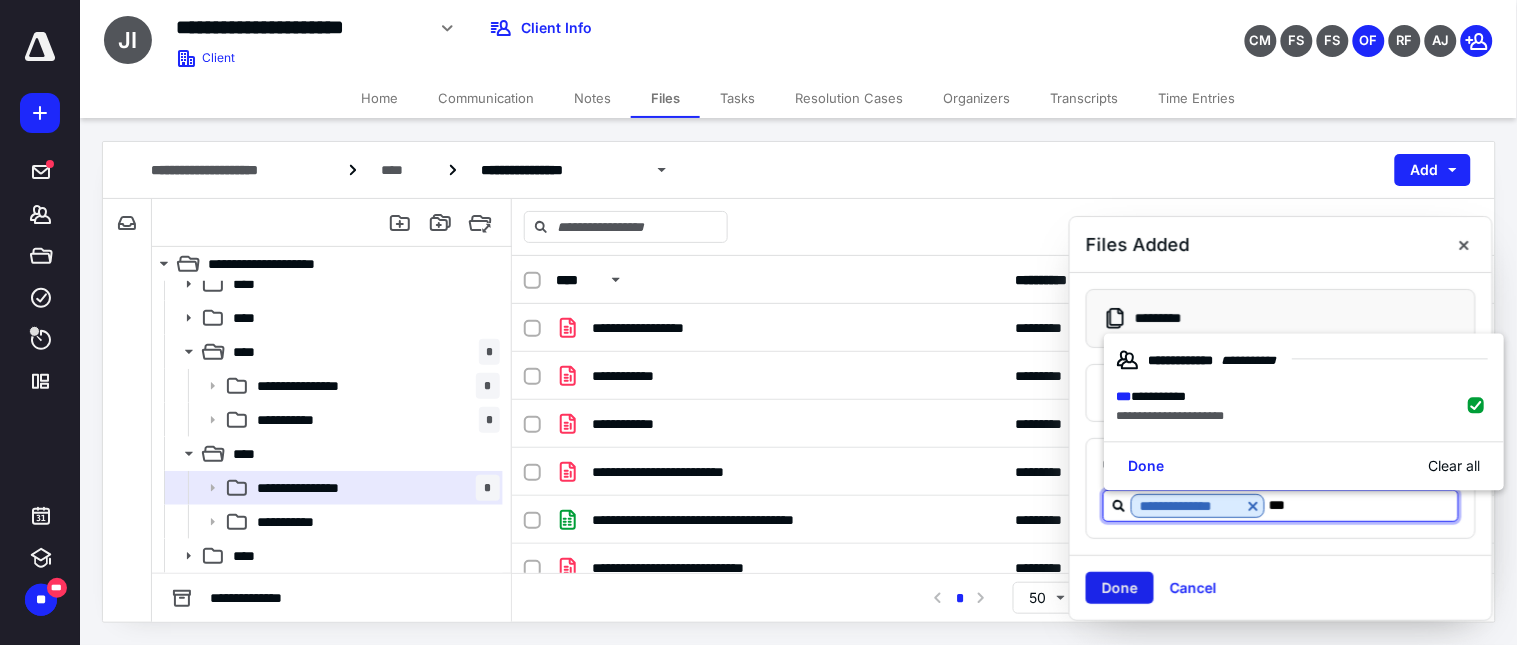 type on "***" 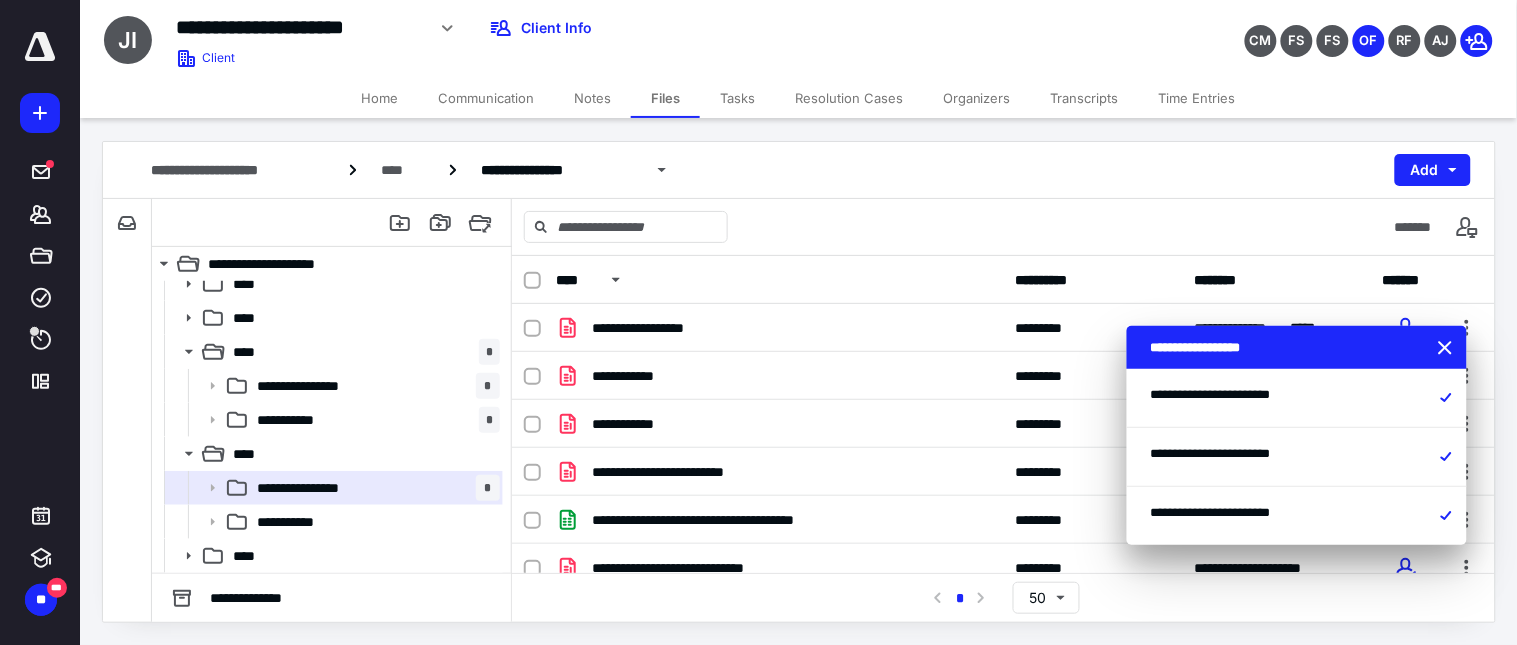click on "Time Entries" at bounding box center [1197, 98] 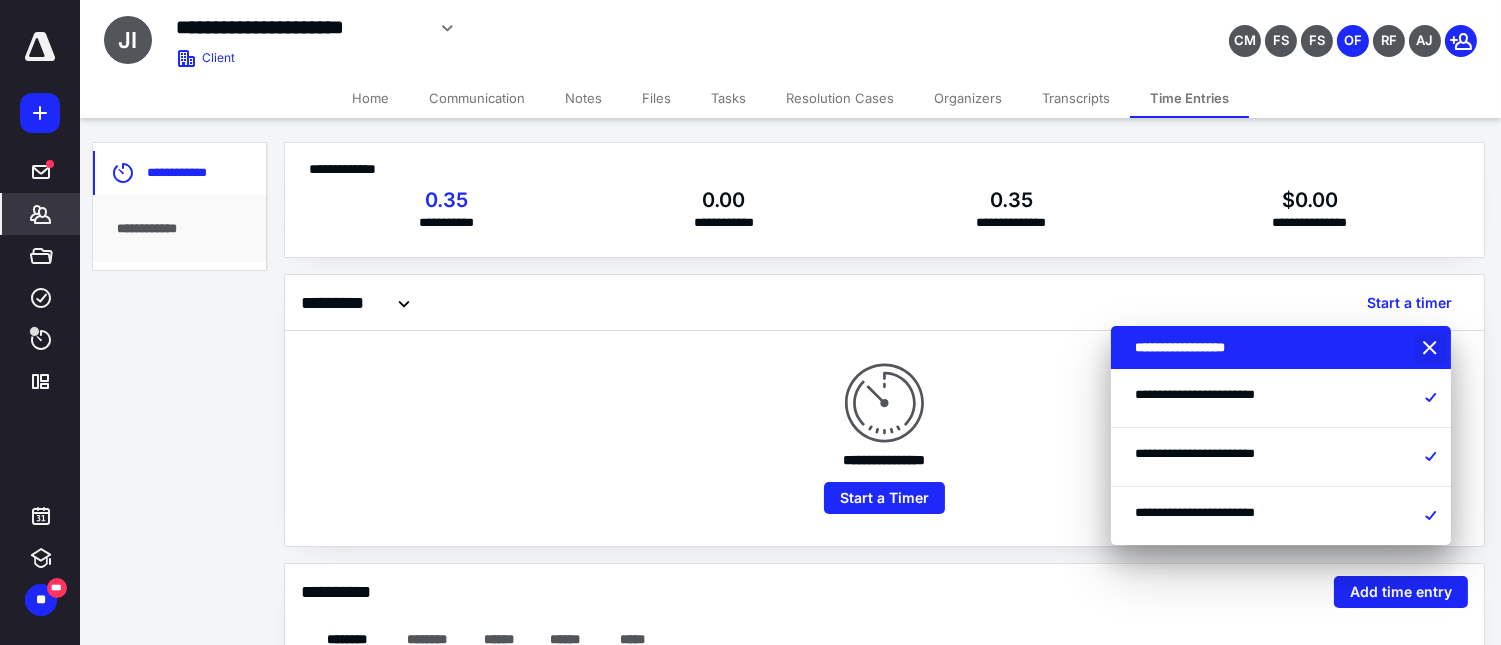 drag, startPoint x: 1437, startPoint y: 355, endPoint x: 1430, endPoint y: 395, distance: 40.60788 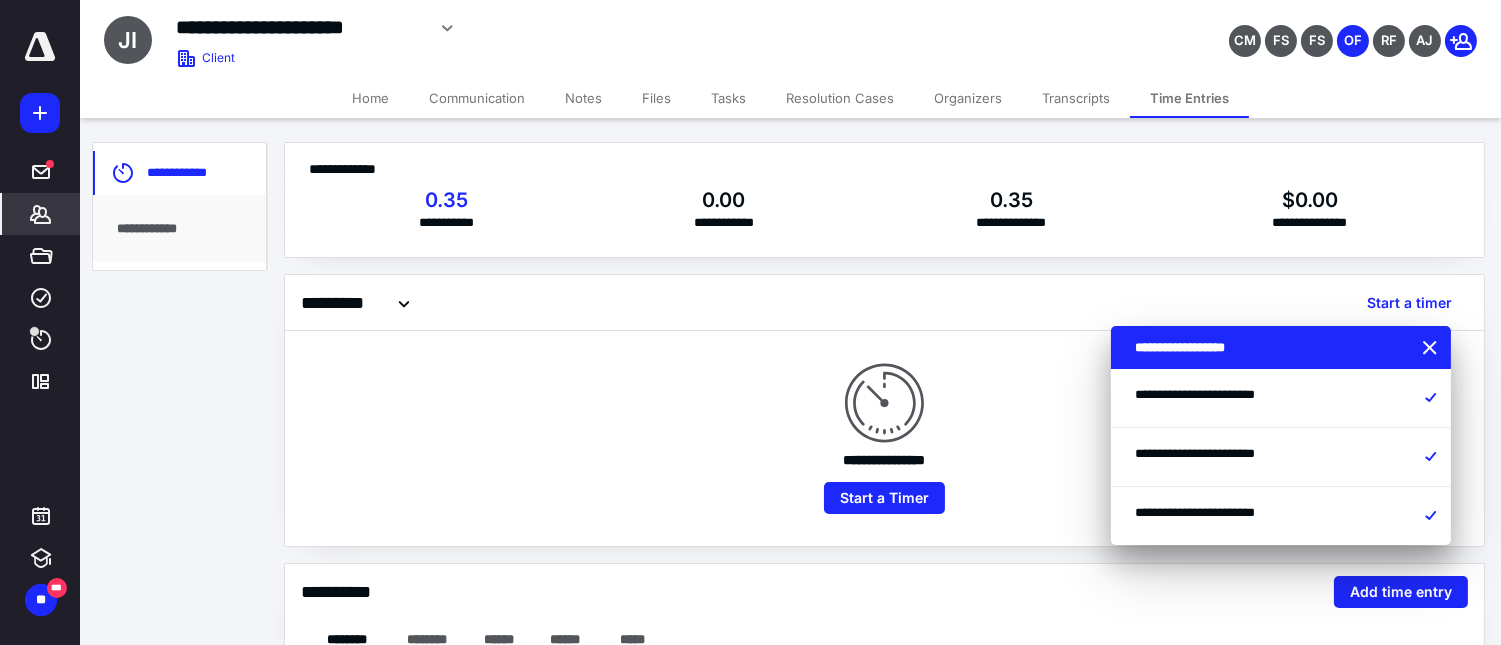 click at bounding box center (1432, 349) 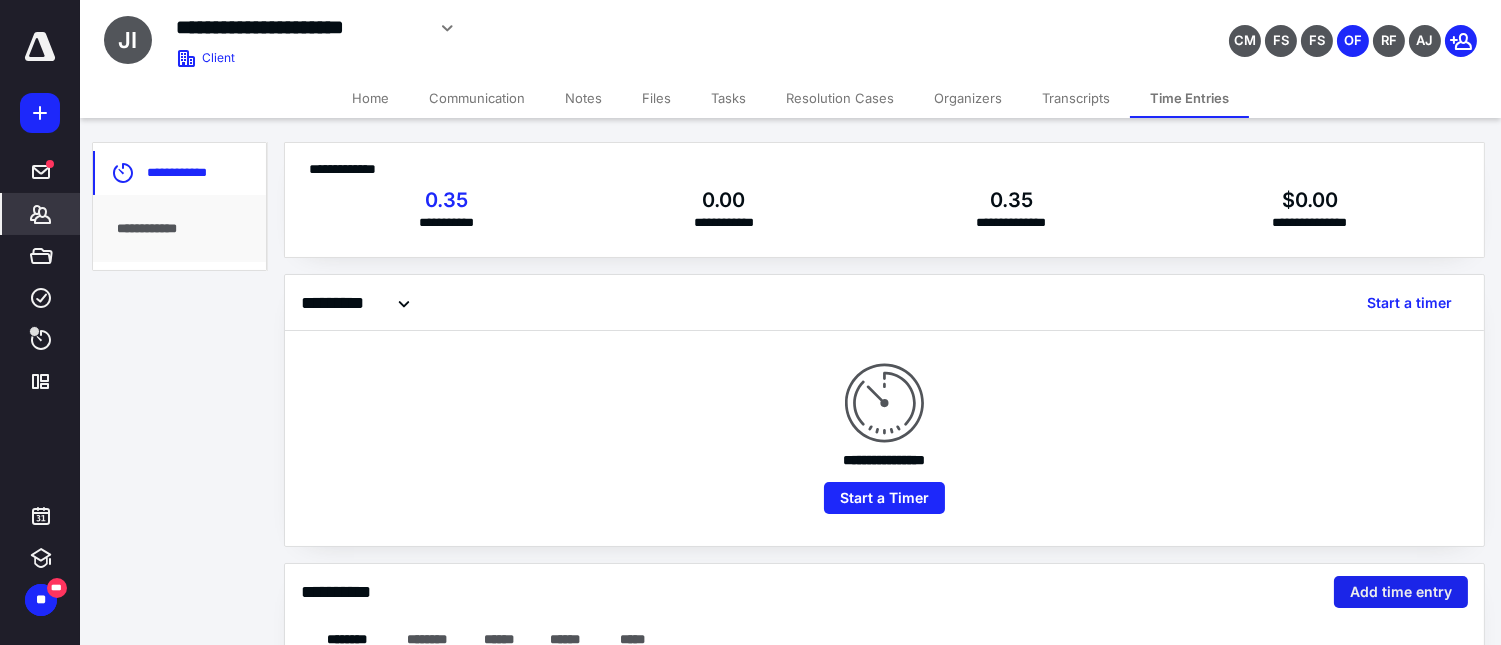 click on "Add time entry" at bounding box center [1401, 592] 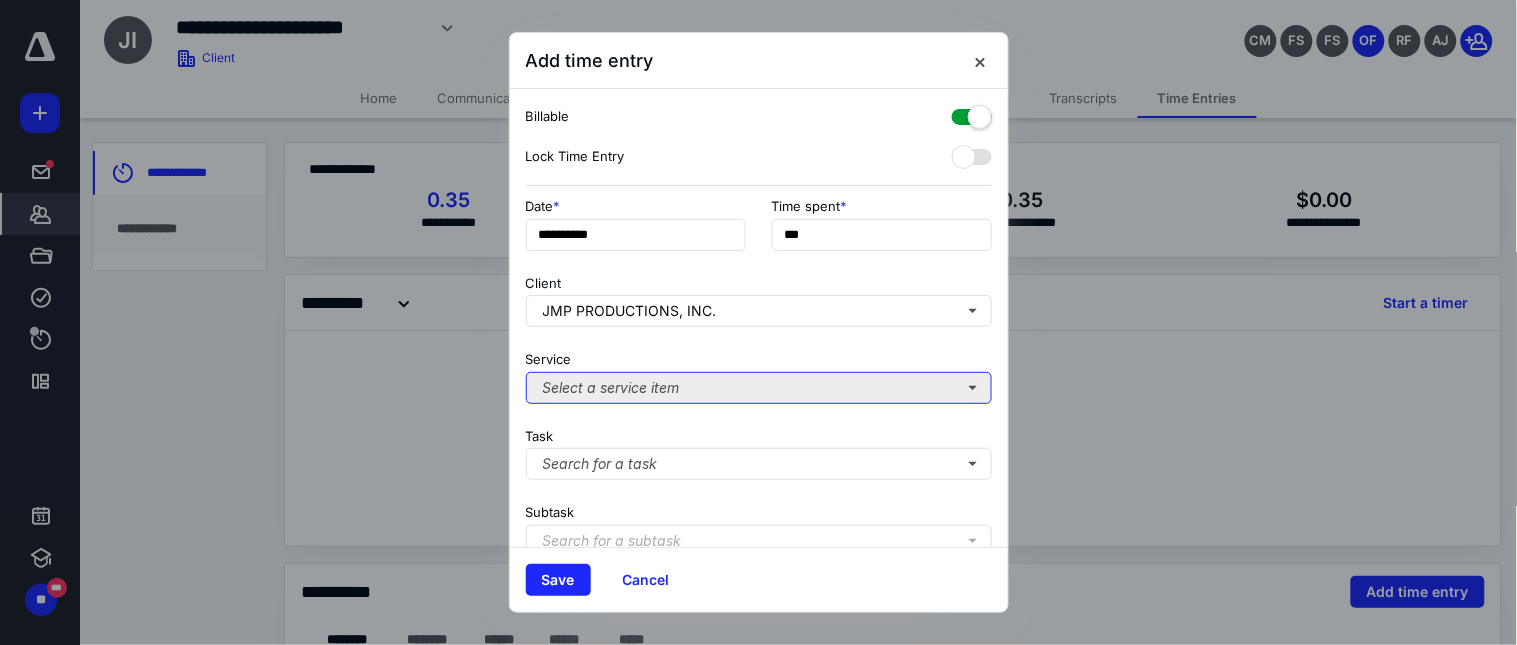click on "Select a service item" at bounding box center (759, 388) 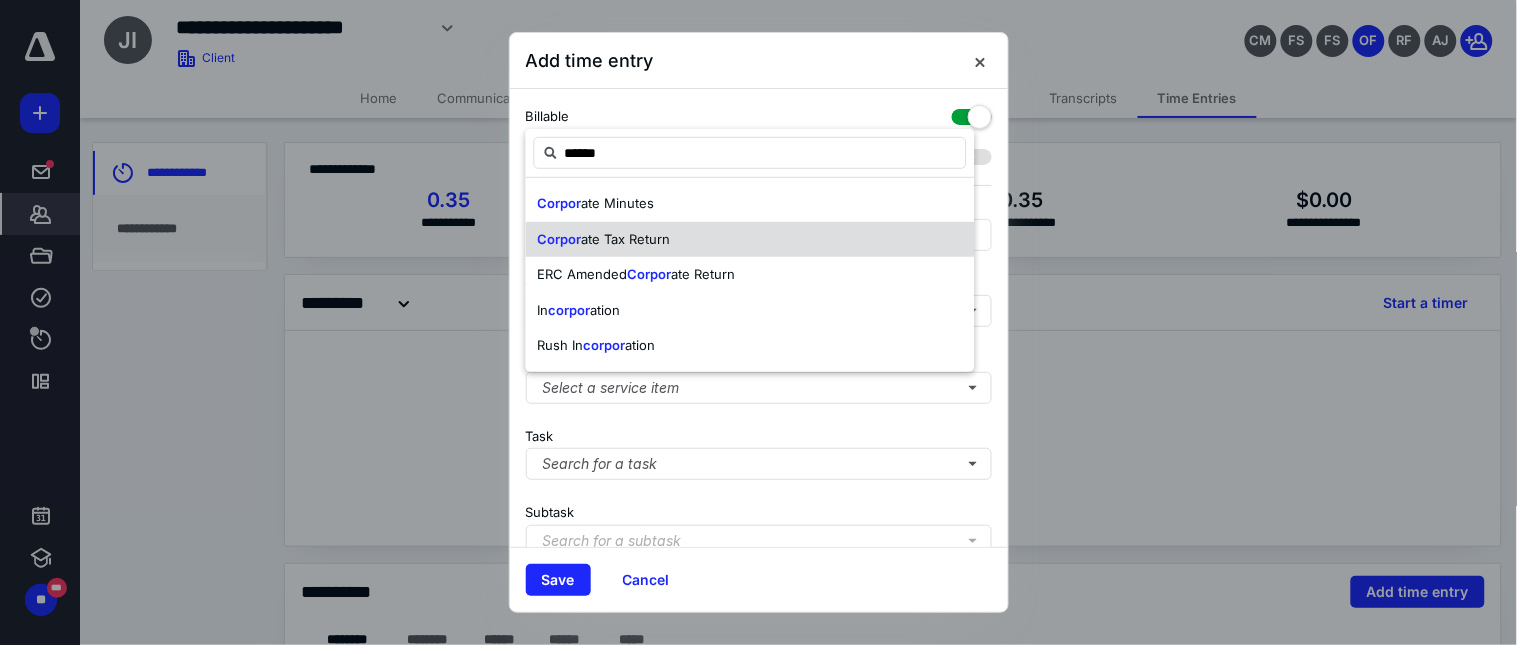 click on "ate Tax Return" at bounding box center [626, 239] 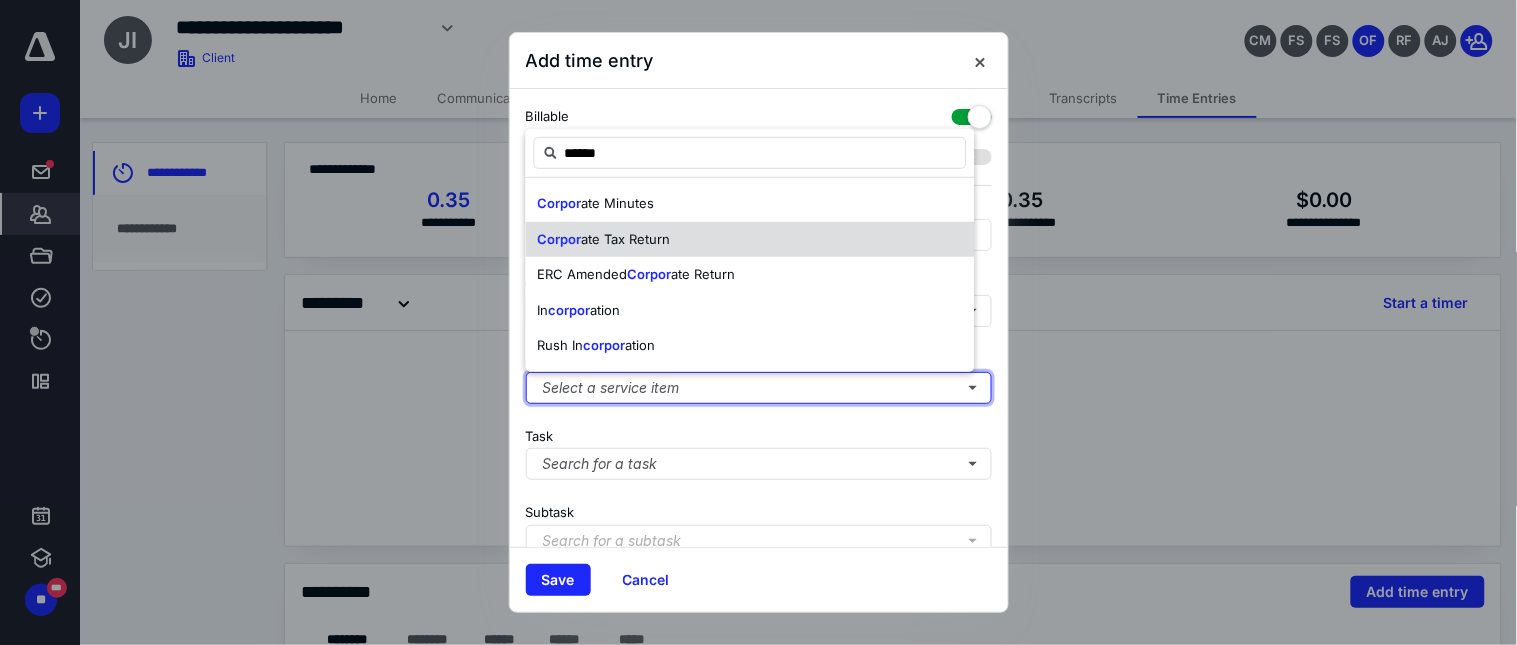 type 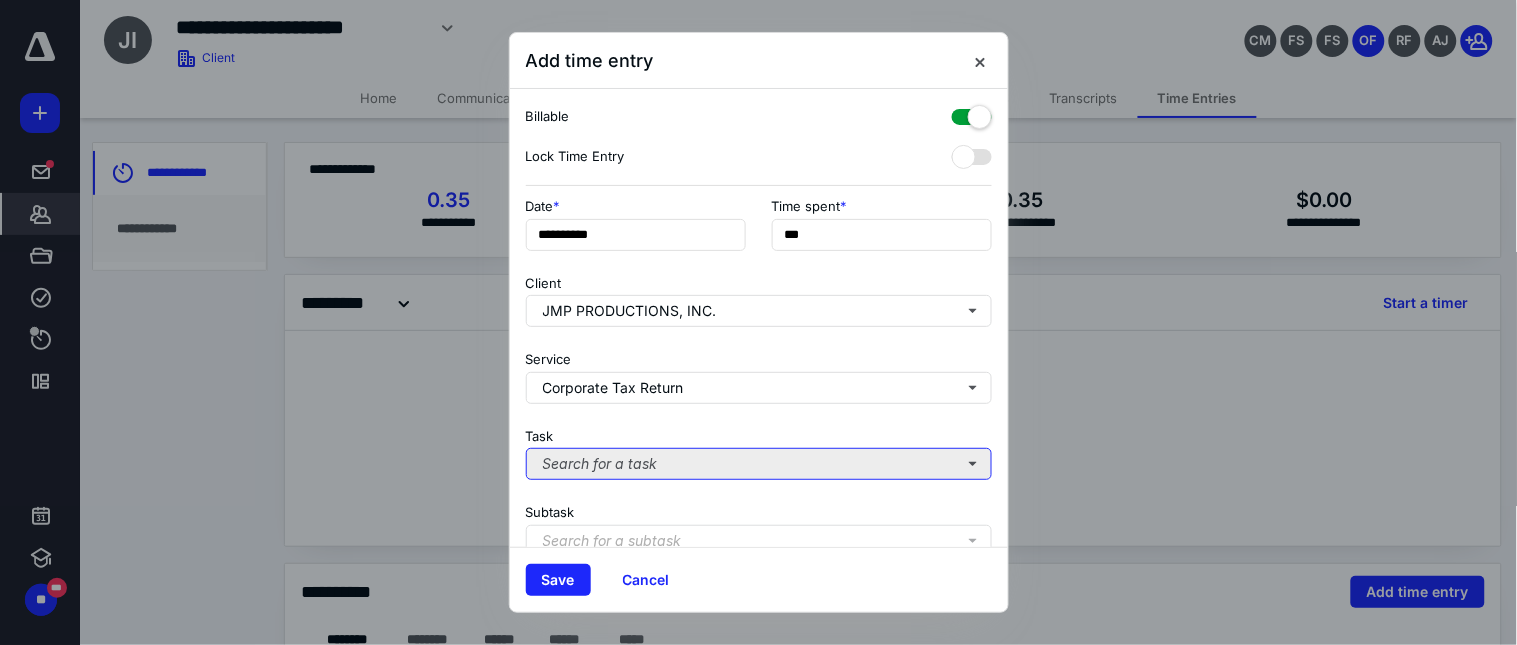 click on "Search for a task" at bounding box center (759, 464) 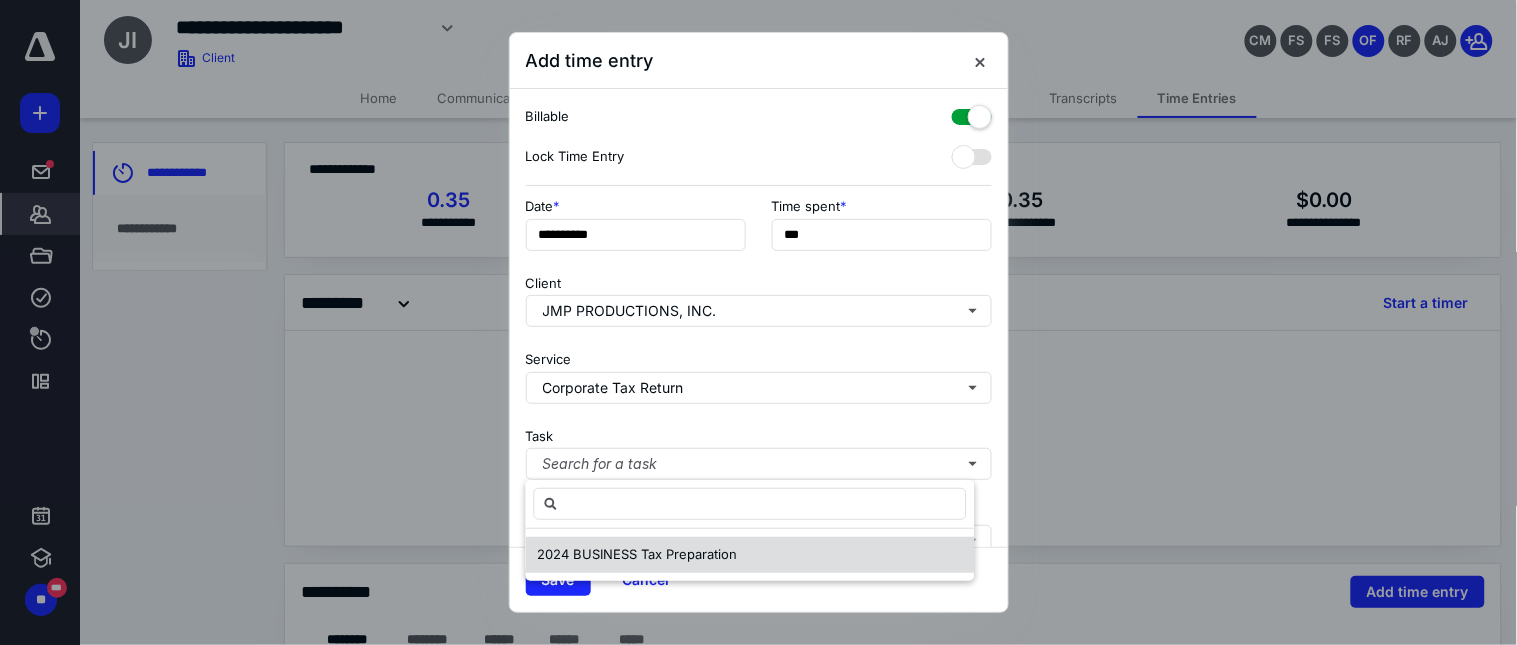 click on "2024 BUSINESS Tax Preparation" at bounding box center (638, 554) 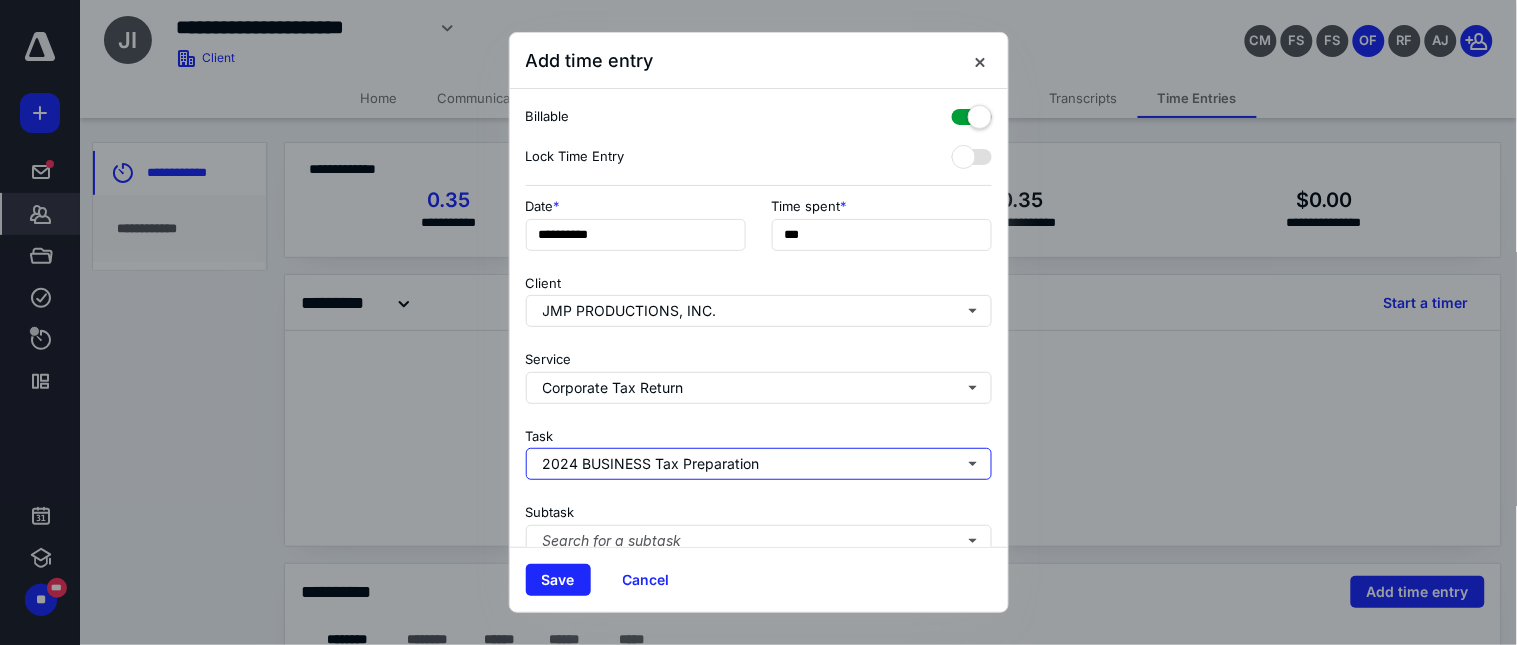 scroll, scrollTop: 222, scrollLeft: 0, axis: vertical 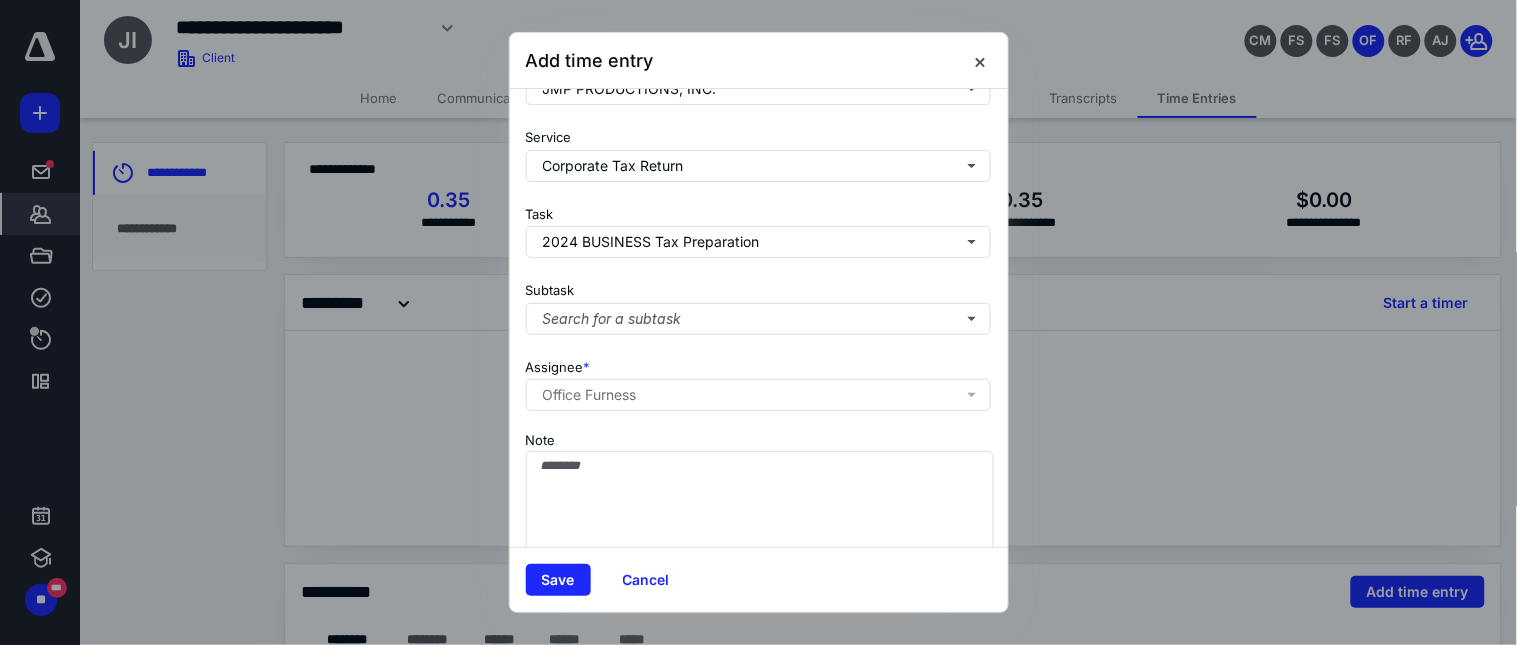 click on "Subtask" at bounding box center (550, 289) 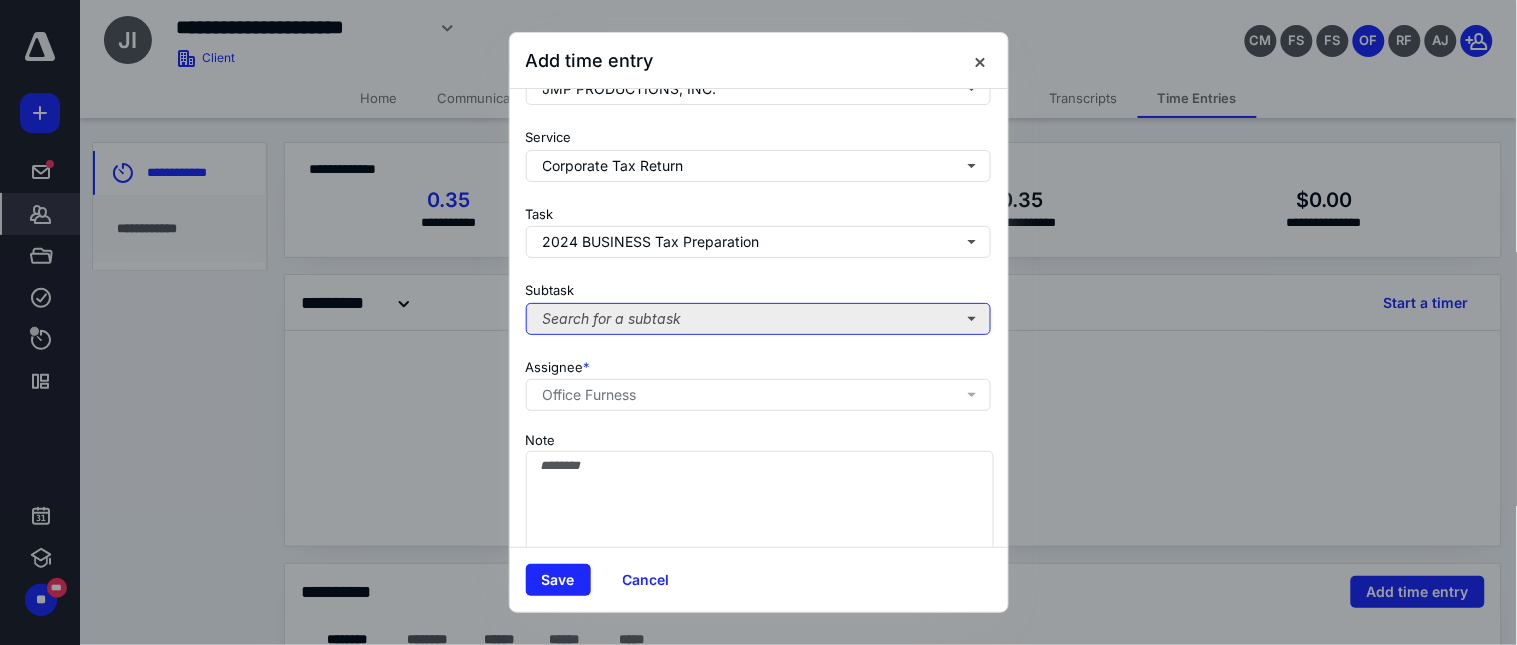click on "Search for a subtask" at bounding box center (759, 319) 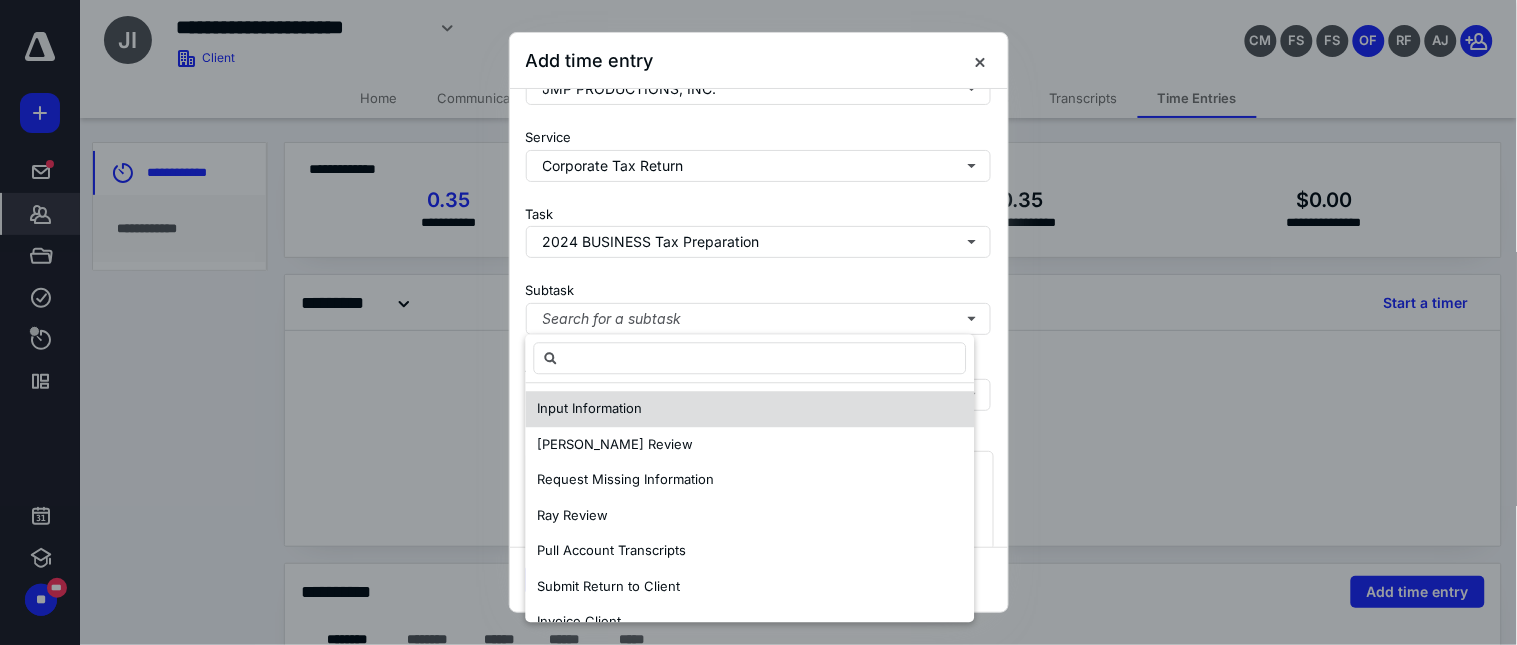 click on "Input Information" at bounding box center (590, 408) 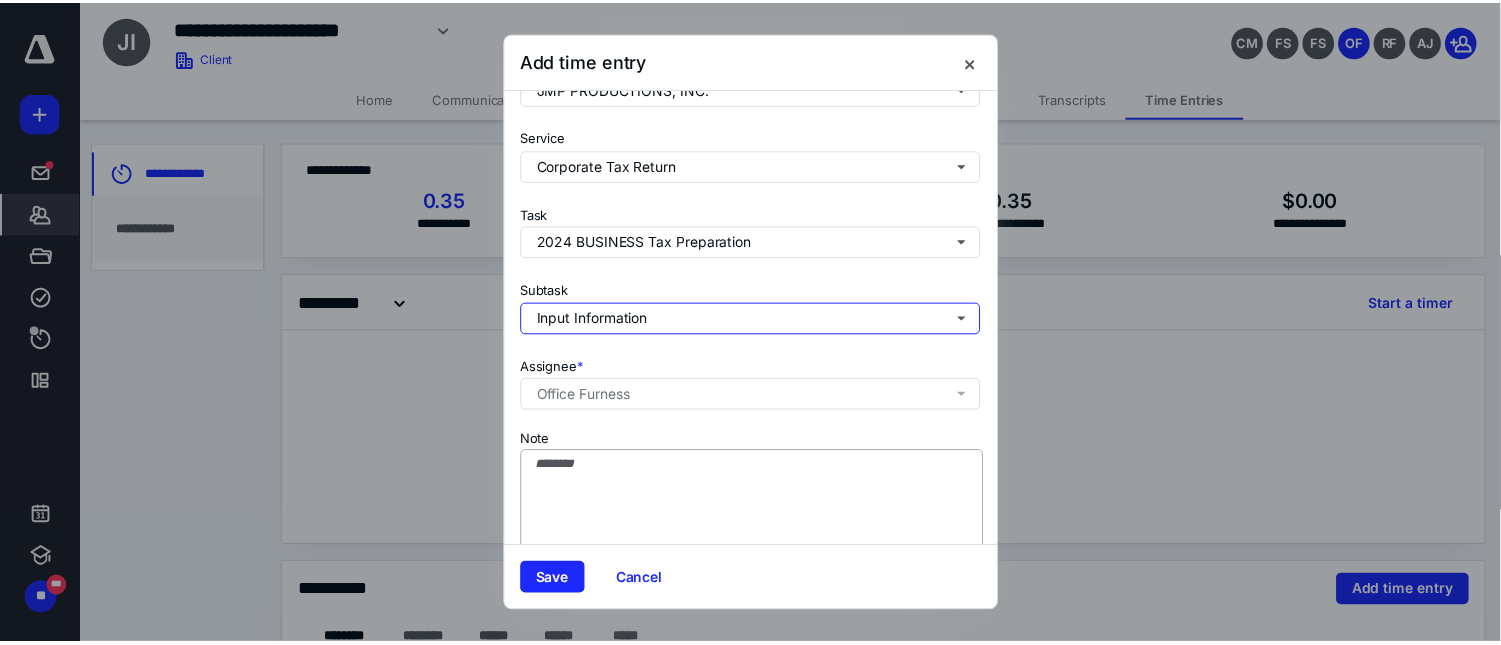 scroll, scrollTop: 256, scrollLeft: 0, axis: vertical 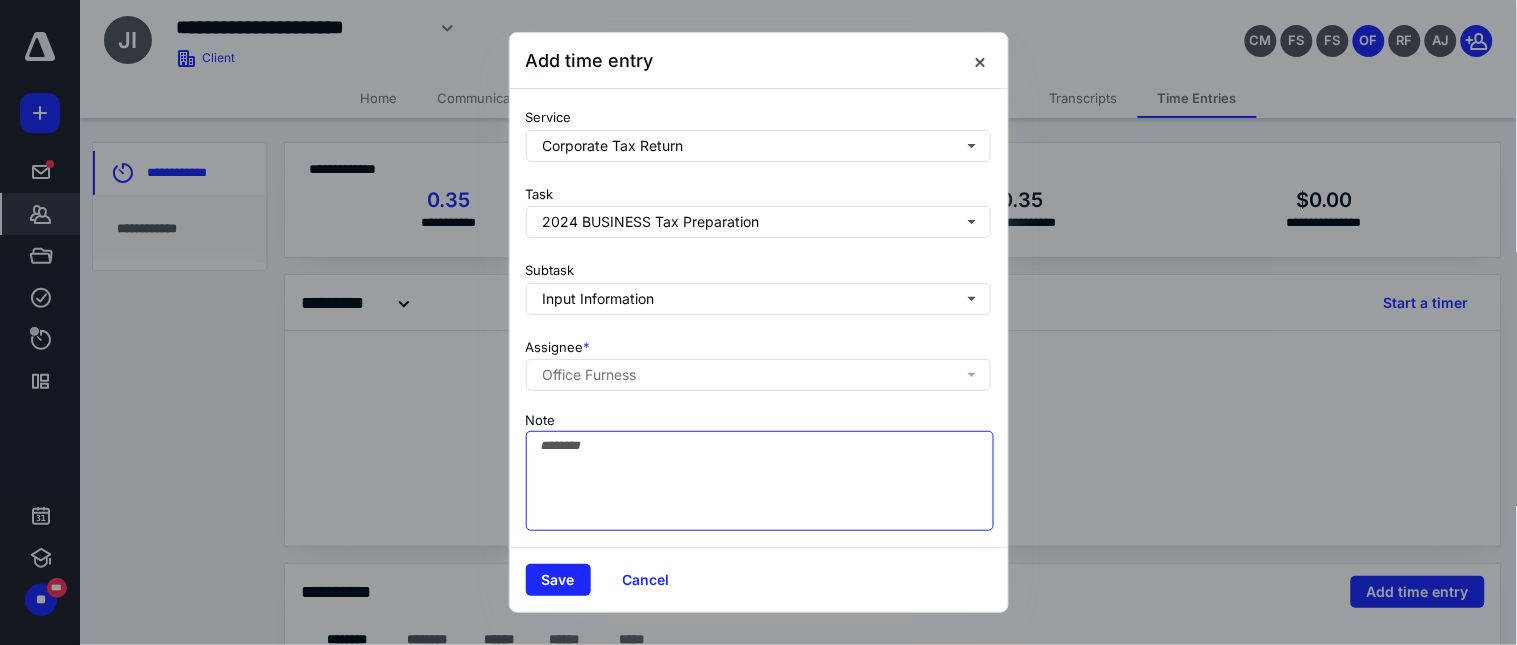 click on "Note" at bounding box center (760, 481) 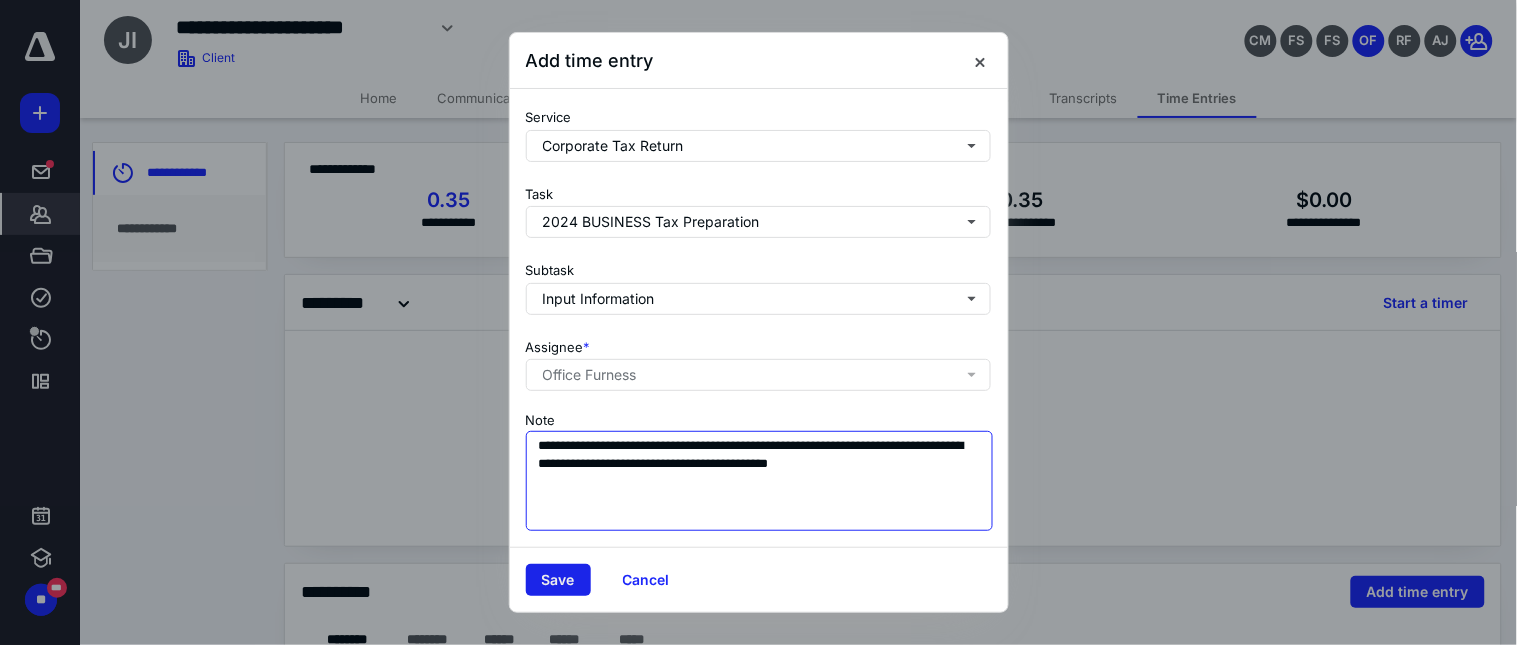 type on "**********" 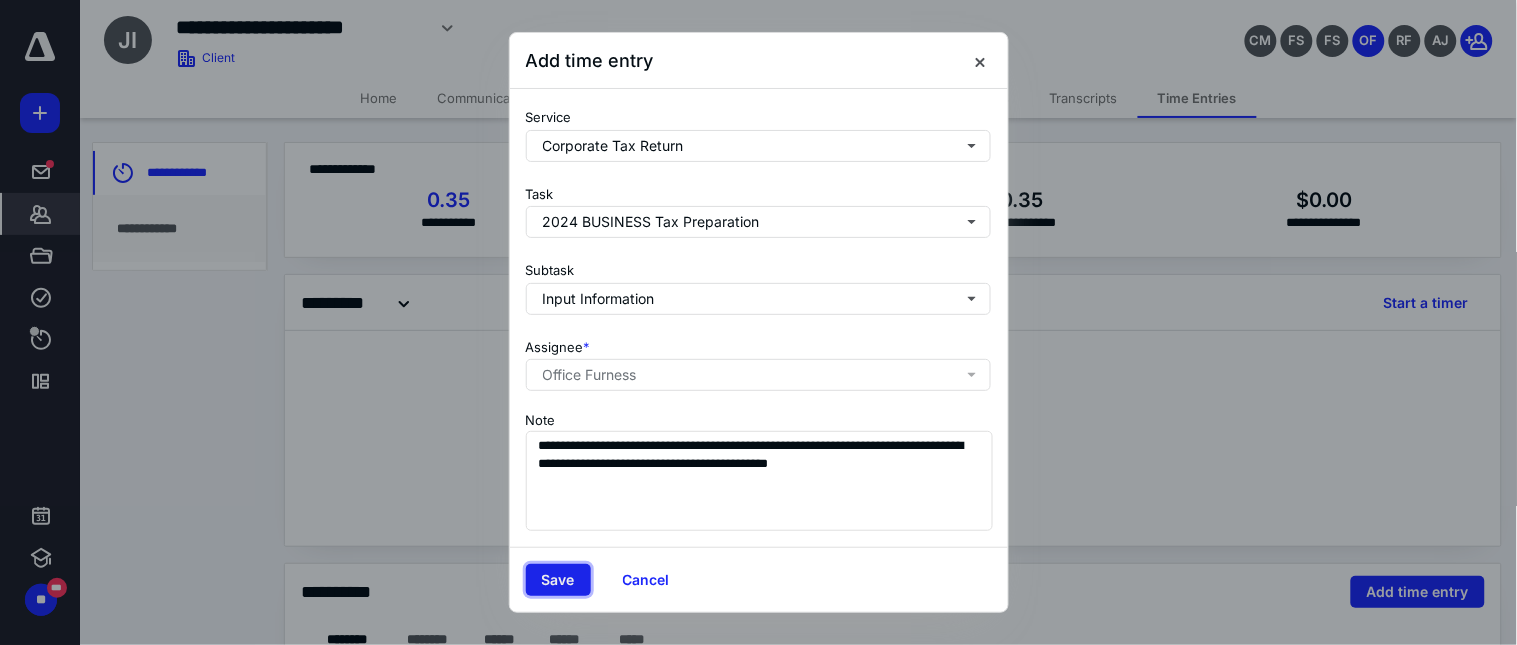 click on "Save" at bounding box center (558, 580) 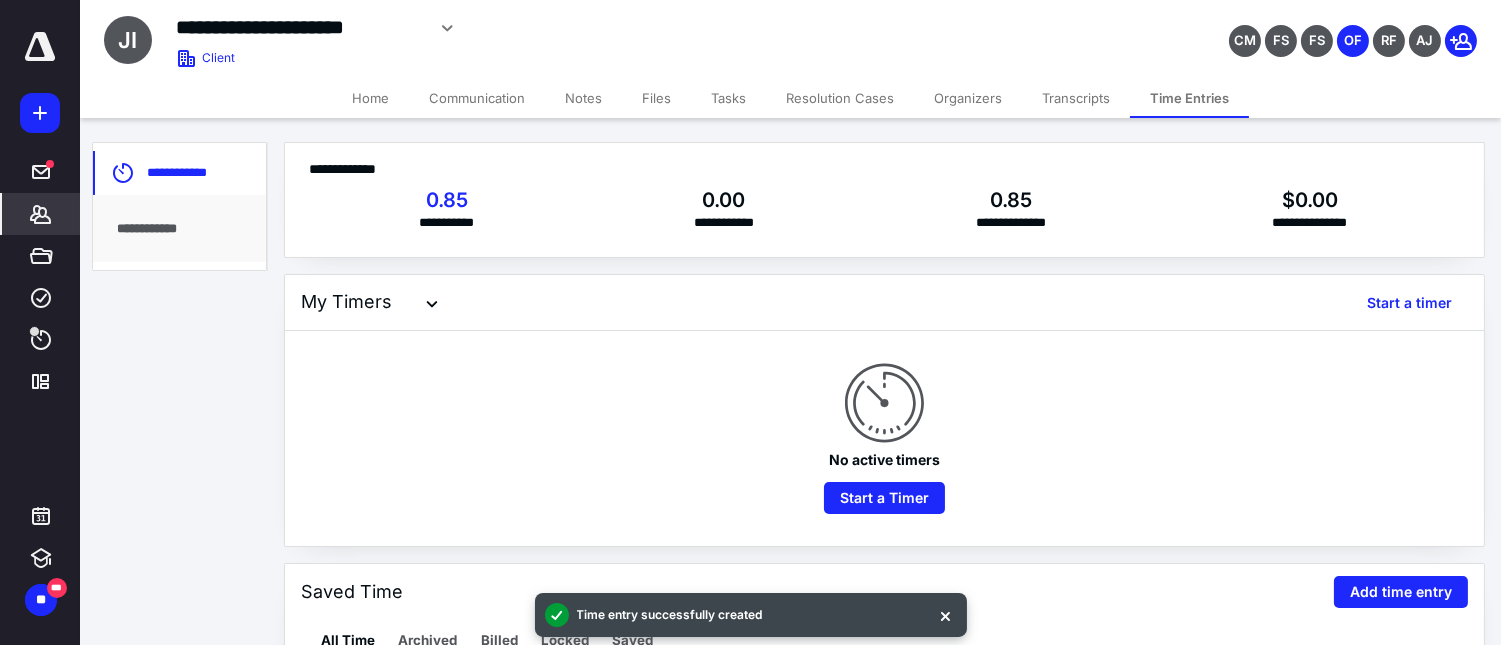 click on "Home" at bounding box center [370, 98] 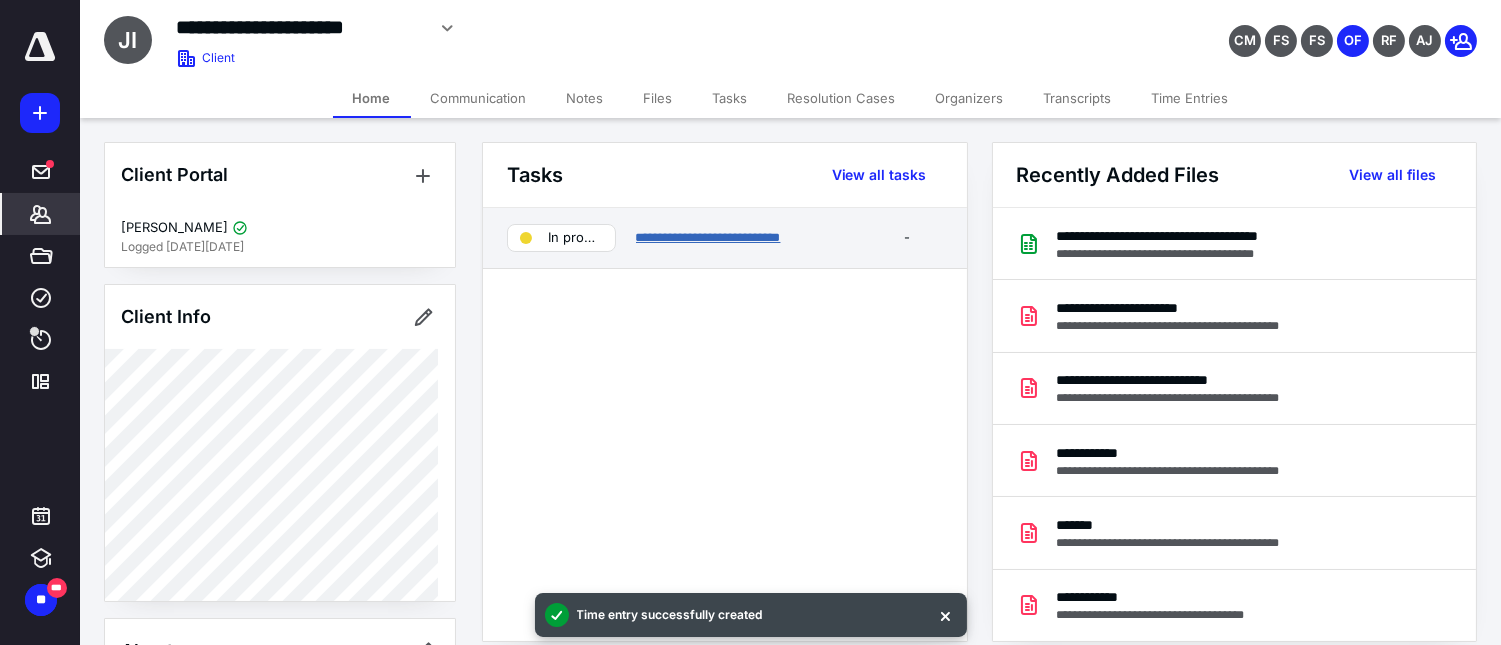 click on "**********" at bounding box center (708, 237) 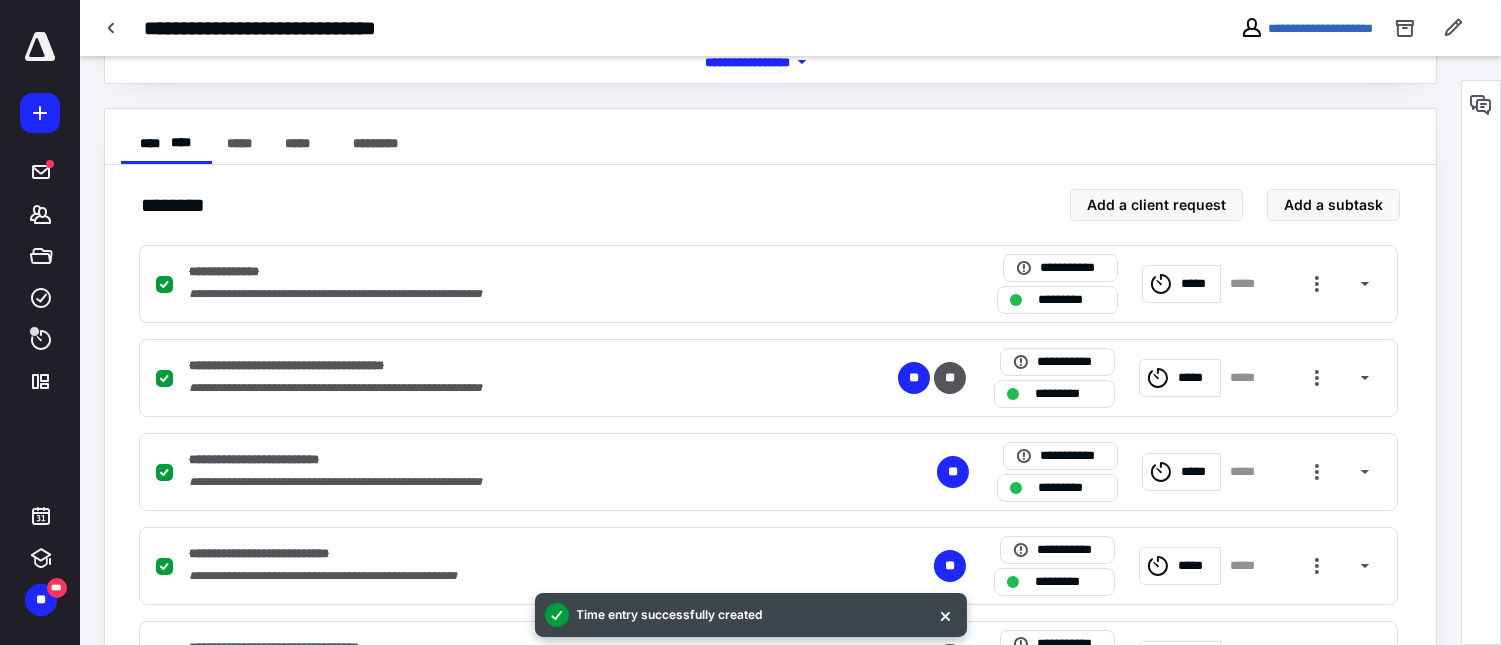 scroll, scrollTop: 666, scrollLeft: 0, axis: vertical 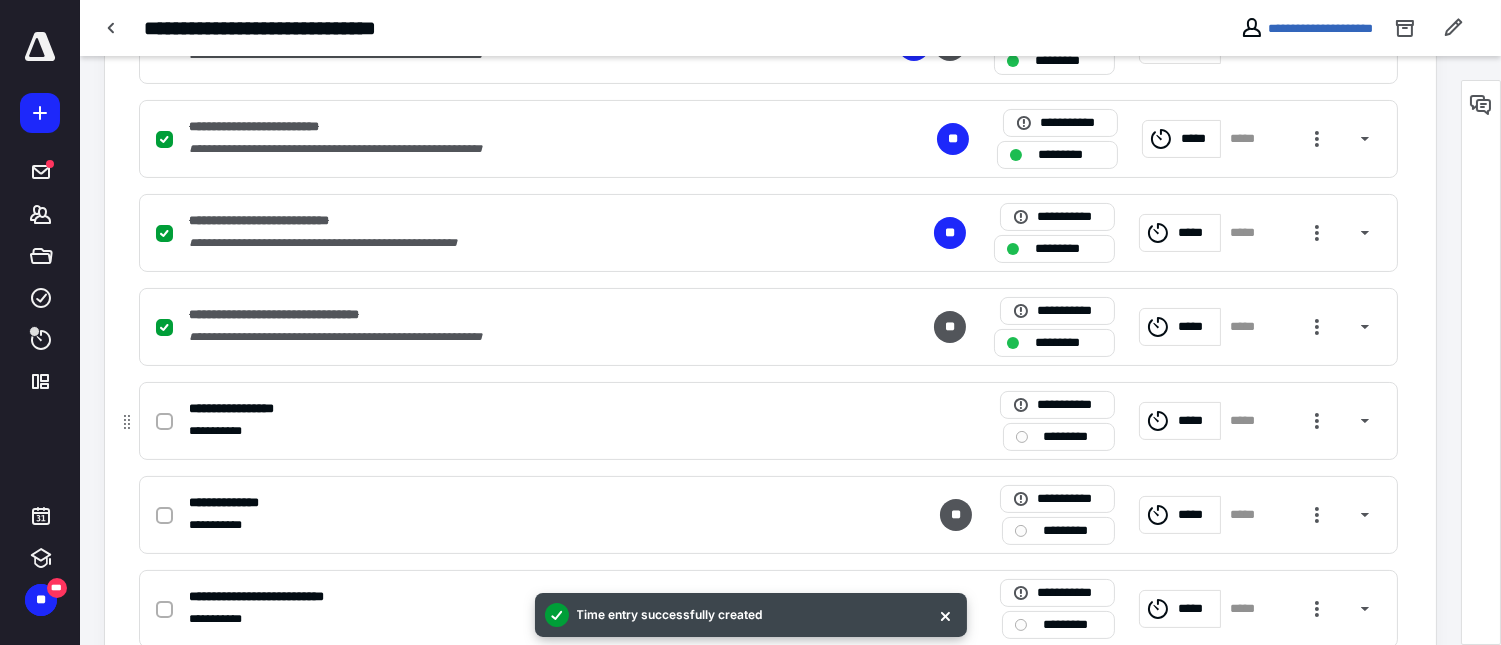 click 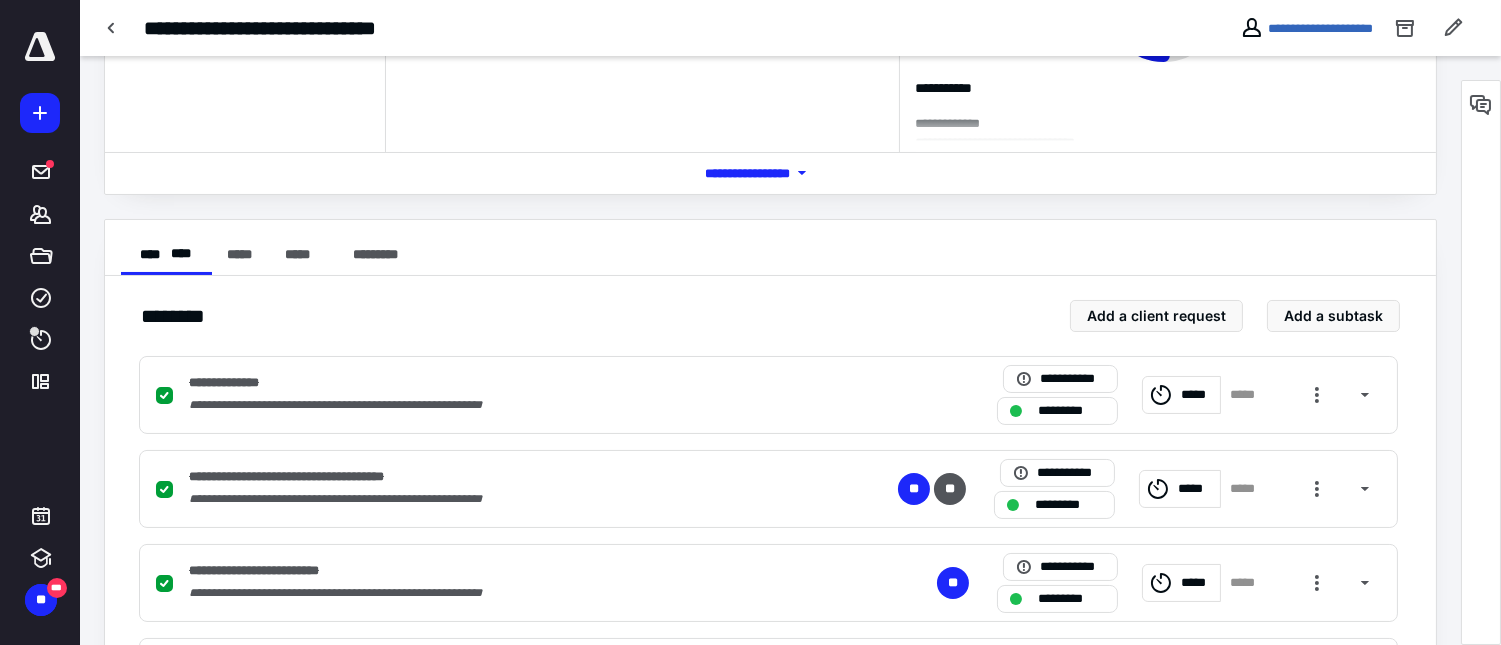 scroll, scrollTop: 666, scrollLeft: 0, axis: vertical 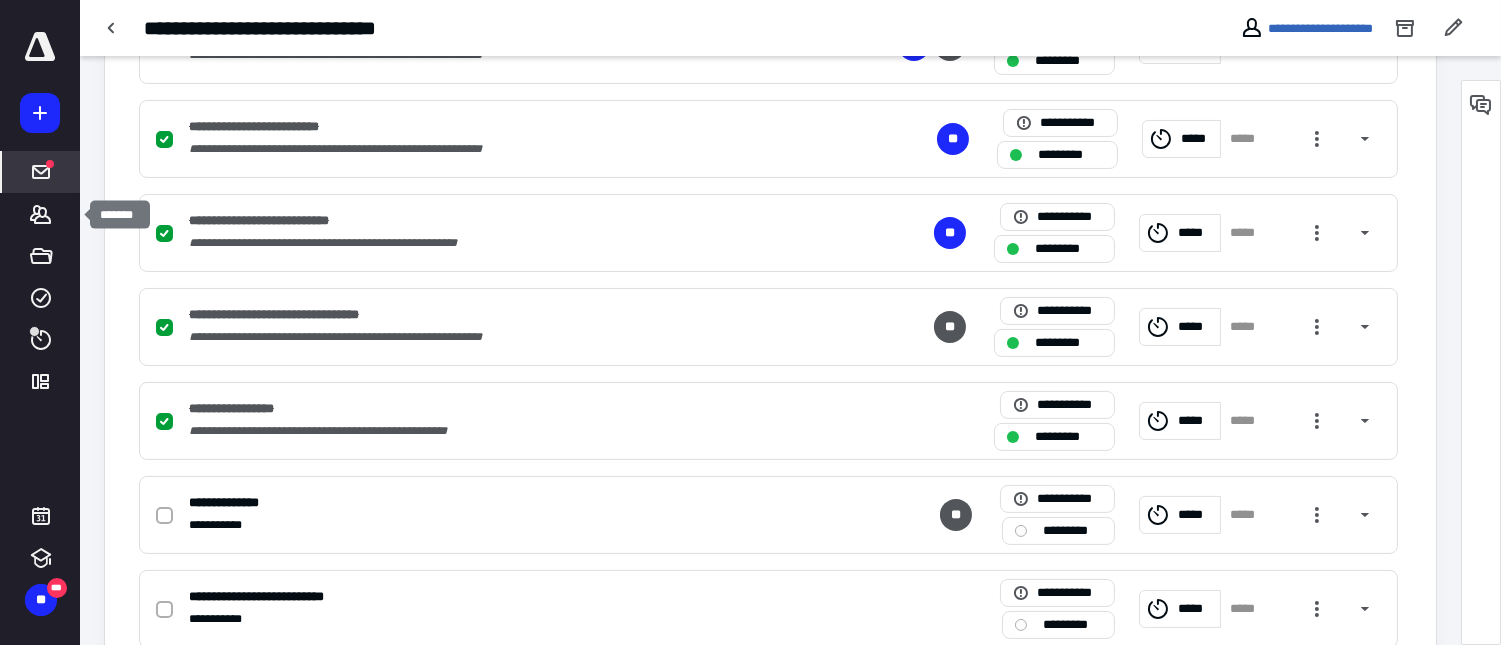 drag, startPoint x: 35, startPoint y: 206, endPoint x: 62, endPoint y: 177, distance: 39.623226 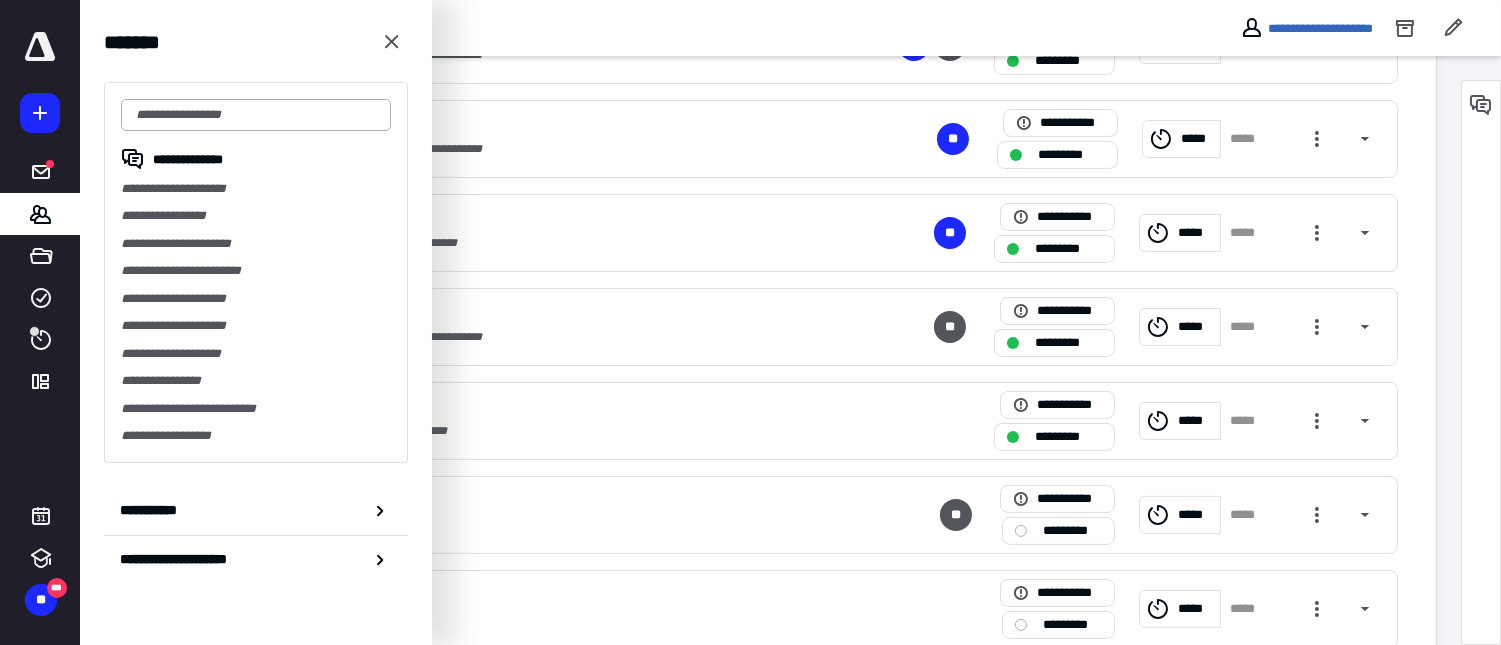 click at bounding box center [256, 115] 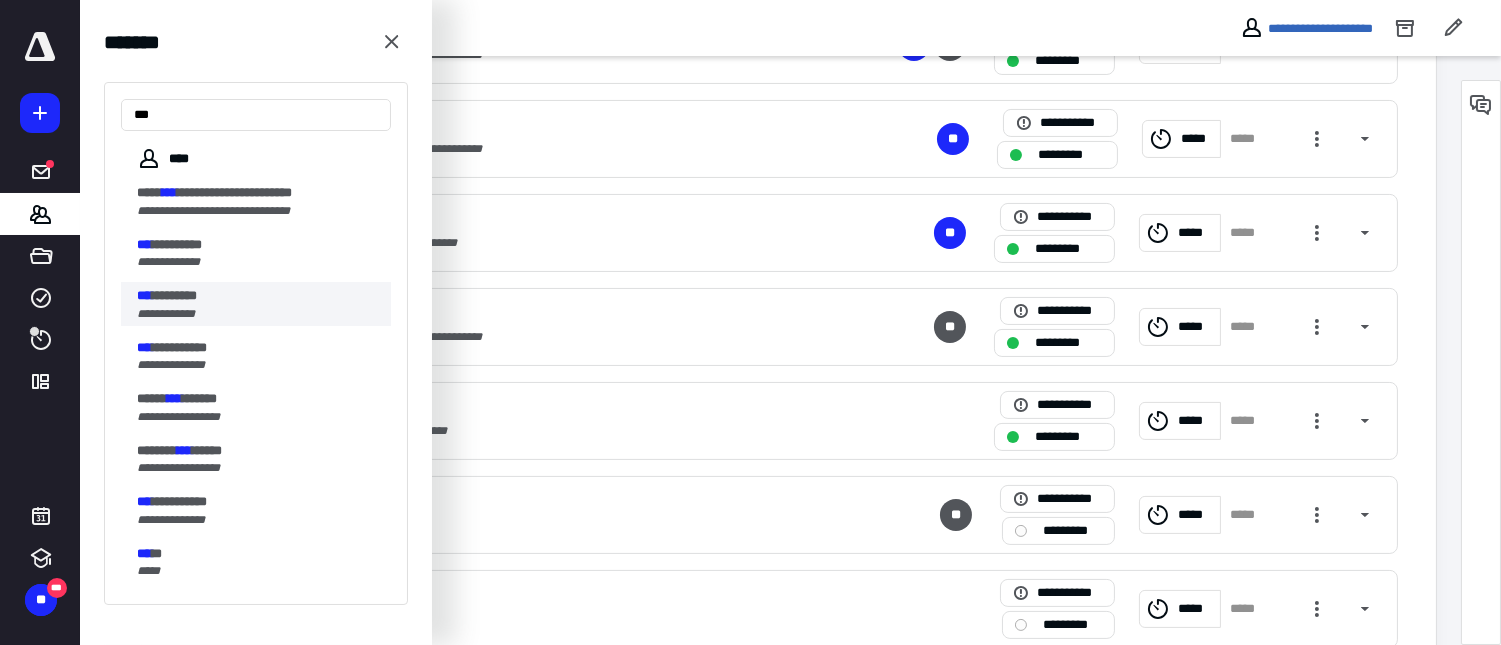 type on "***" 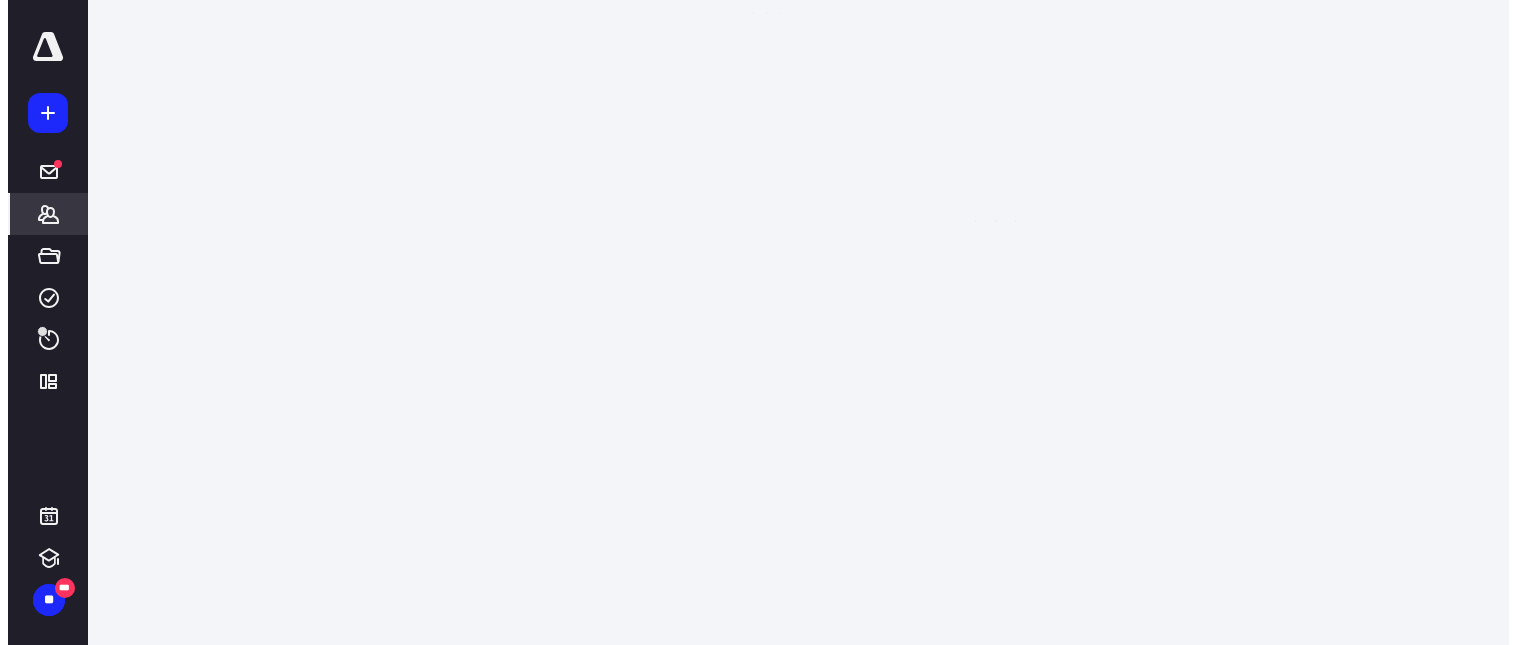 scroll, scrollTop: 0, scrollLeft: 0, axis: both 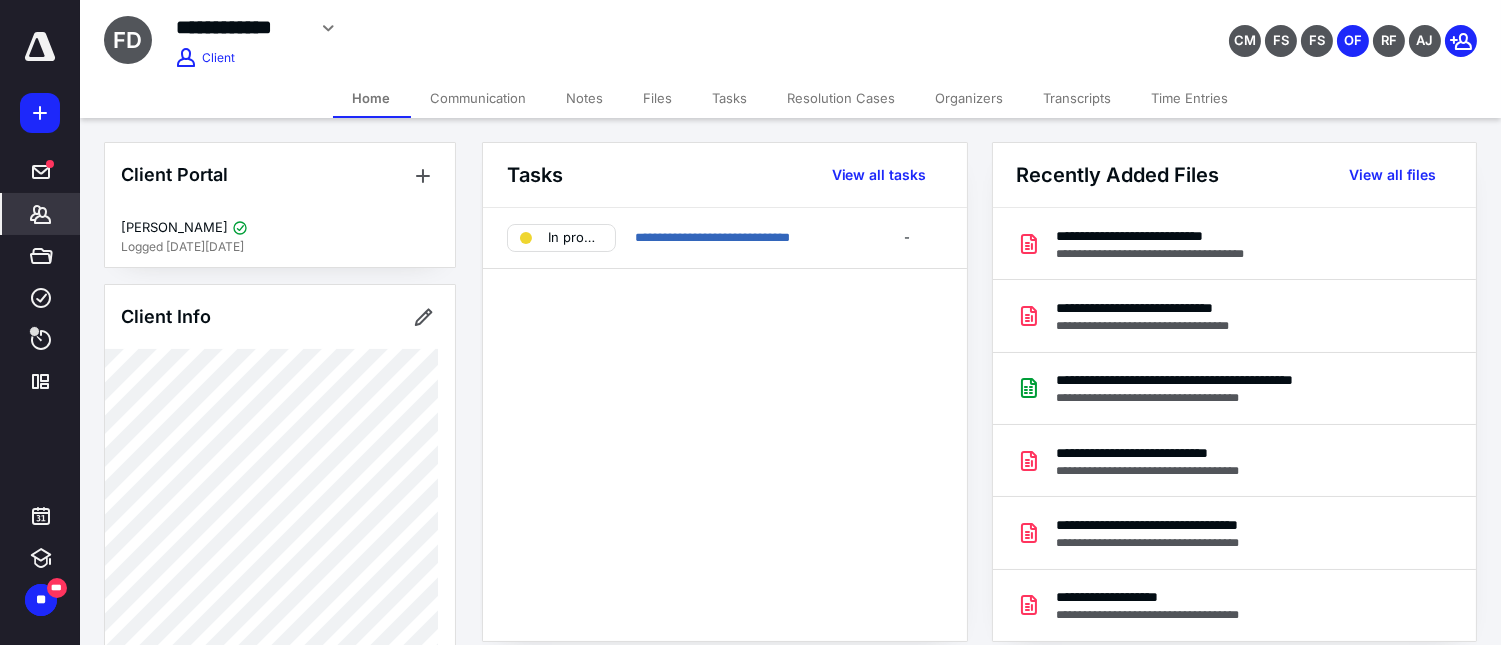 click on "Files" at bounding box center [658, 98] 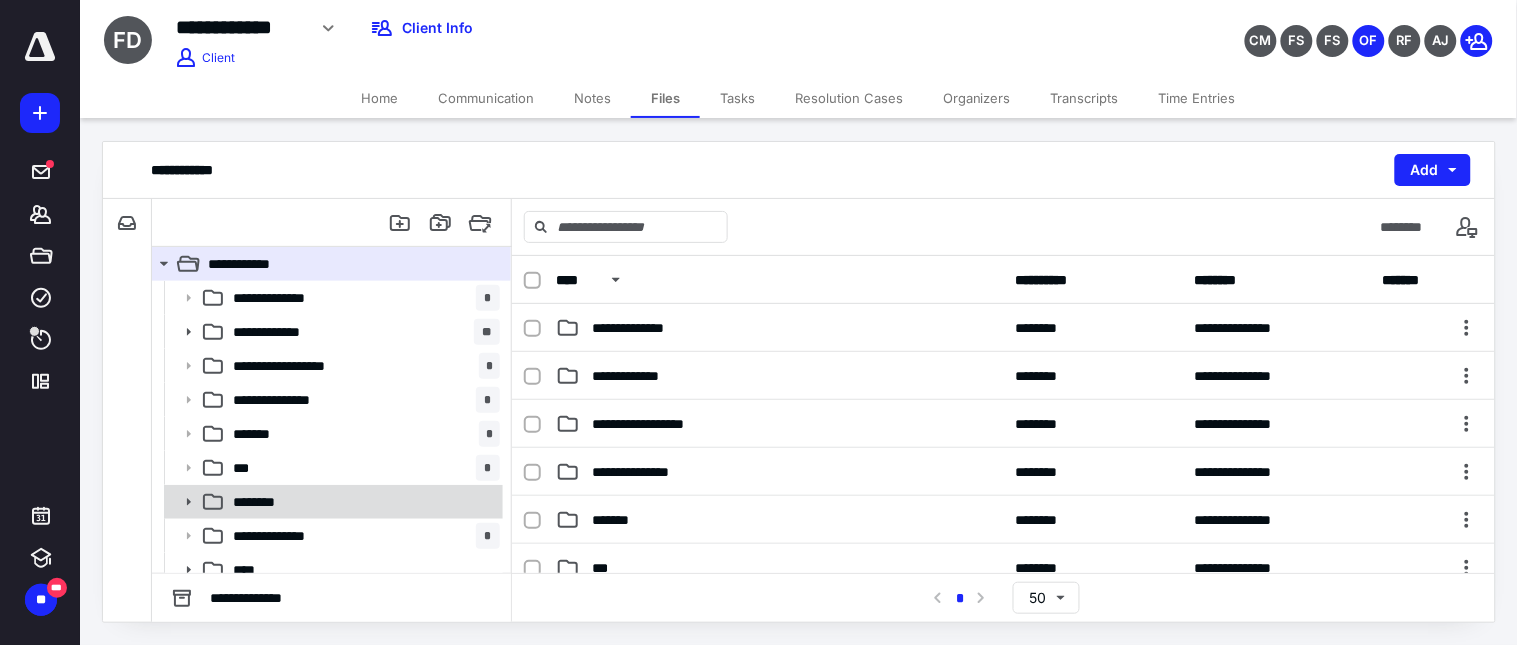 scroll, scrollTop: 150, scrollLeft: 0, axis: vertical 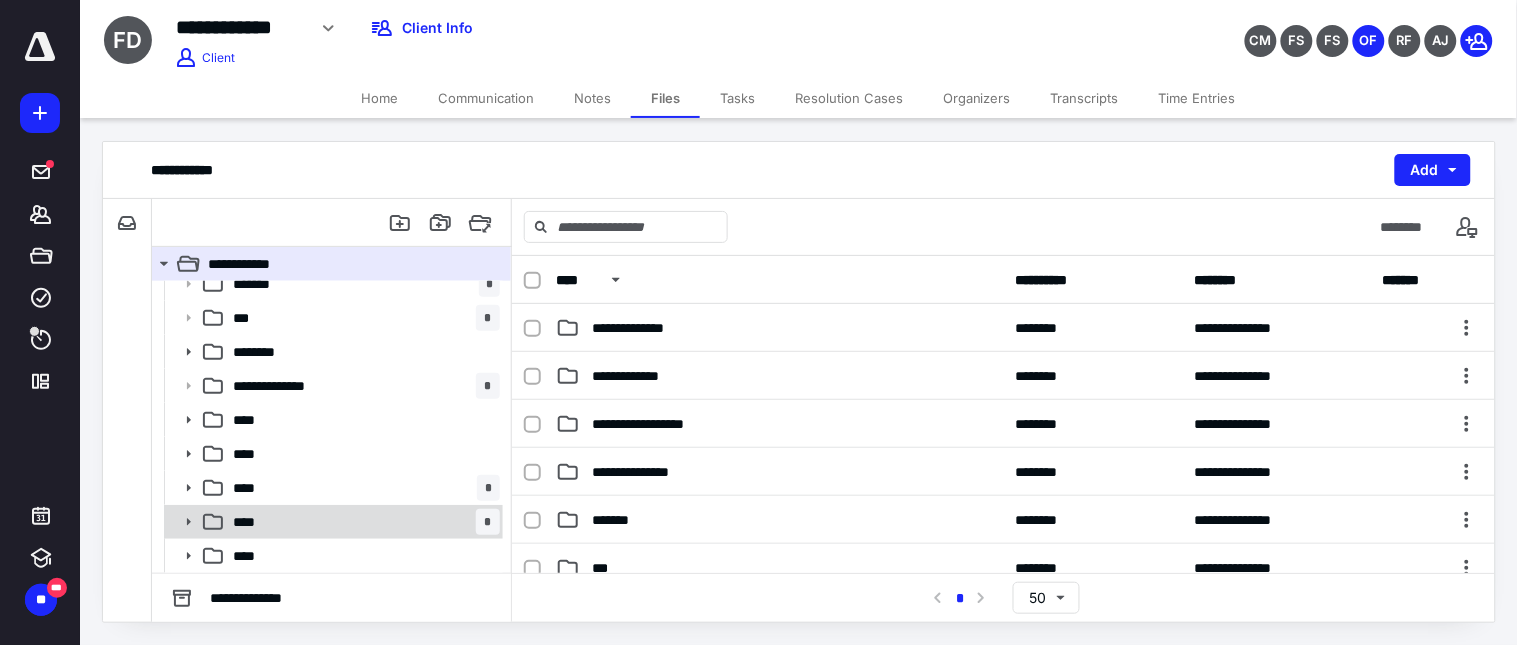 click on "****" at bounding box center [251, 522] 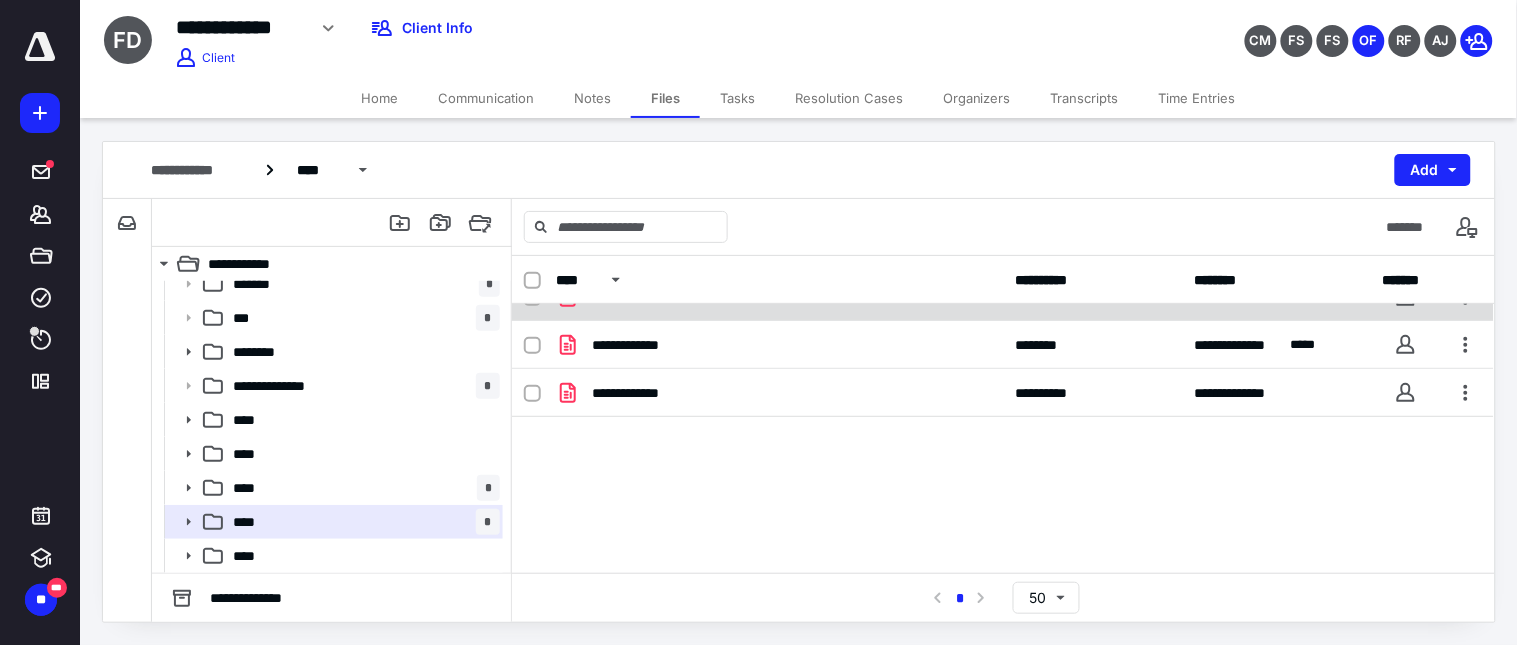 scroll, scrollTop: 64, scrollLeft: 0, axis: vertical 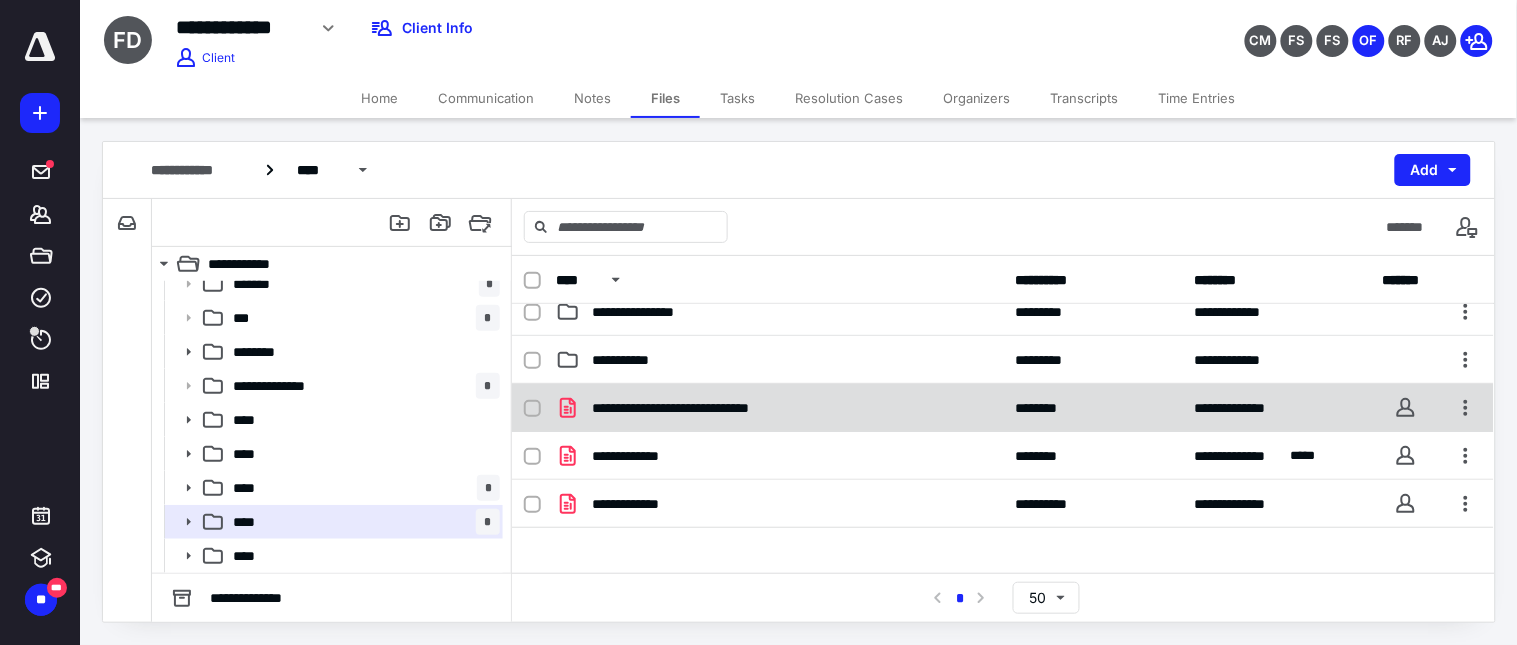 click at bounding box center (532, 408) 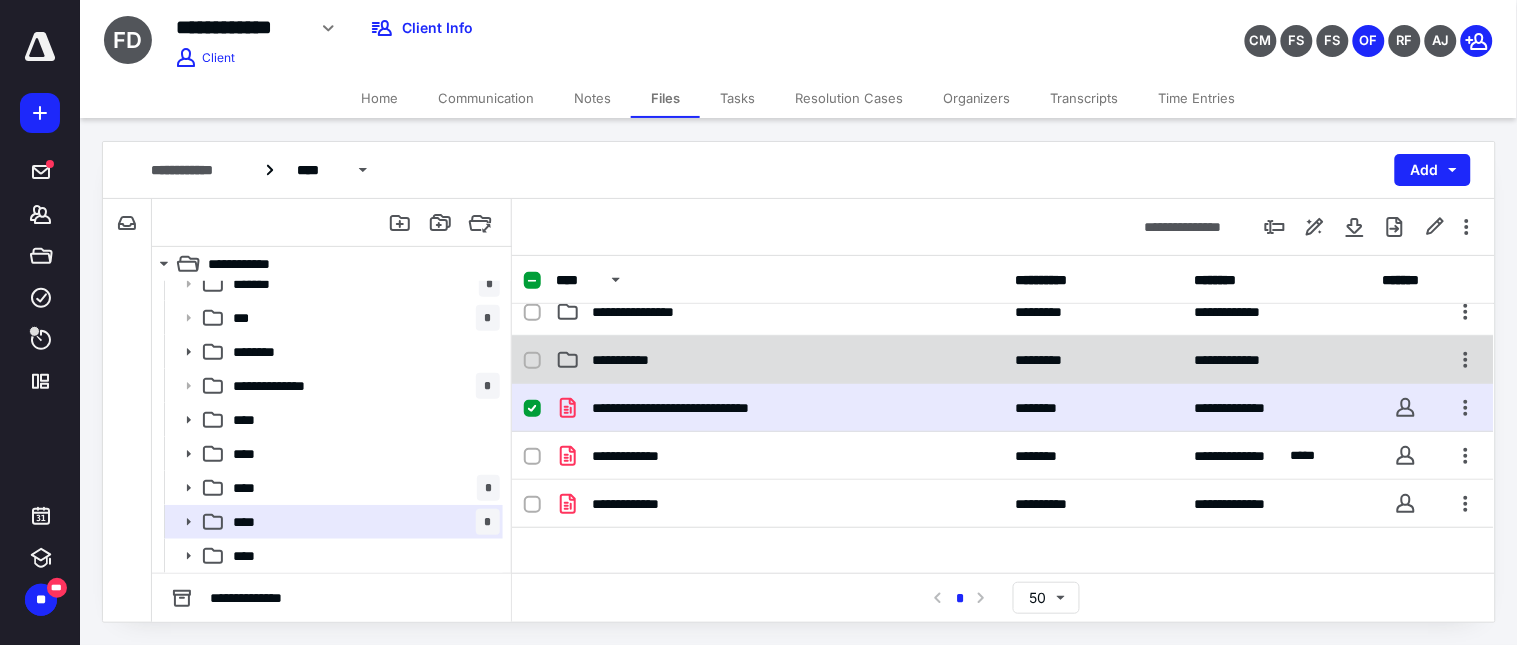 scroll, scrollTop: 0, scrollLeft: 0, axis: both 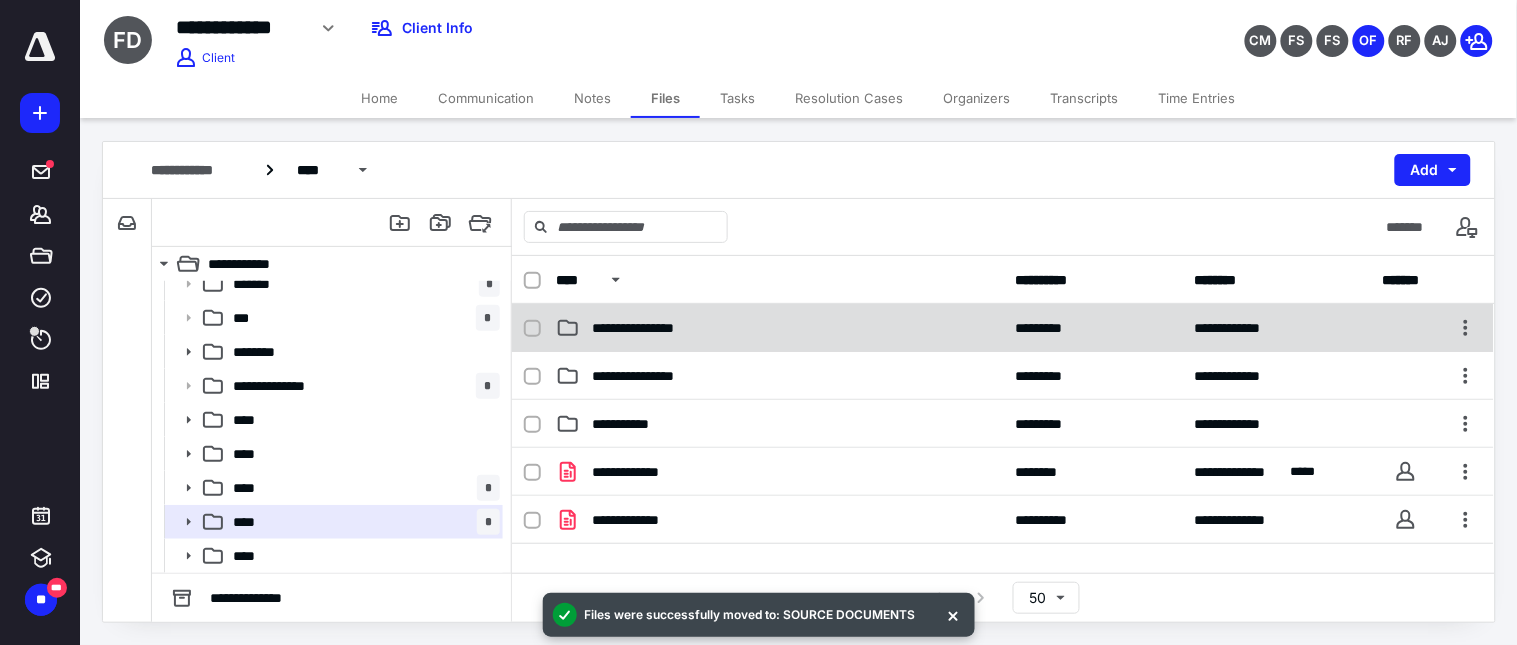 click on "**********" at bounding box center (668, 328) 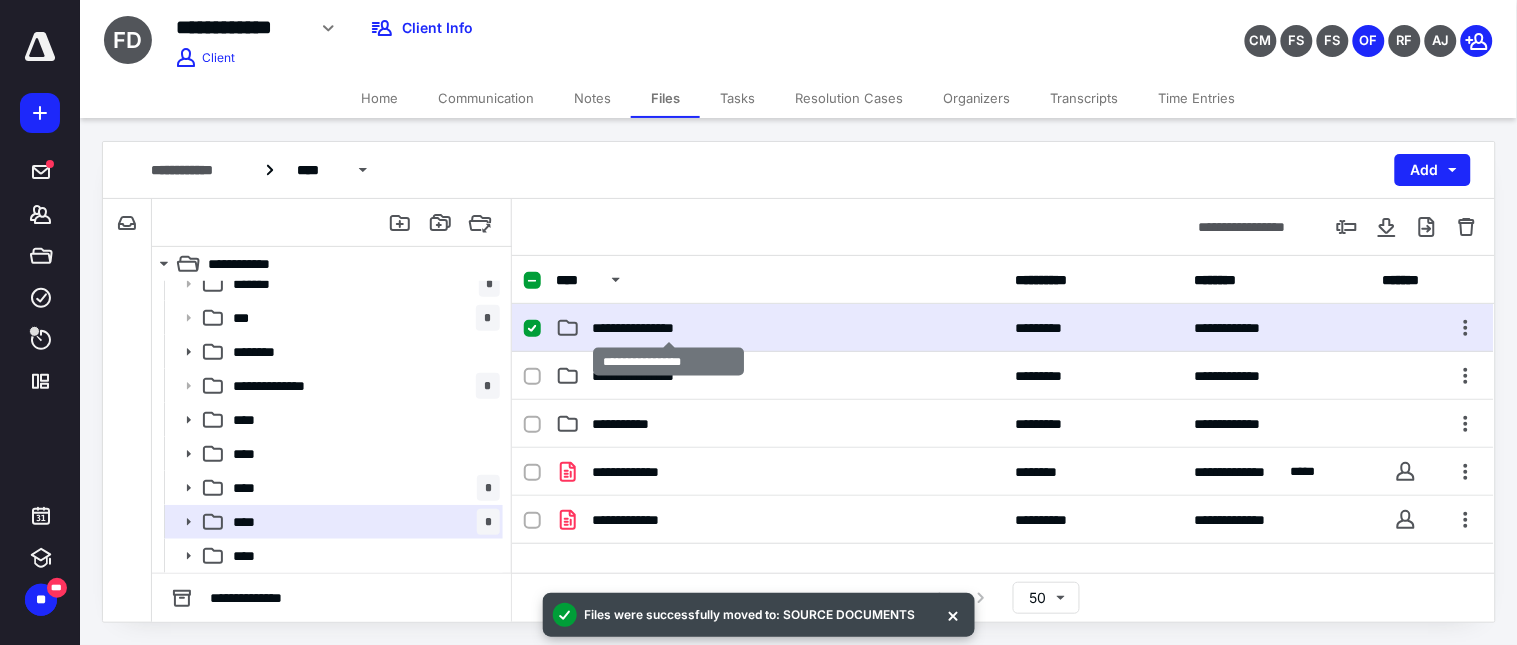 click on "**********" at bounding box center (668, 328) 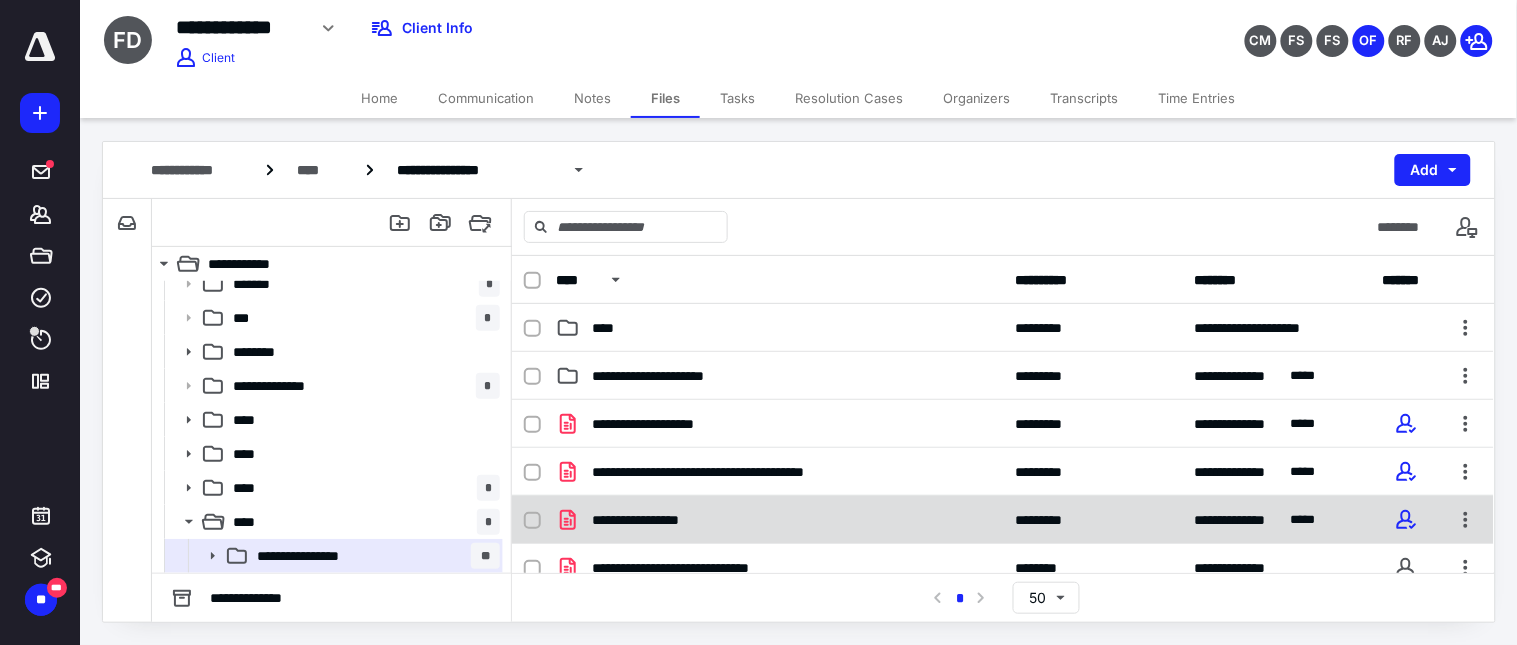 scroll, scrollTop: 333, scrollLeft: 0, axis: vertical 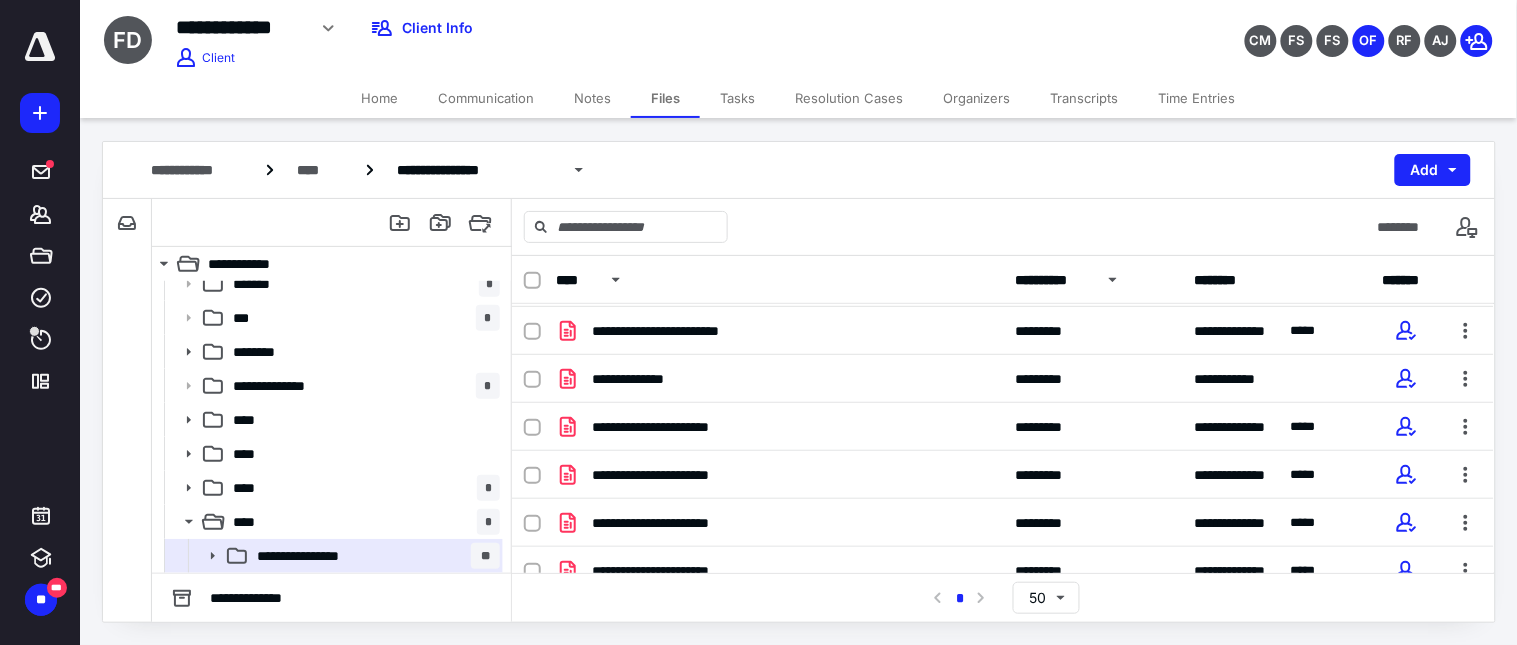 click on "**********" at bounding box center [1053, 280] 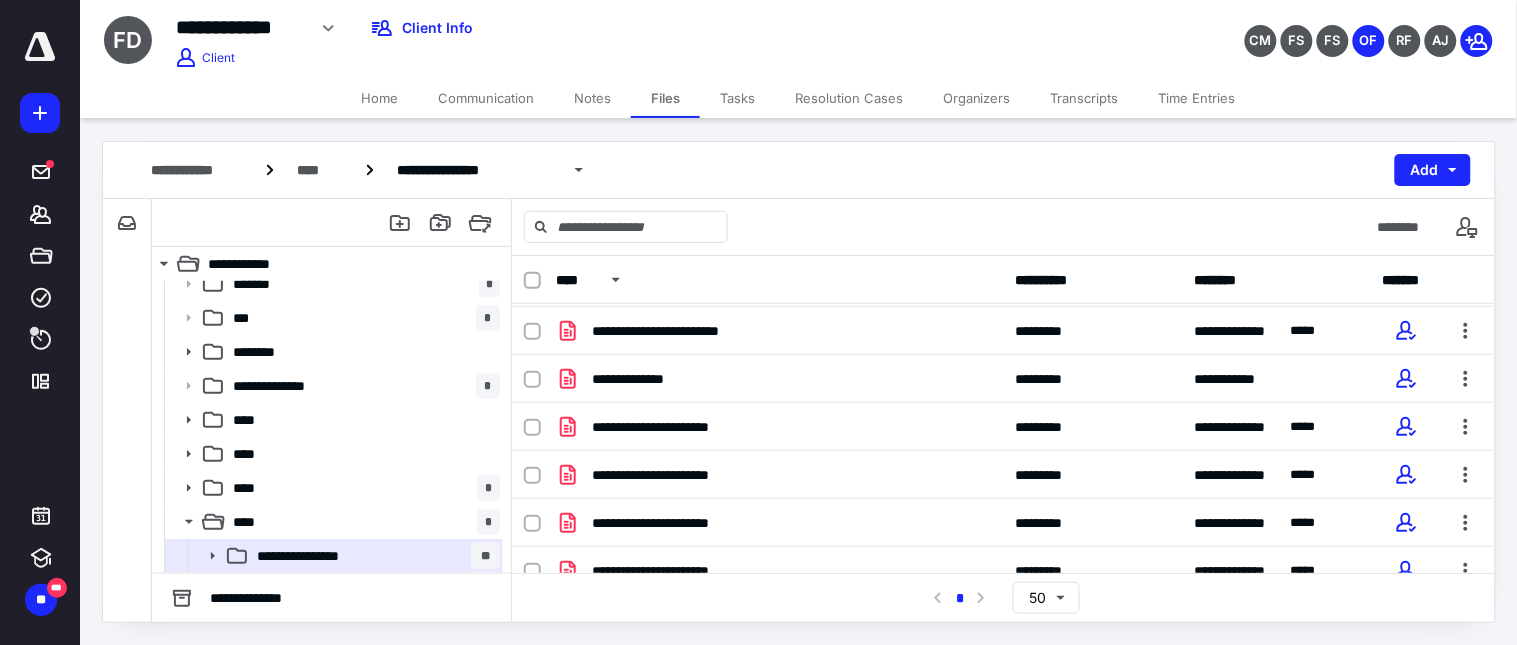 scroll, scrollTop: 0, scrollLeft: 0, axis: both 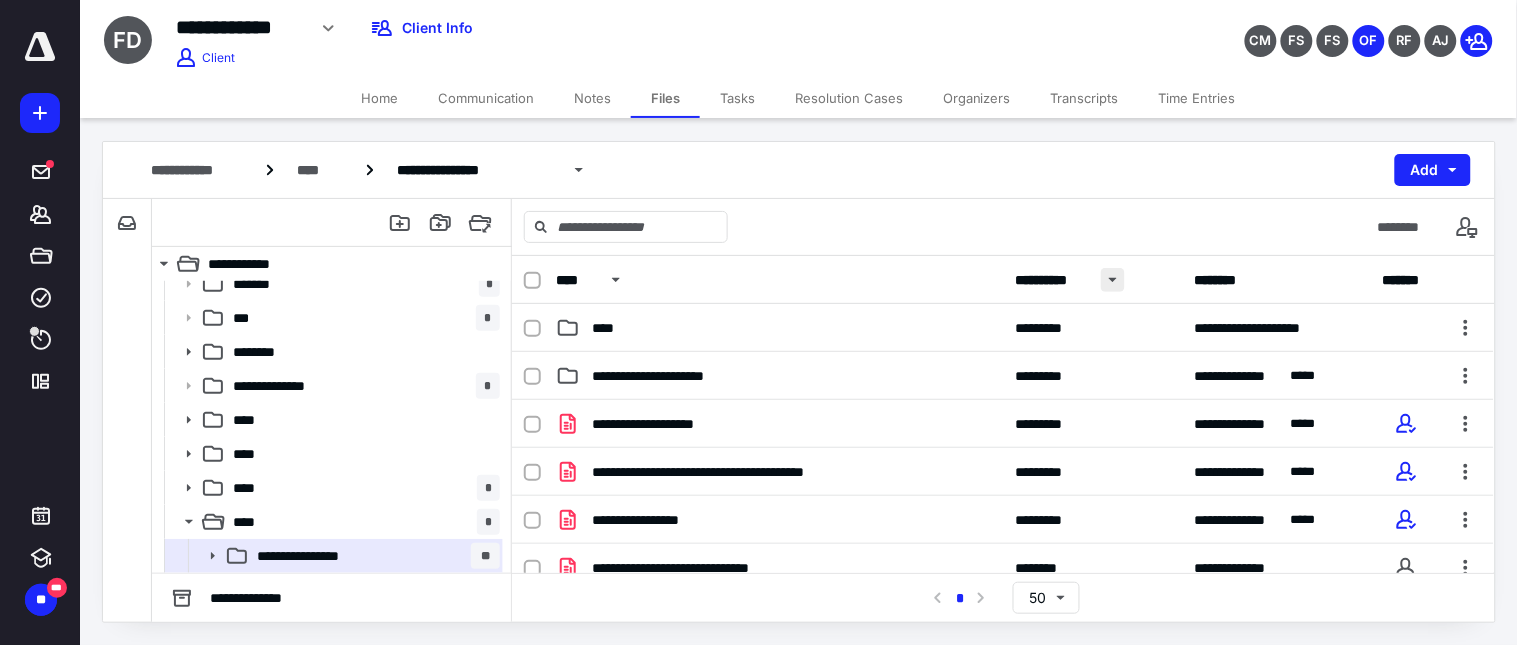 click at bounding box center [1113, 280] 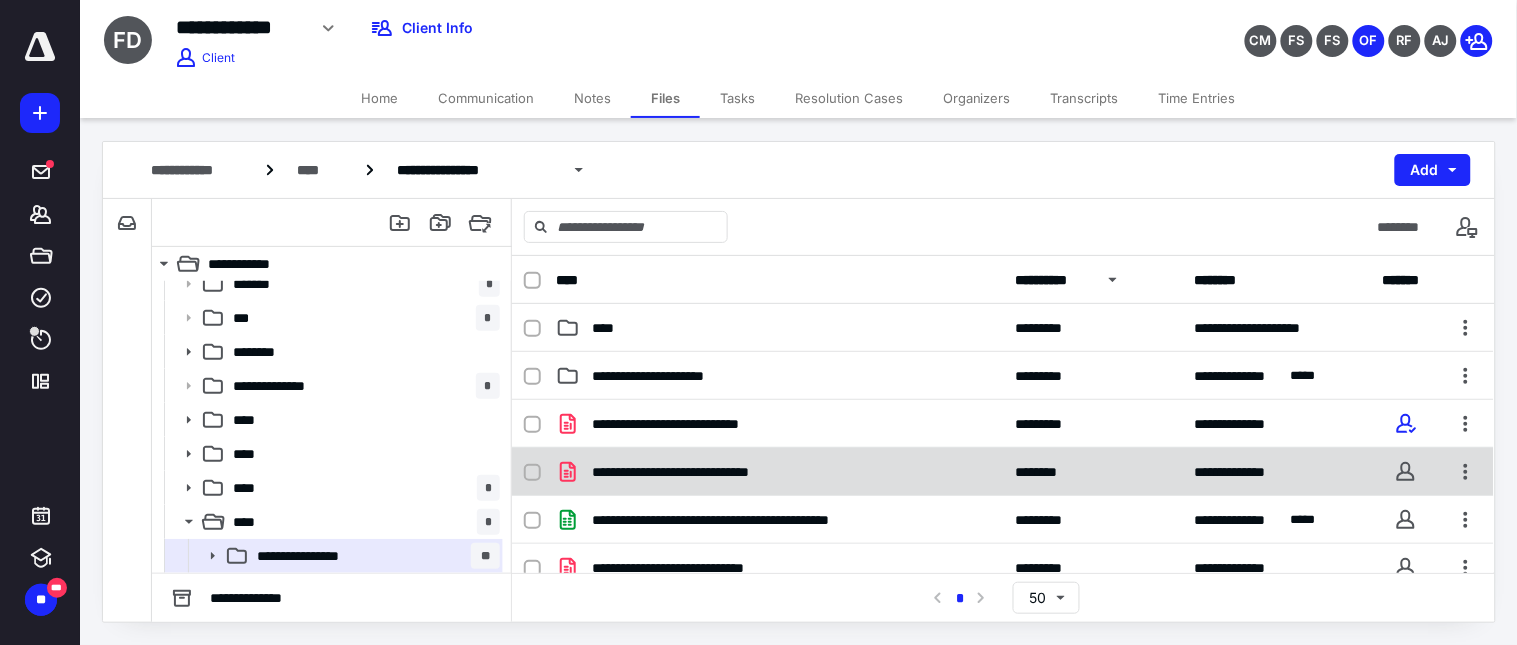 click at bounding box center (532, 473) 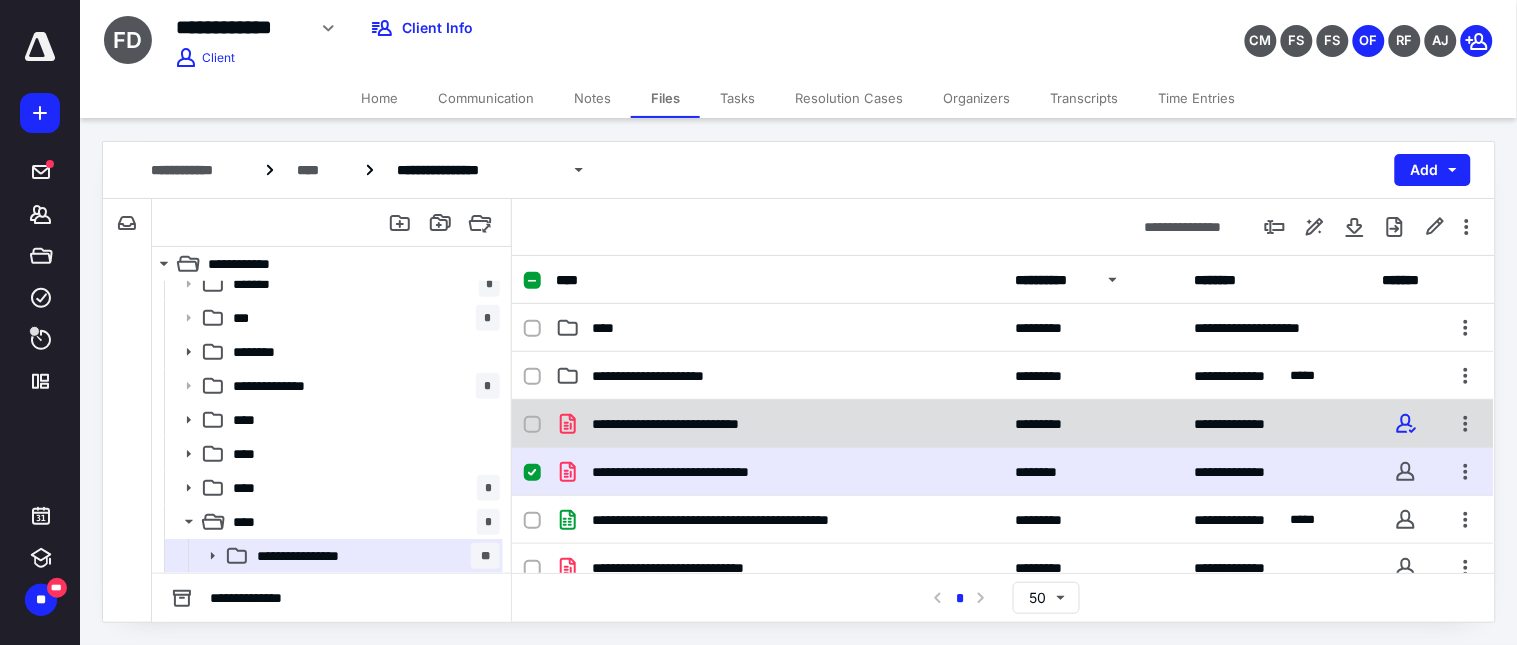 checkbox on "true" 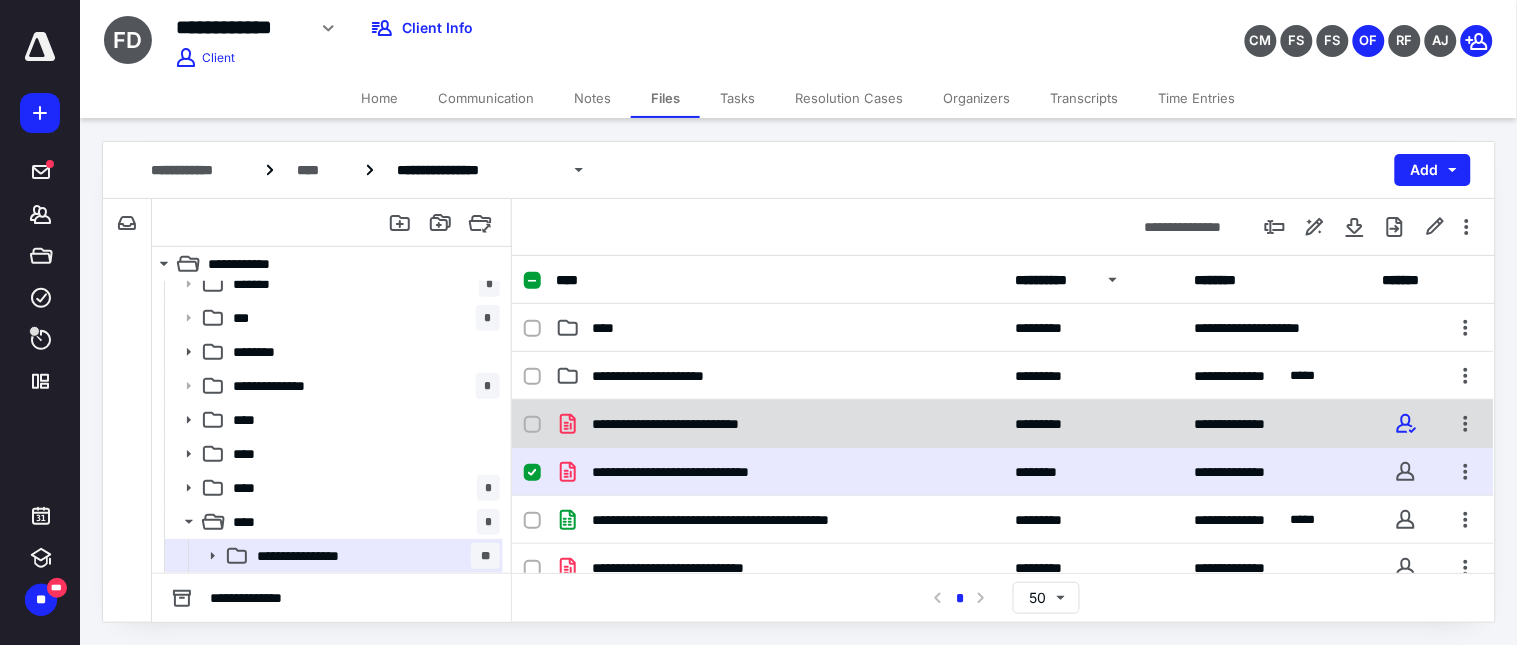click 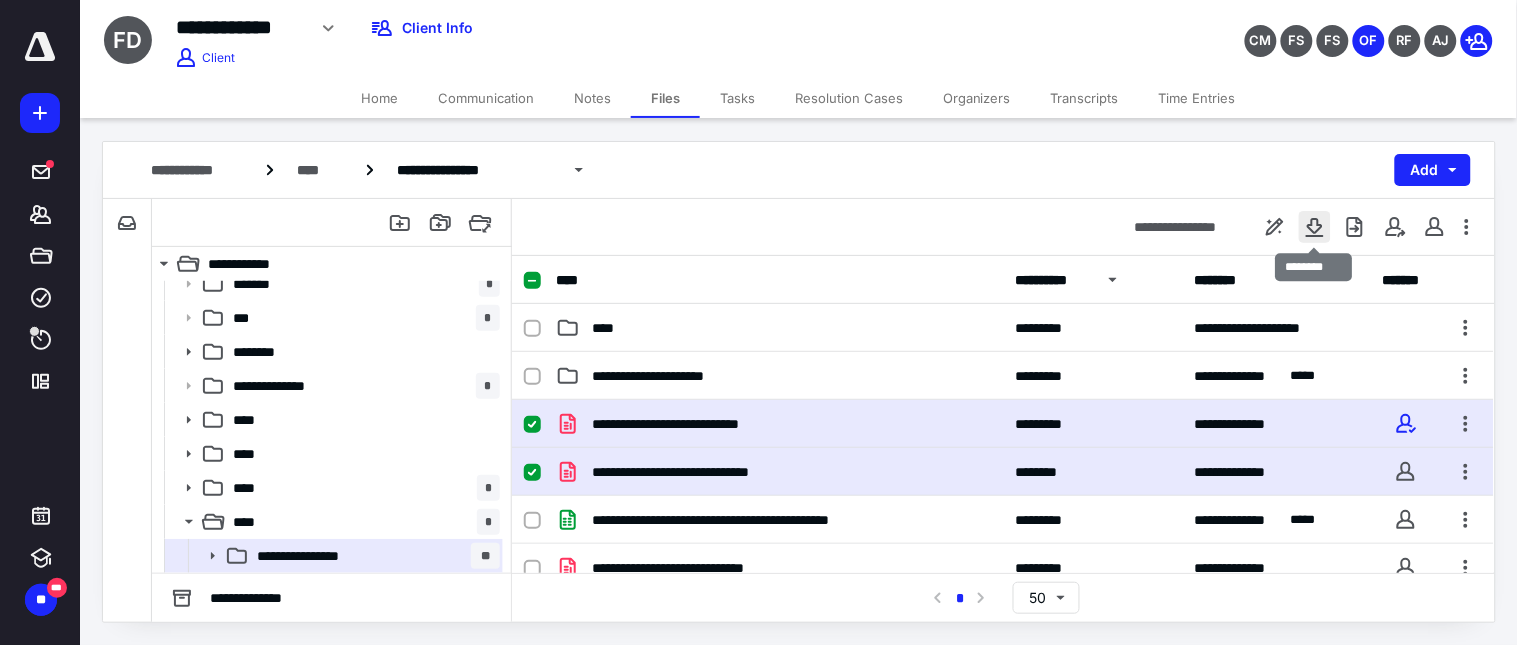 click at bounding box center [1315, 227] 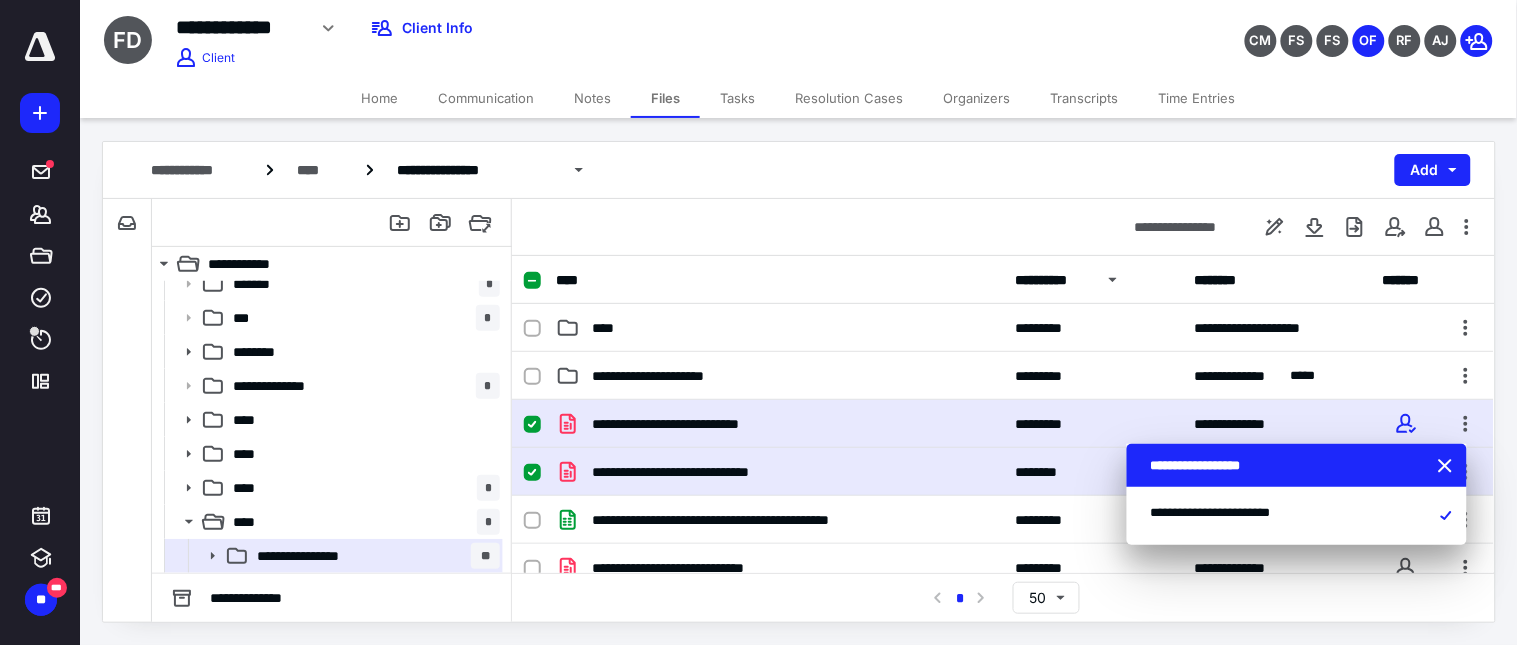 type 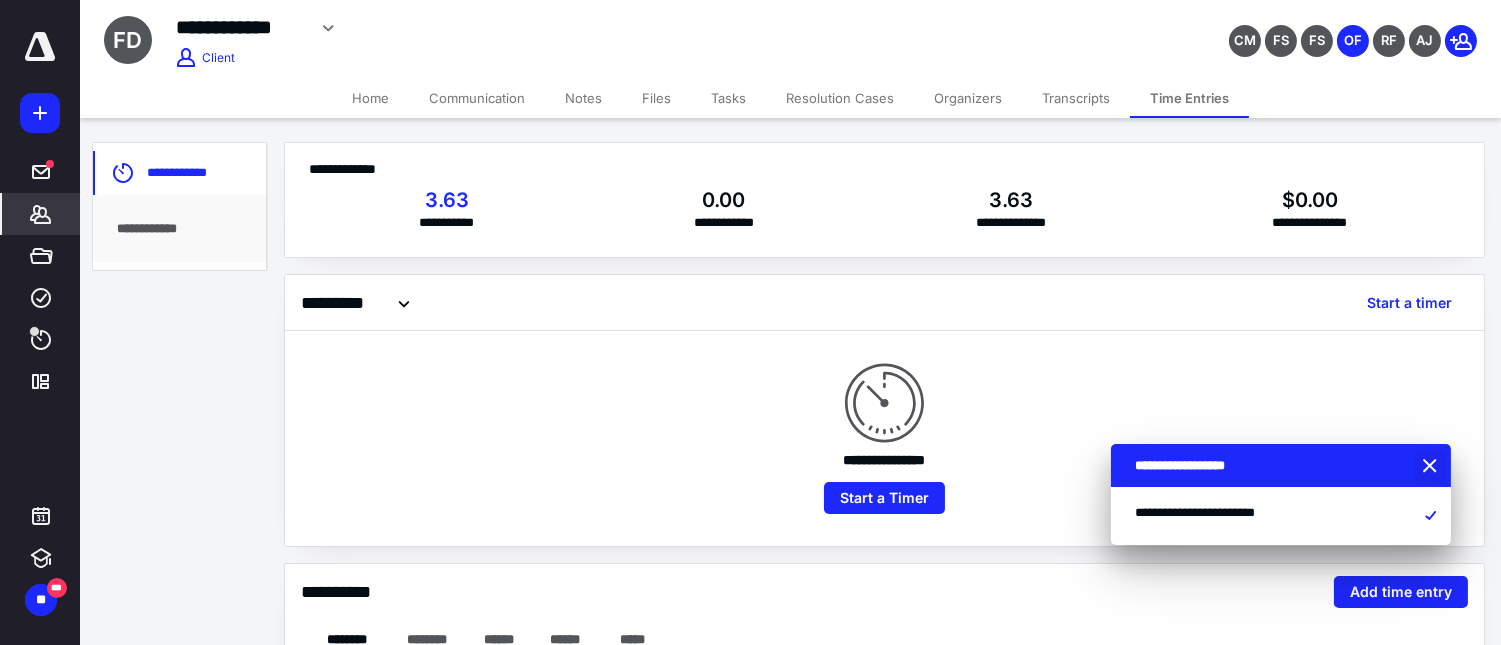 click at bounding box center [1432, 467] 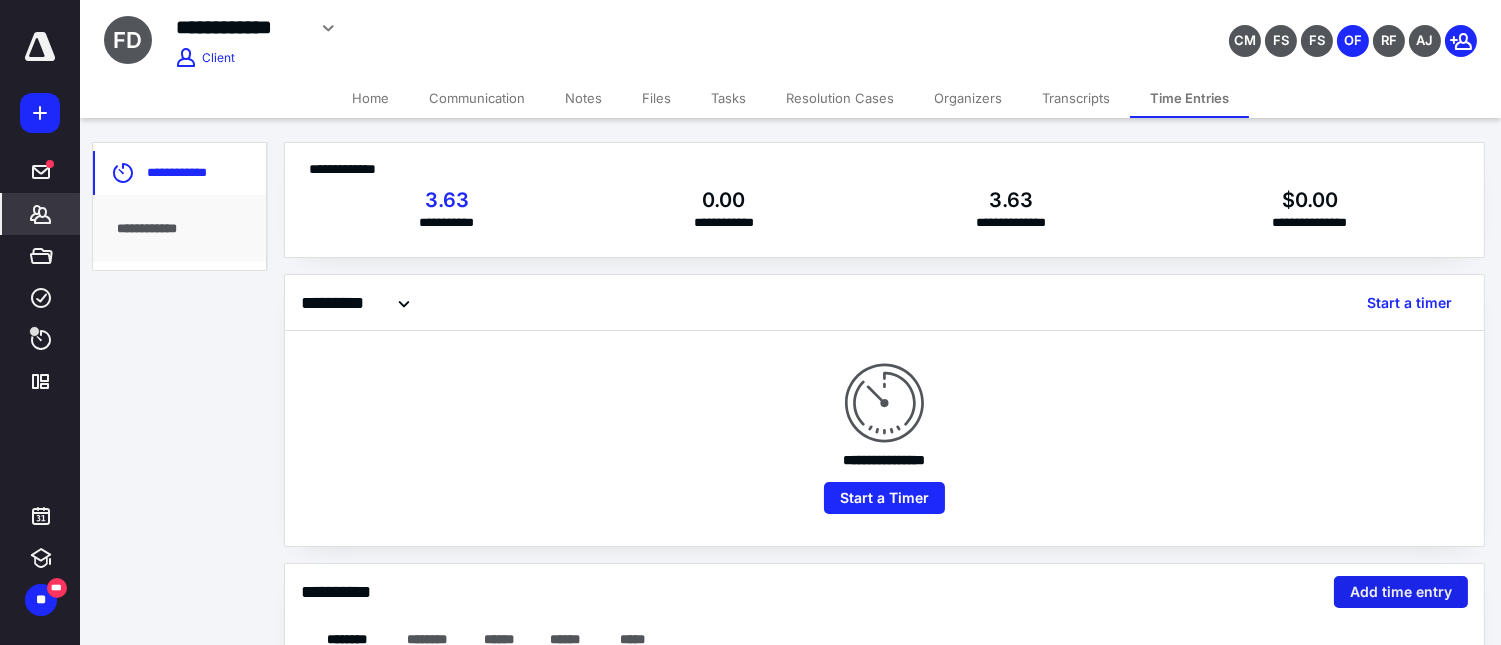 click on "Add time entry" at bounding box center (1401, 592) 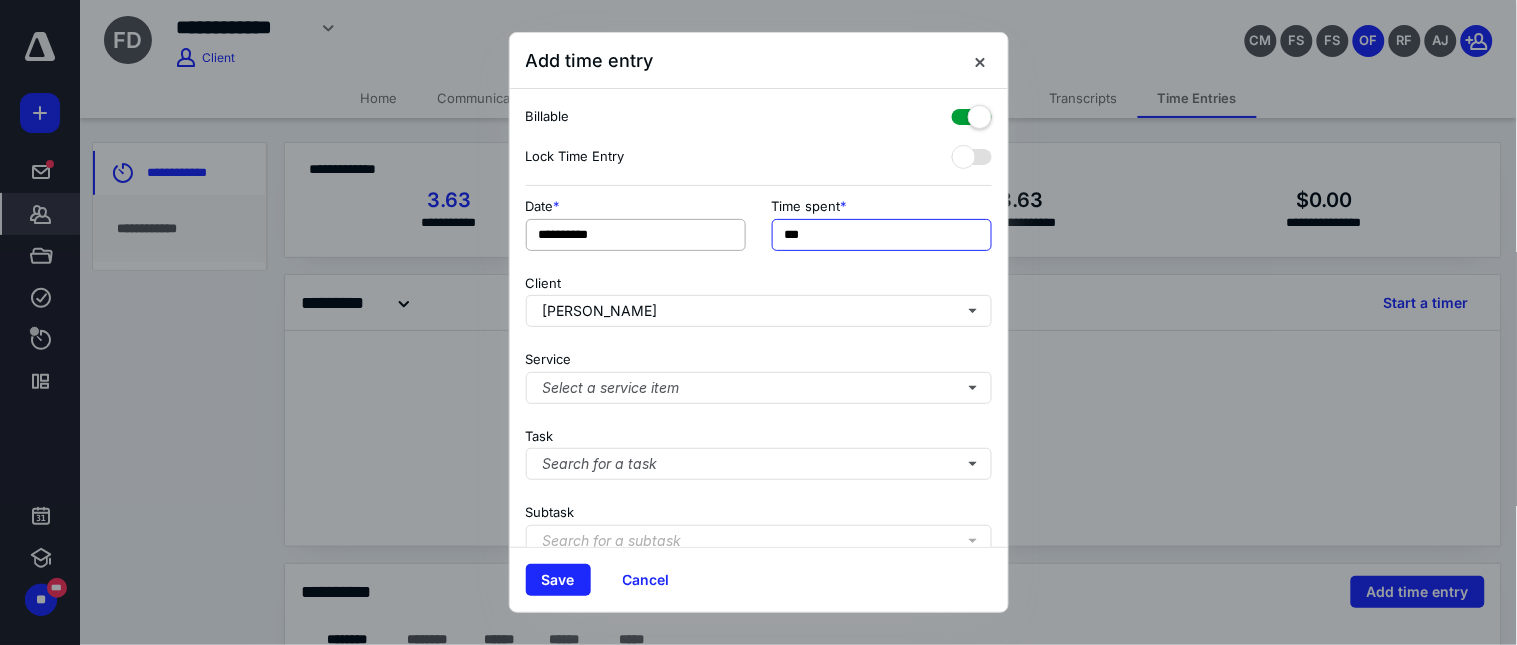 drag, startPoint x: 800, startPoint y: 233, endPoint x: 572, endPoint y: 230, distance: 228.01973 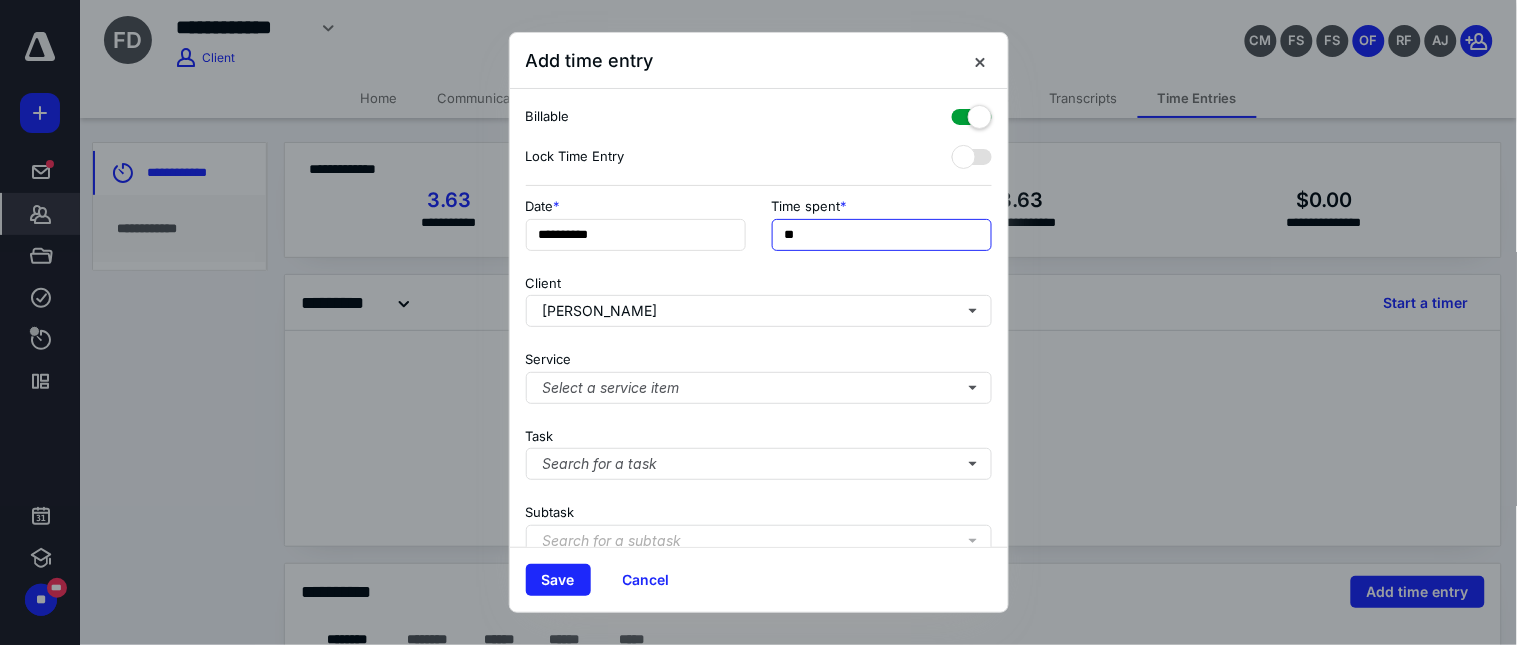 type on "**" 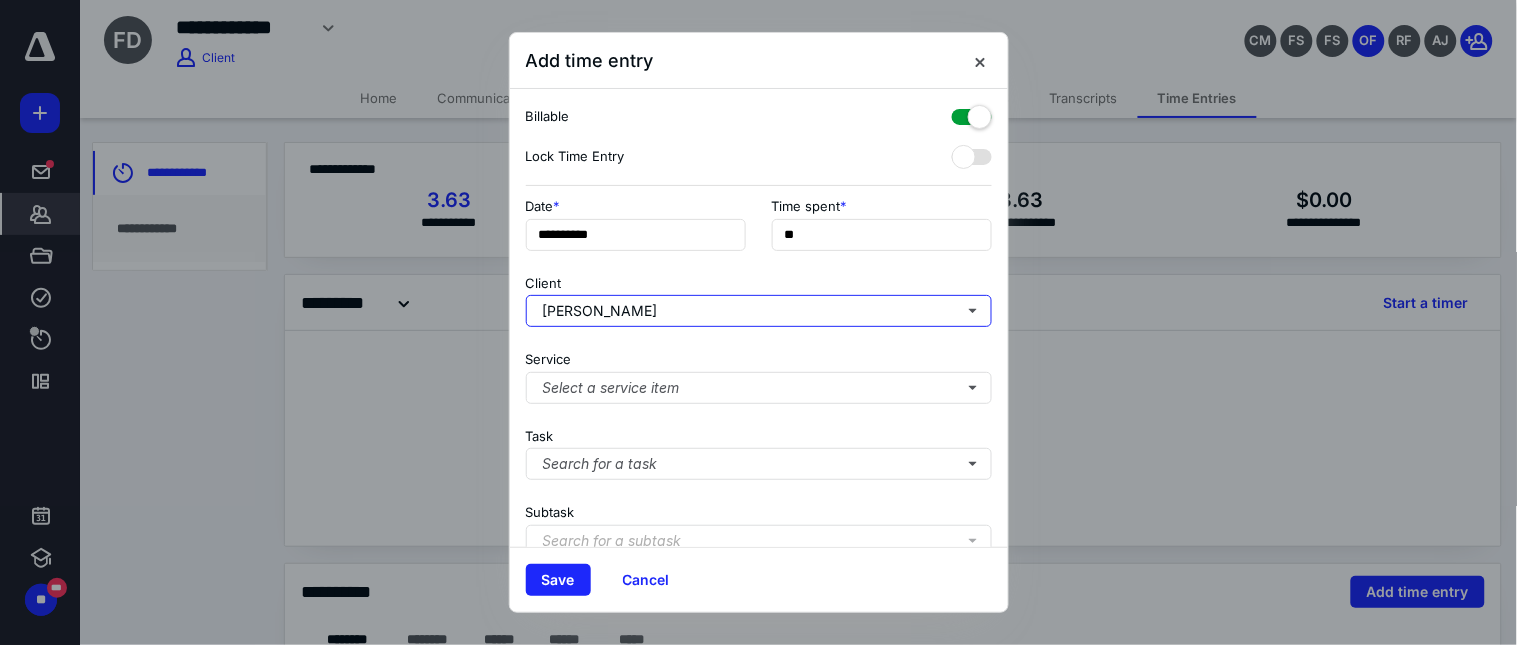 type 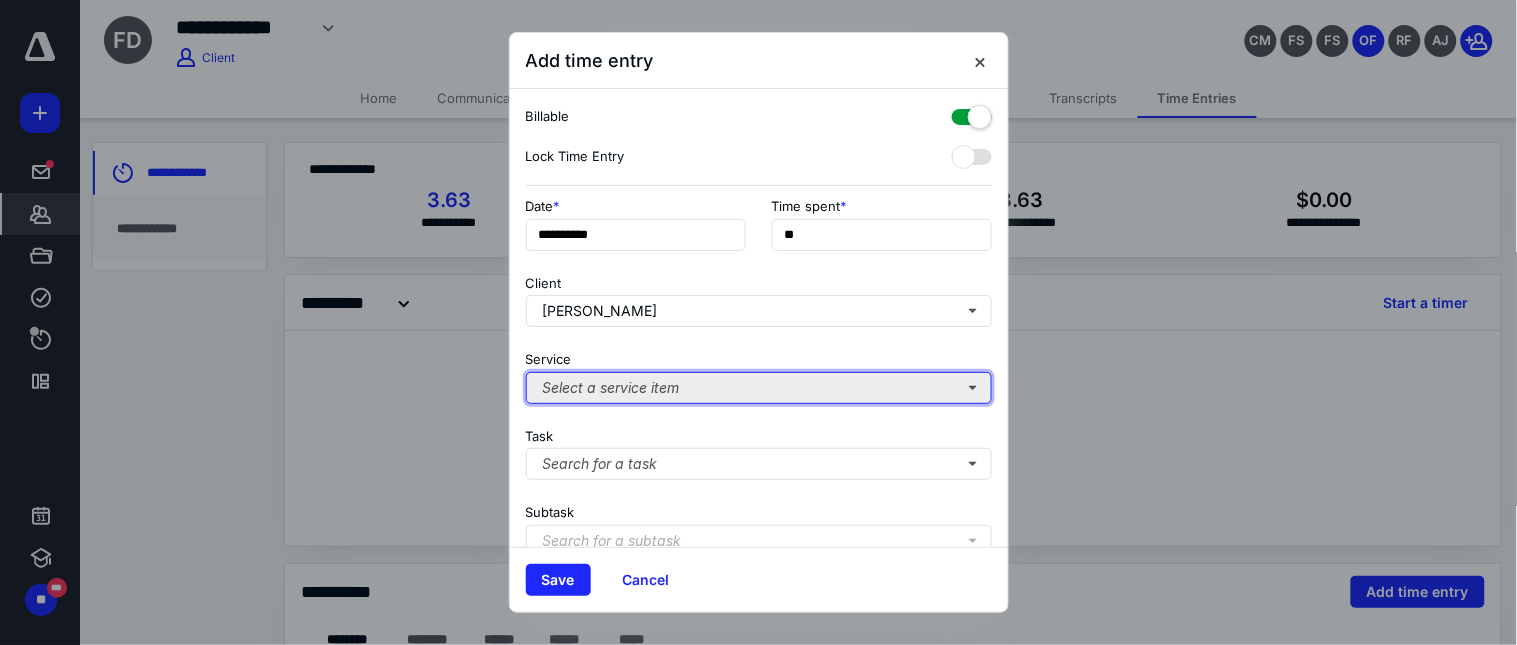 click on "Select a service item" at bounding box center [759, 388] 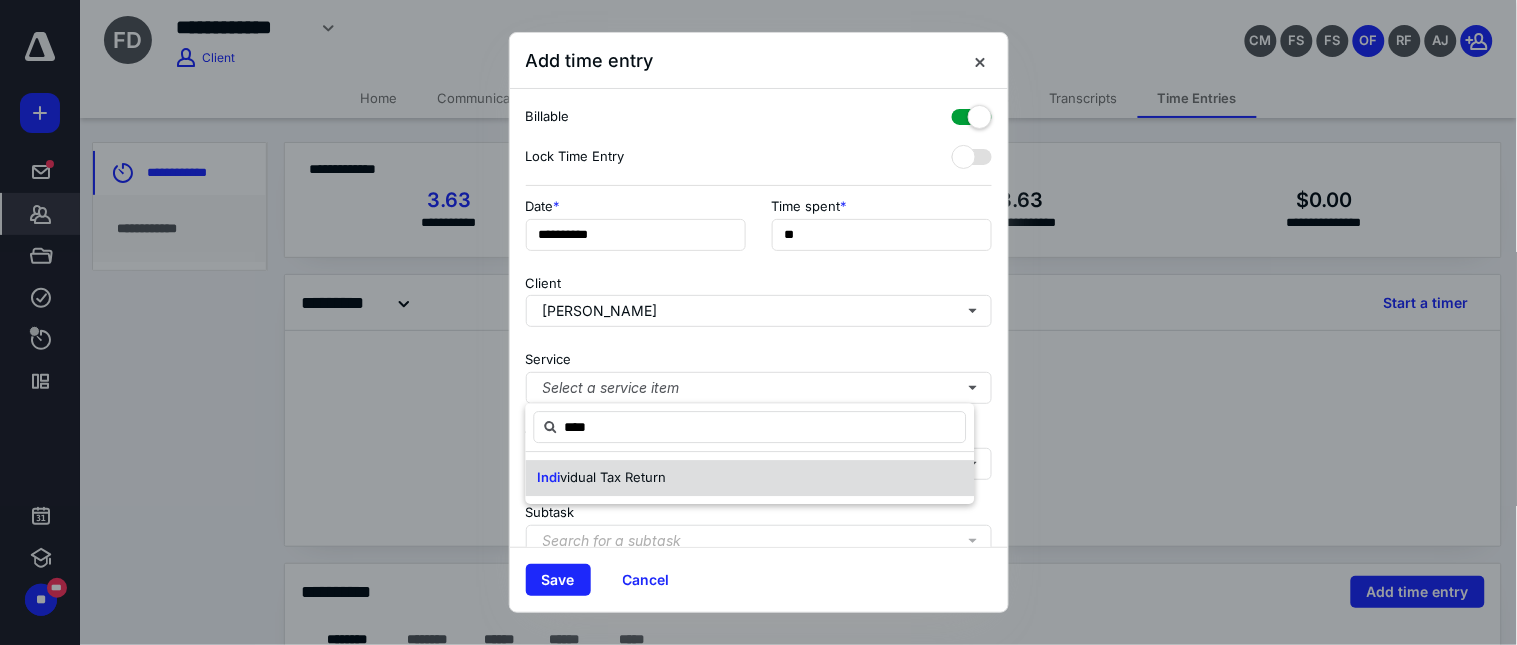 click on "vidual Tax Return" at bounding box center (614, 477) 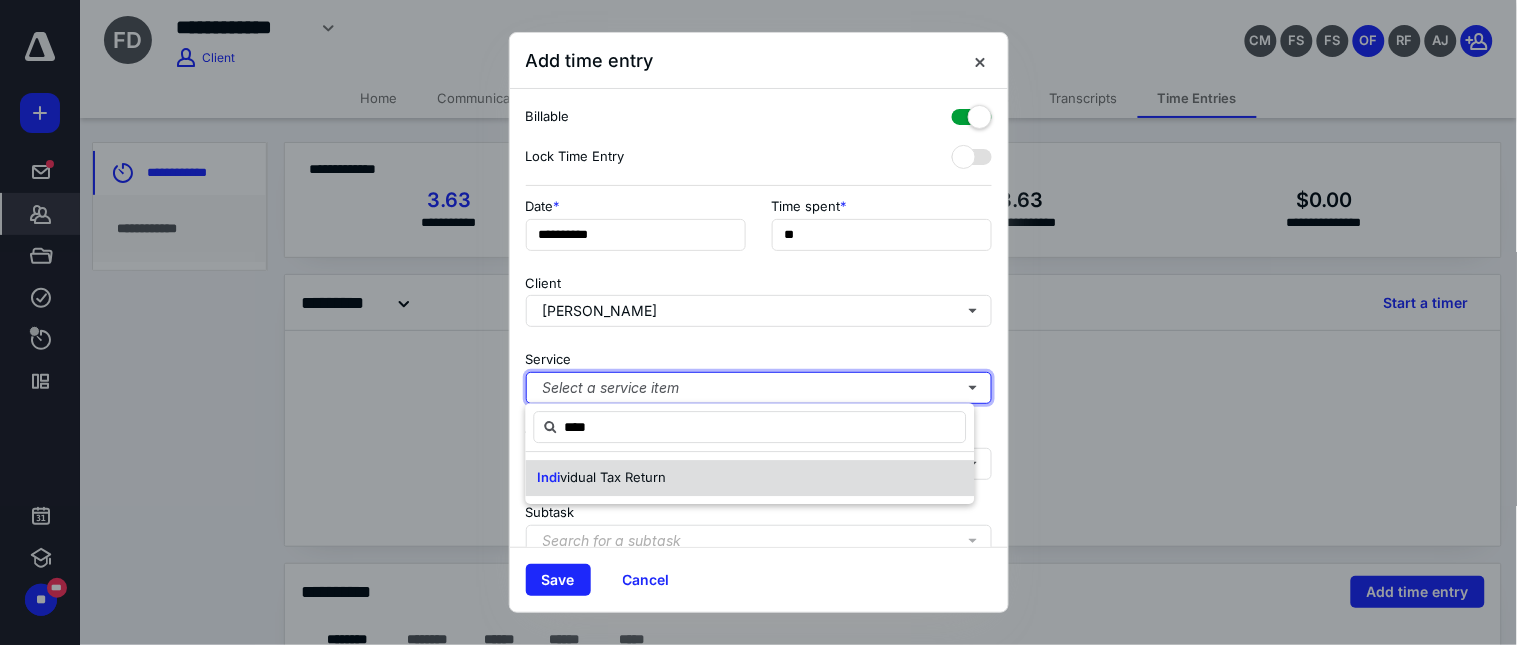 type 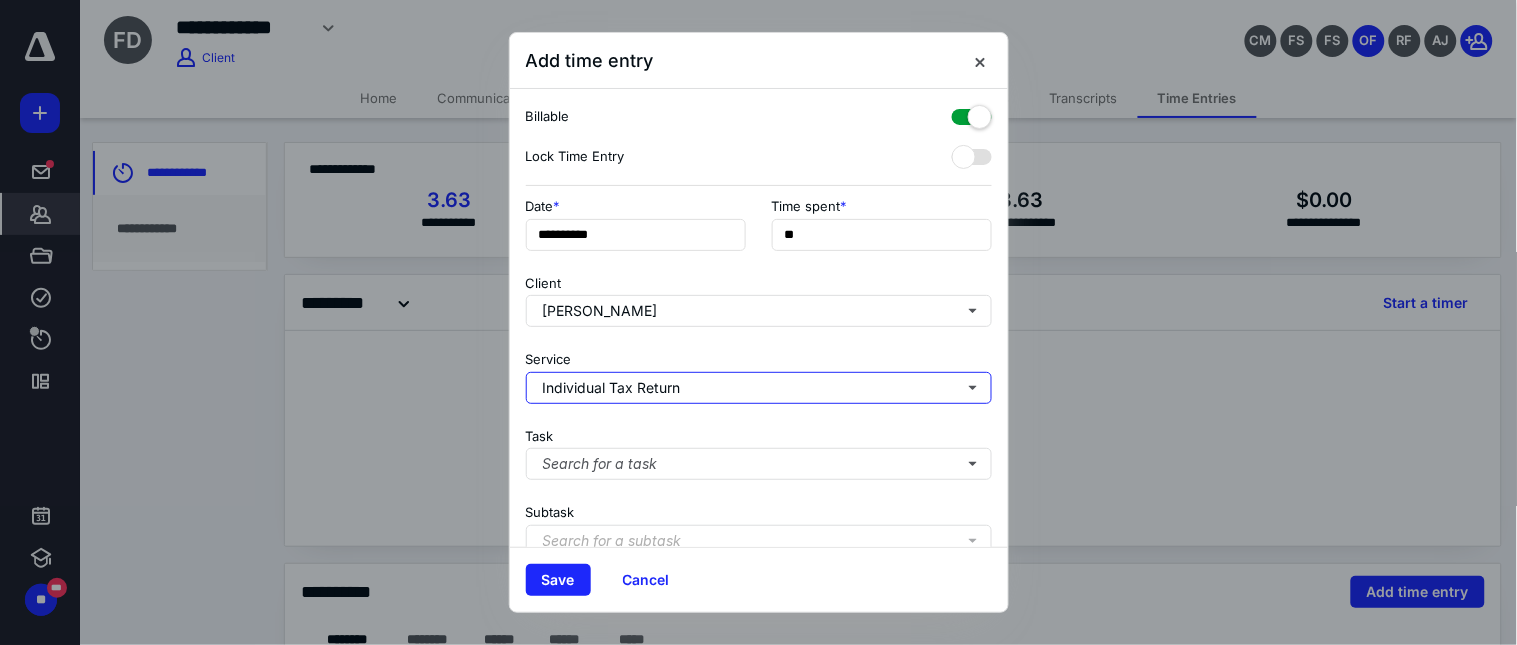 scroll, scrollTop: 222, scrollLeft: 0, axis: vertical 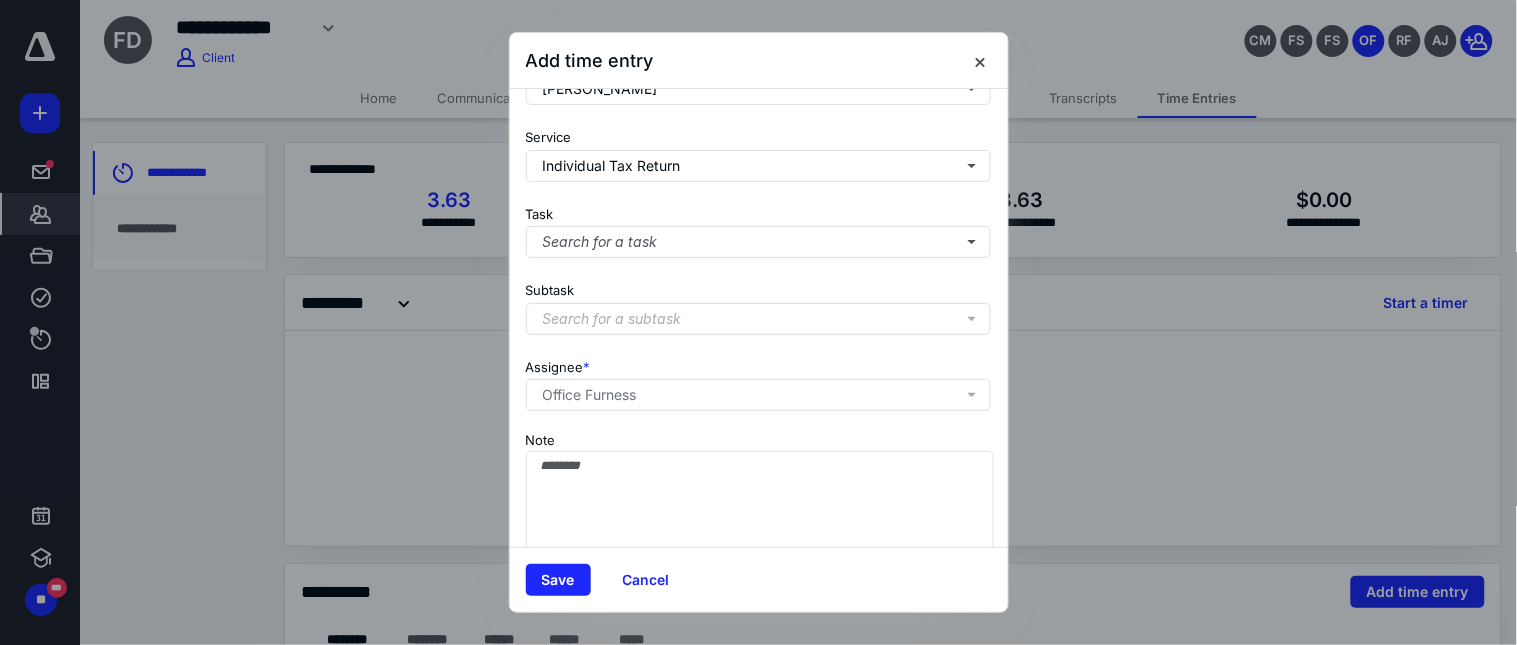 click on "Search for a subtask" at bounding box center [612, 319] 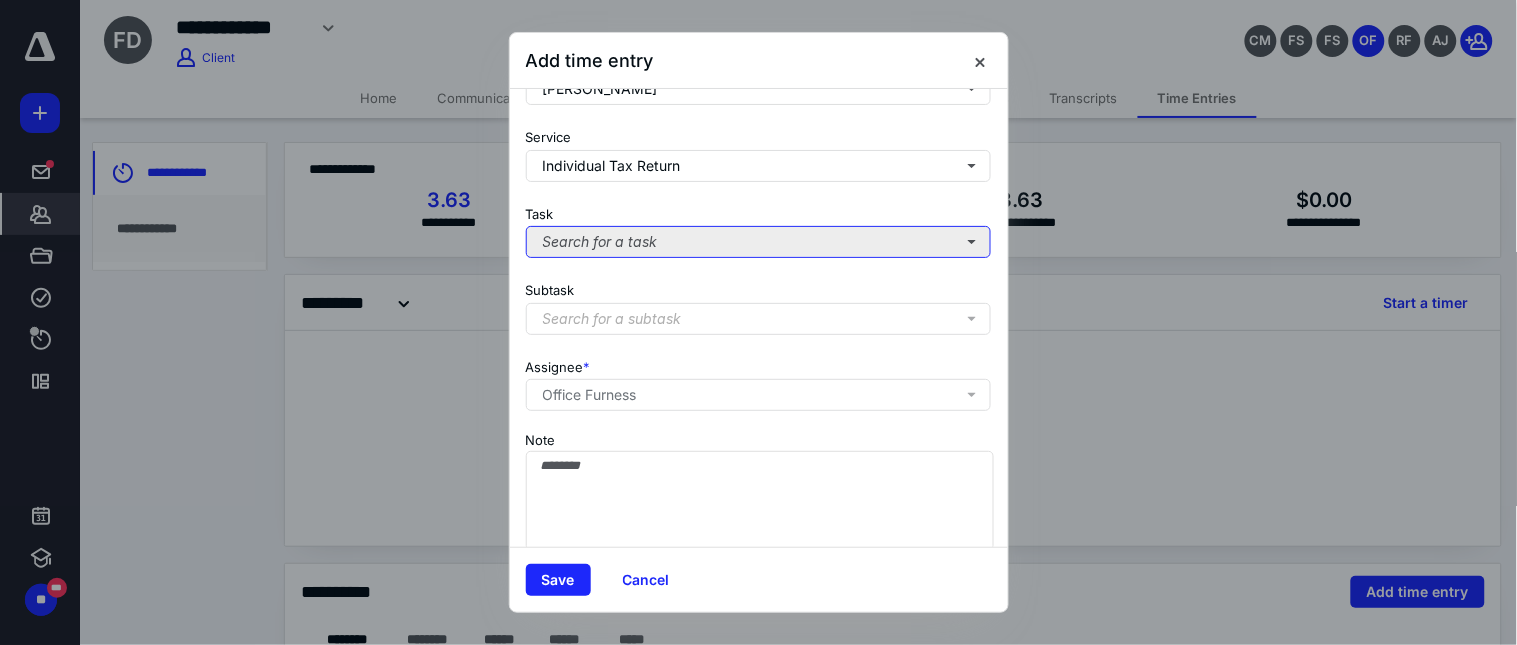 click on "Search for a task" at bounding box center [759, 242] 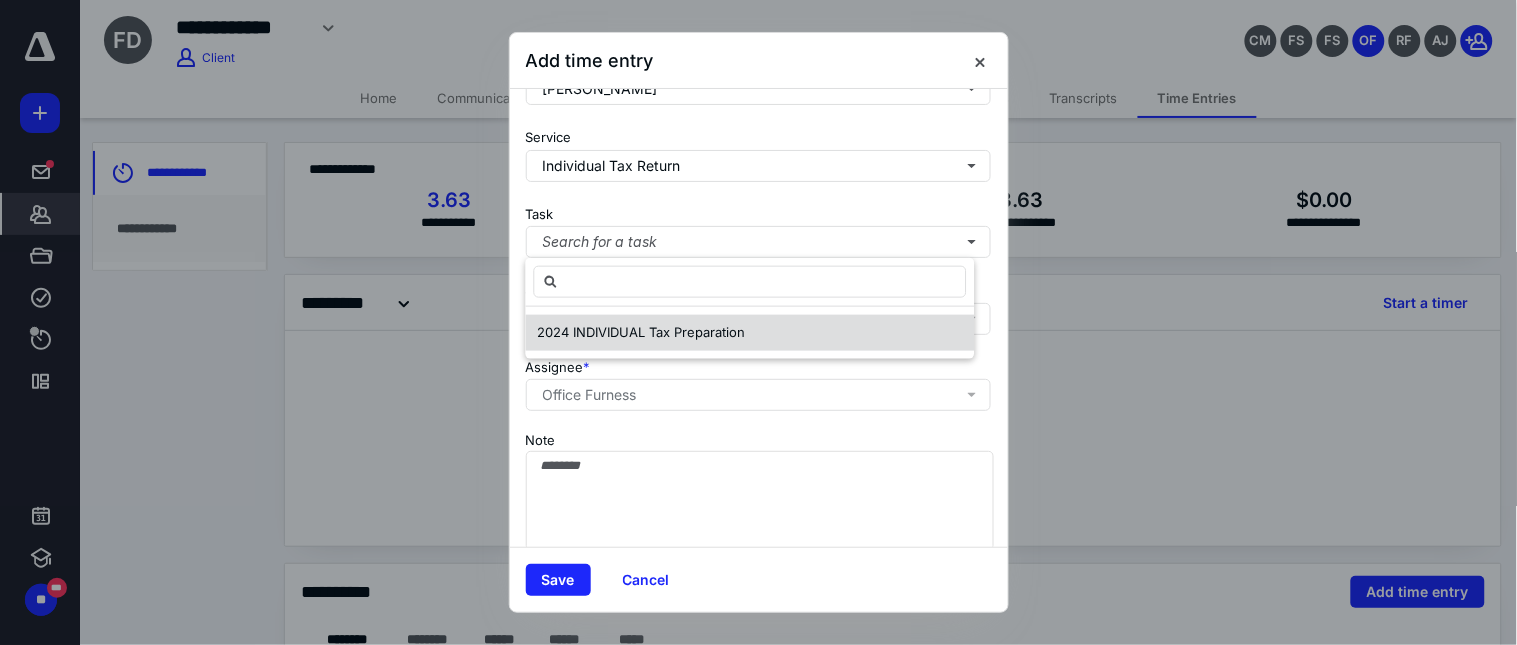 click on "2024 INDIVIDUAL Tax Preparation" at bounding box center (750, 333) 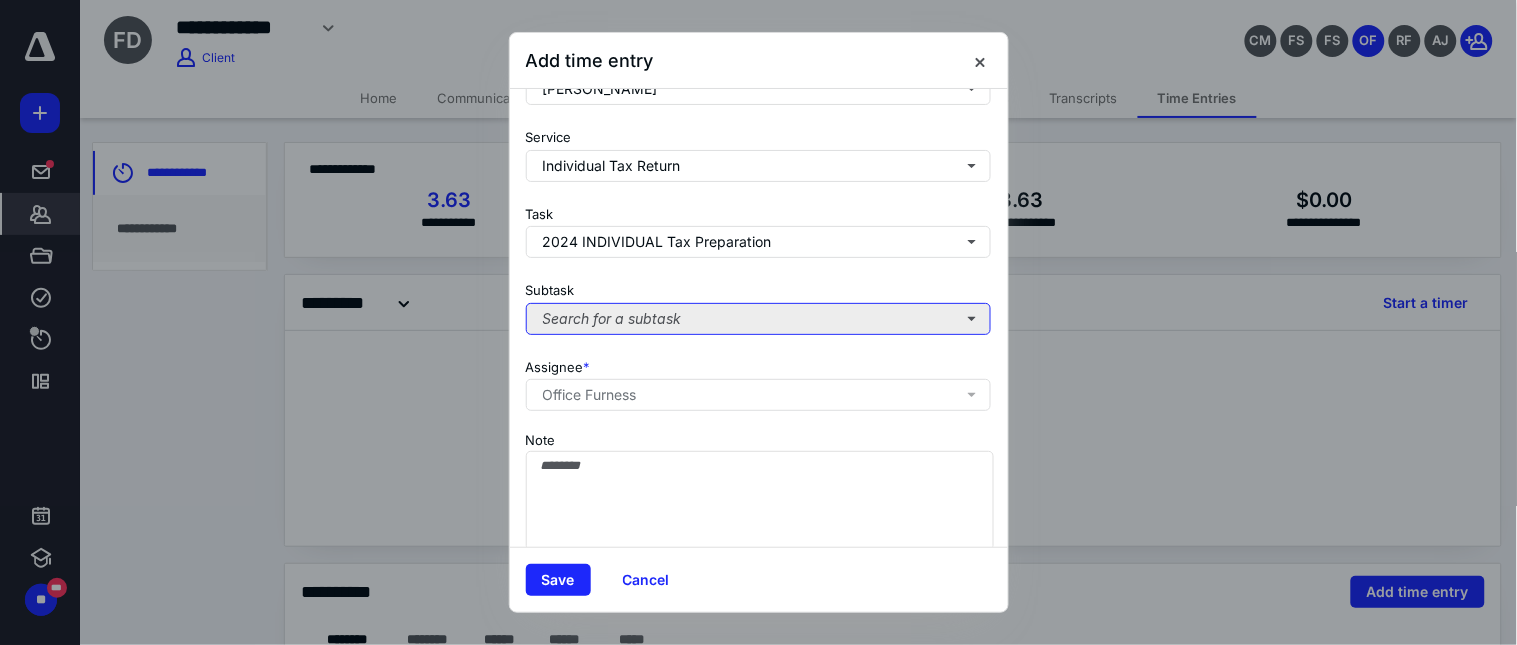 click on "Search for a subtask" at bounding box center [759, 319] 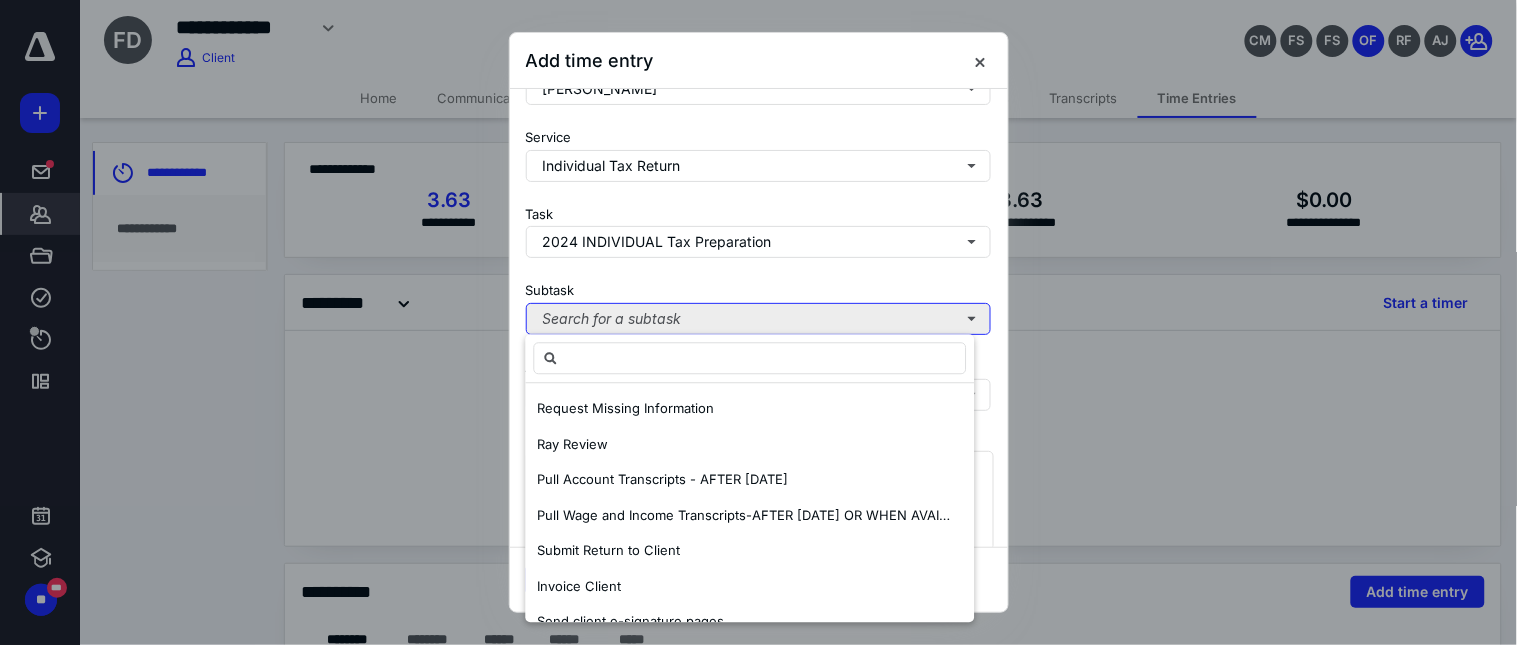 click on "Search for a subtask" at bounding box center [759, 319] 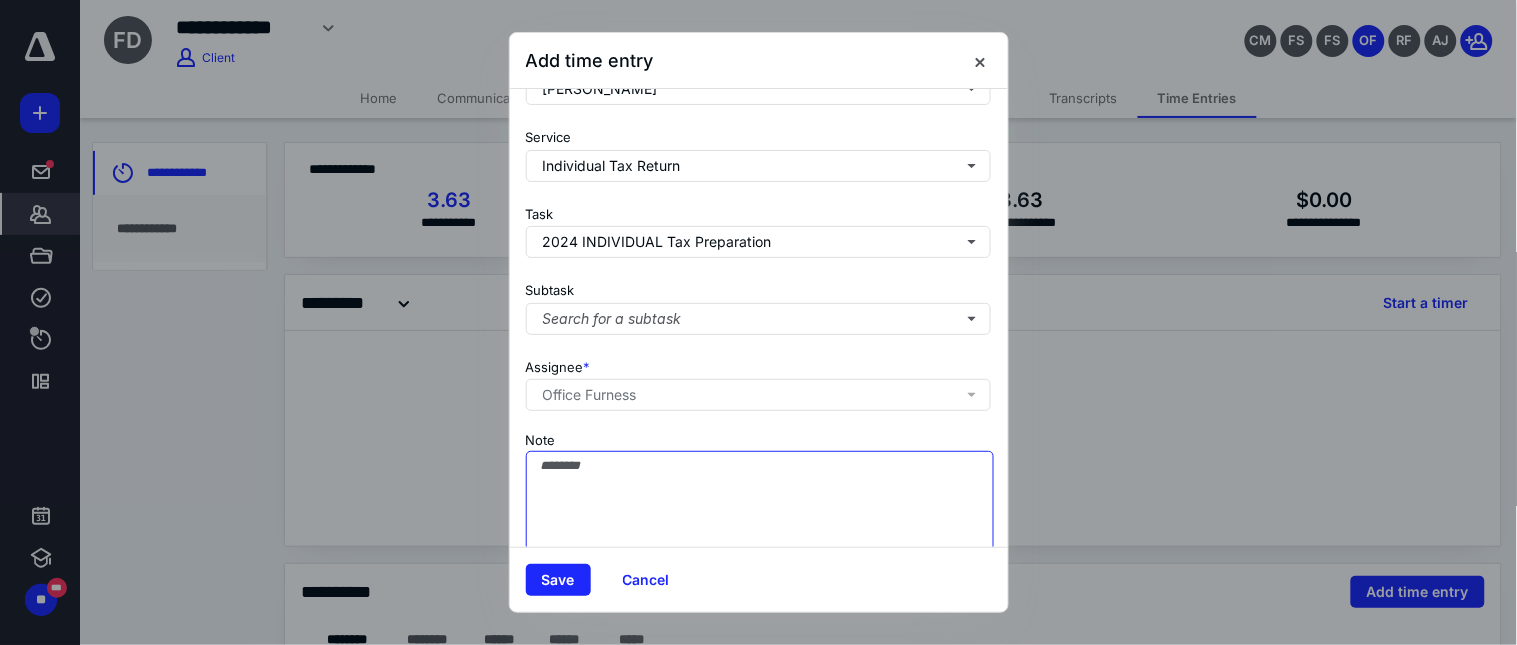 click on "Note" at bounding box center [760, 501] 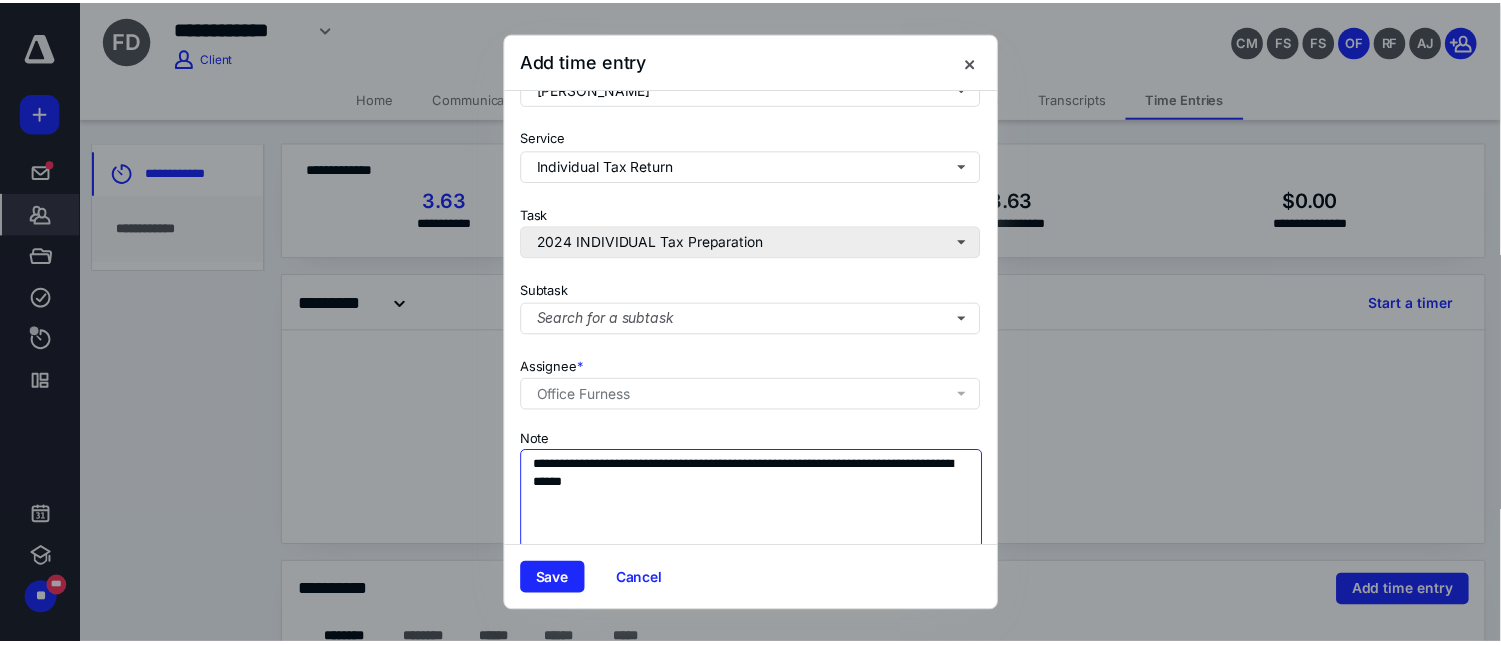 scroll, scrollTop: 0, scrollLeft: 0, axis: both 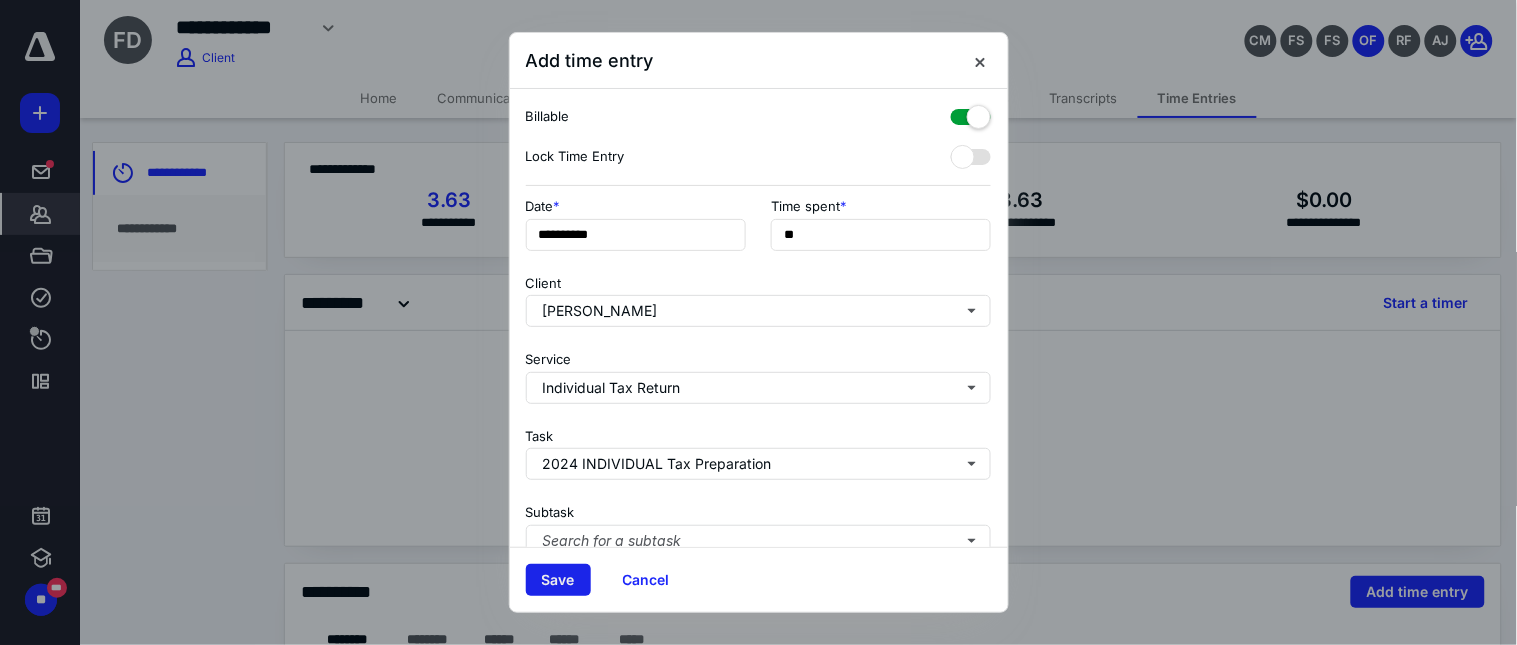 type on "**********" 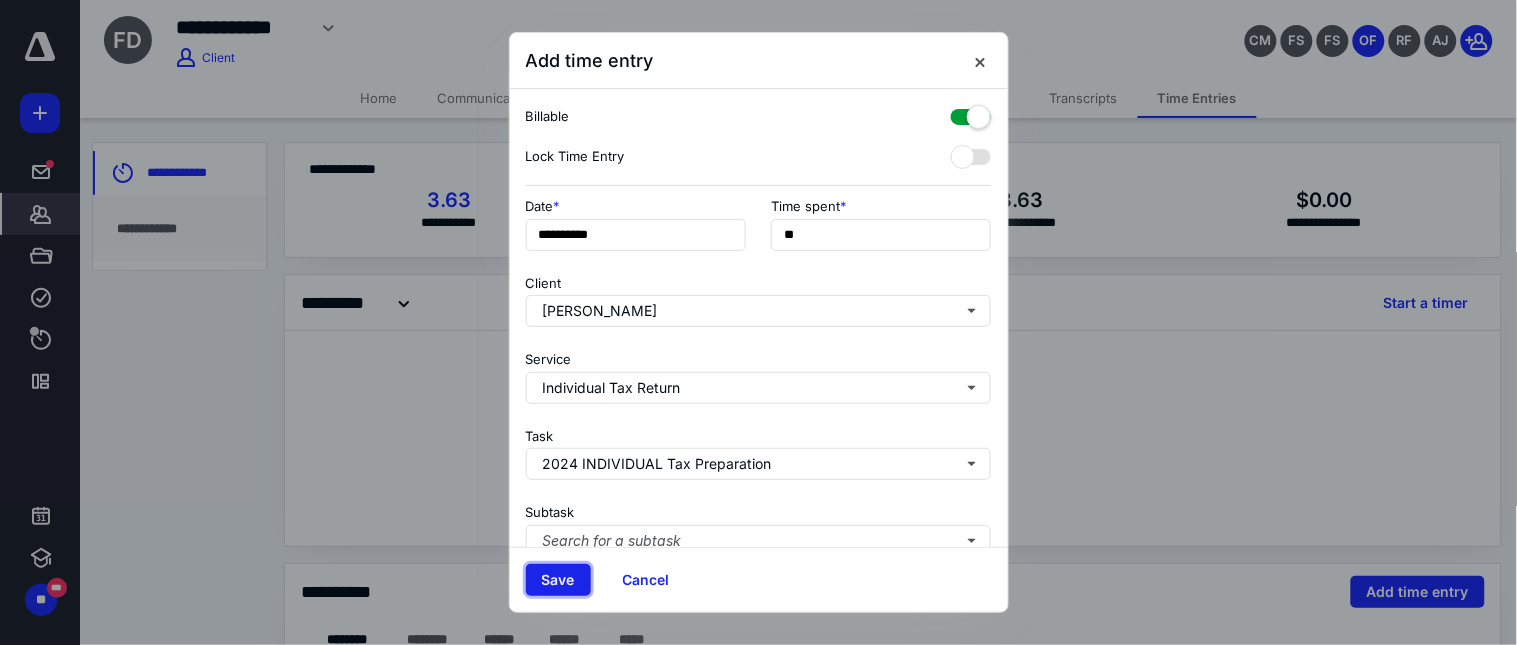 click on "Save" at bounding box center [558, 580] 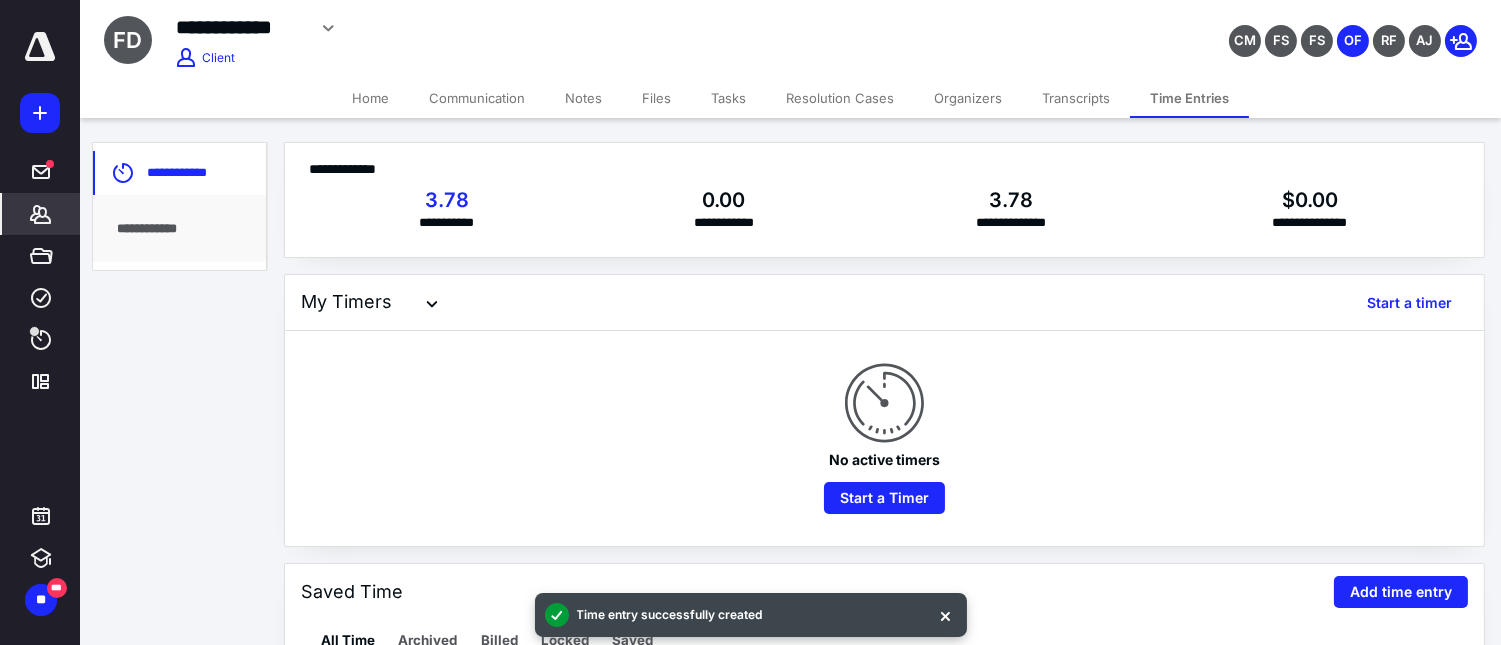 click on "Home" at bounding box center [370, 98] 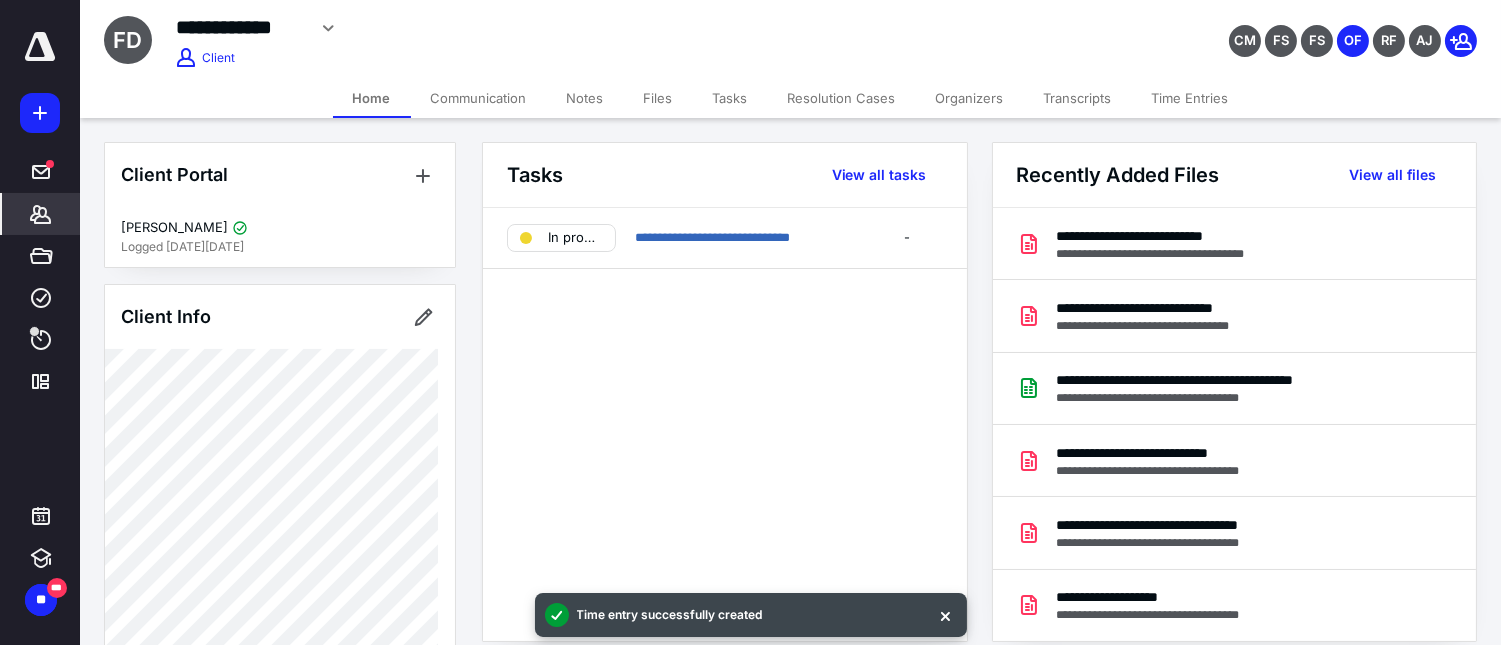 scroll, scrollTop: 333, scrollLeft: 0, axis: vertical 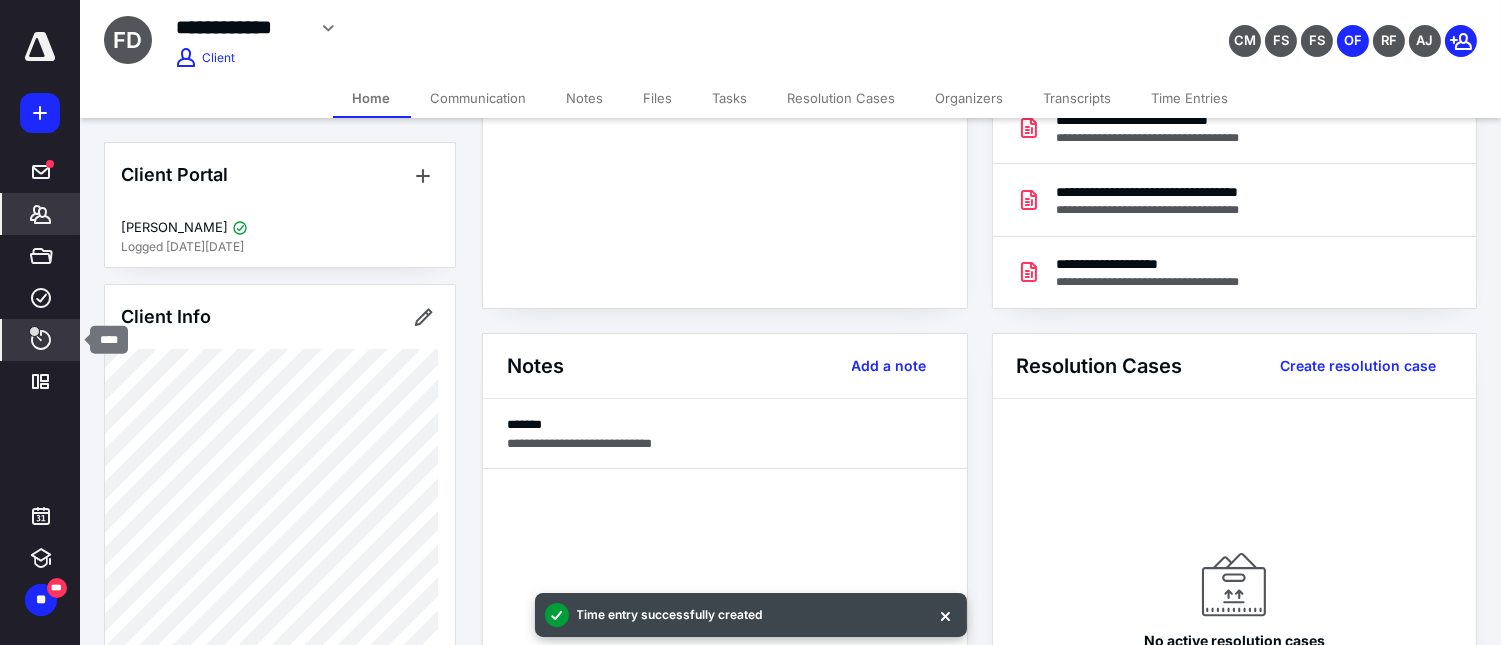 click 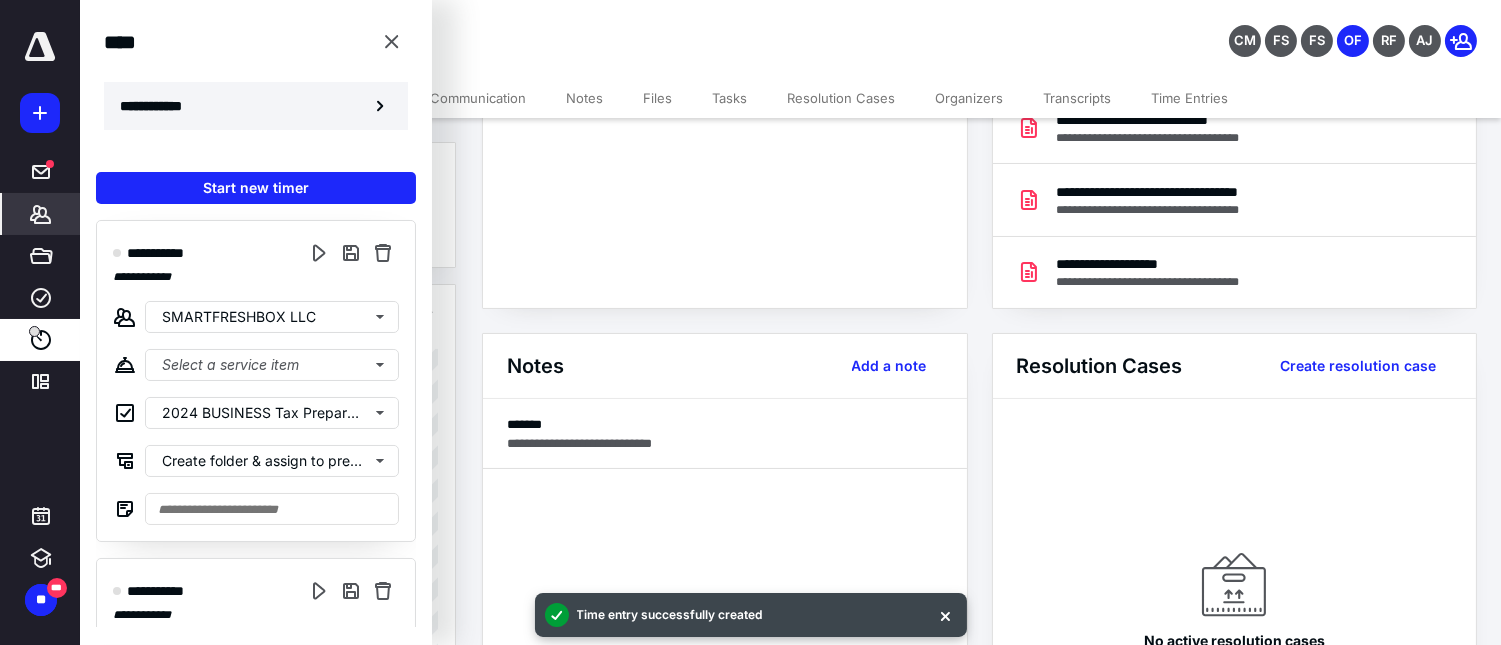 click on "**********" at bounding box center (162, 106) 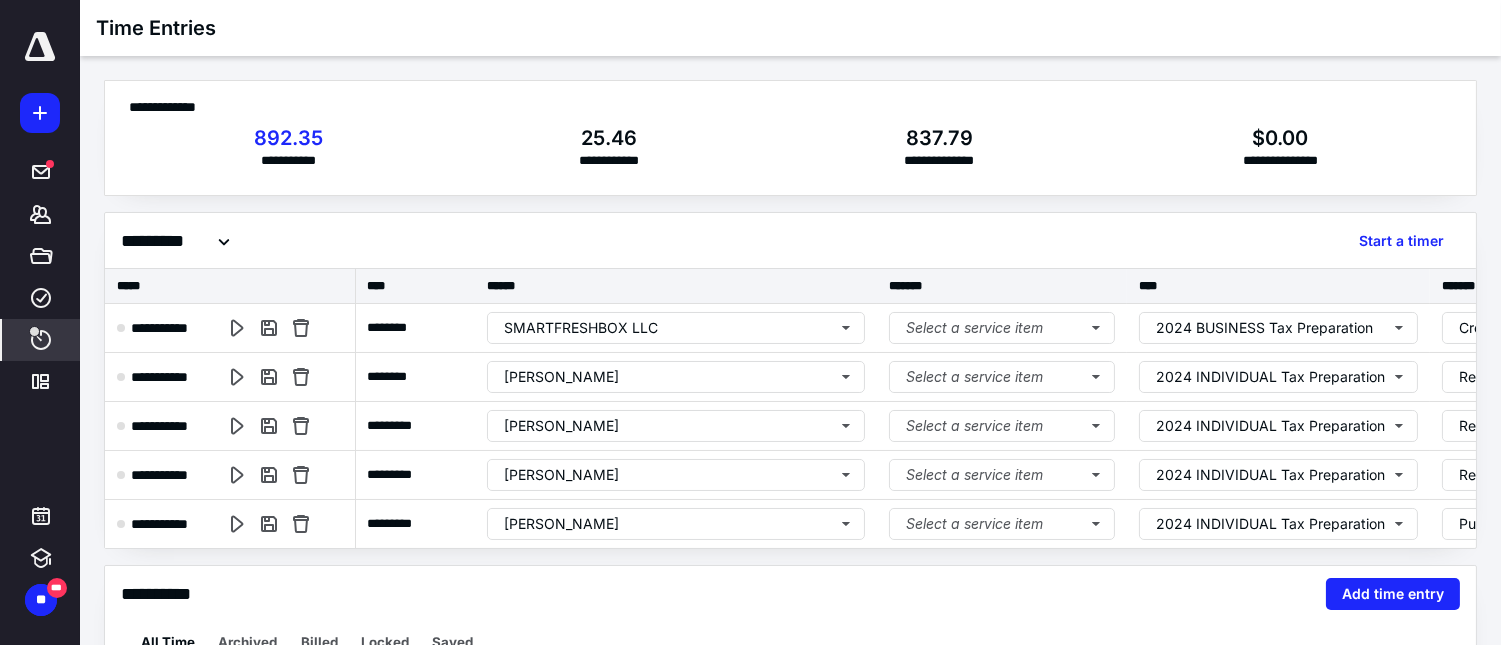 scroll, scrollTop: 333, scrollLeft: 0, axis: vertical 